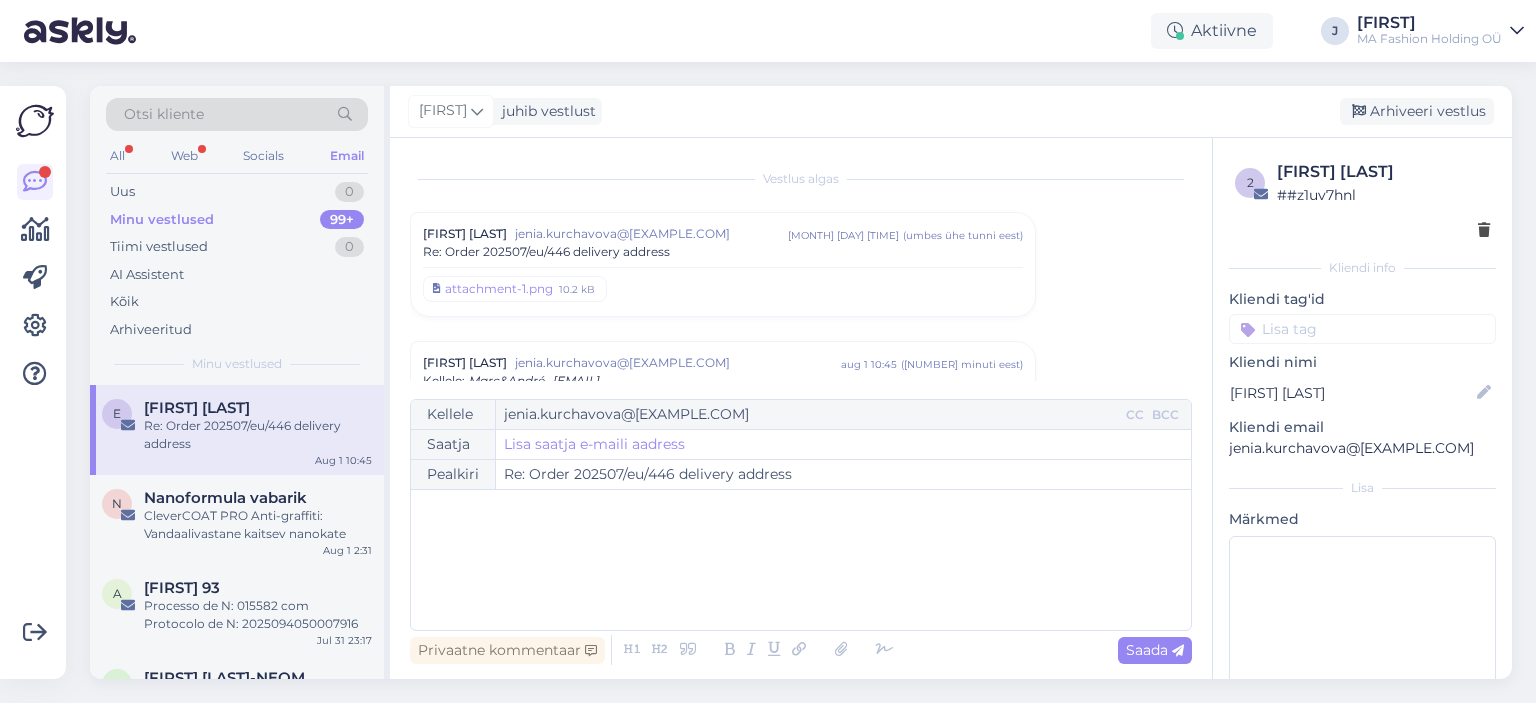 scroll, scrollTop: 0, scrollLeft: 0, axis: both 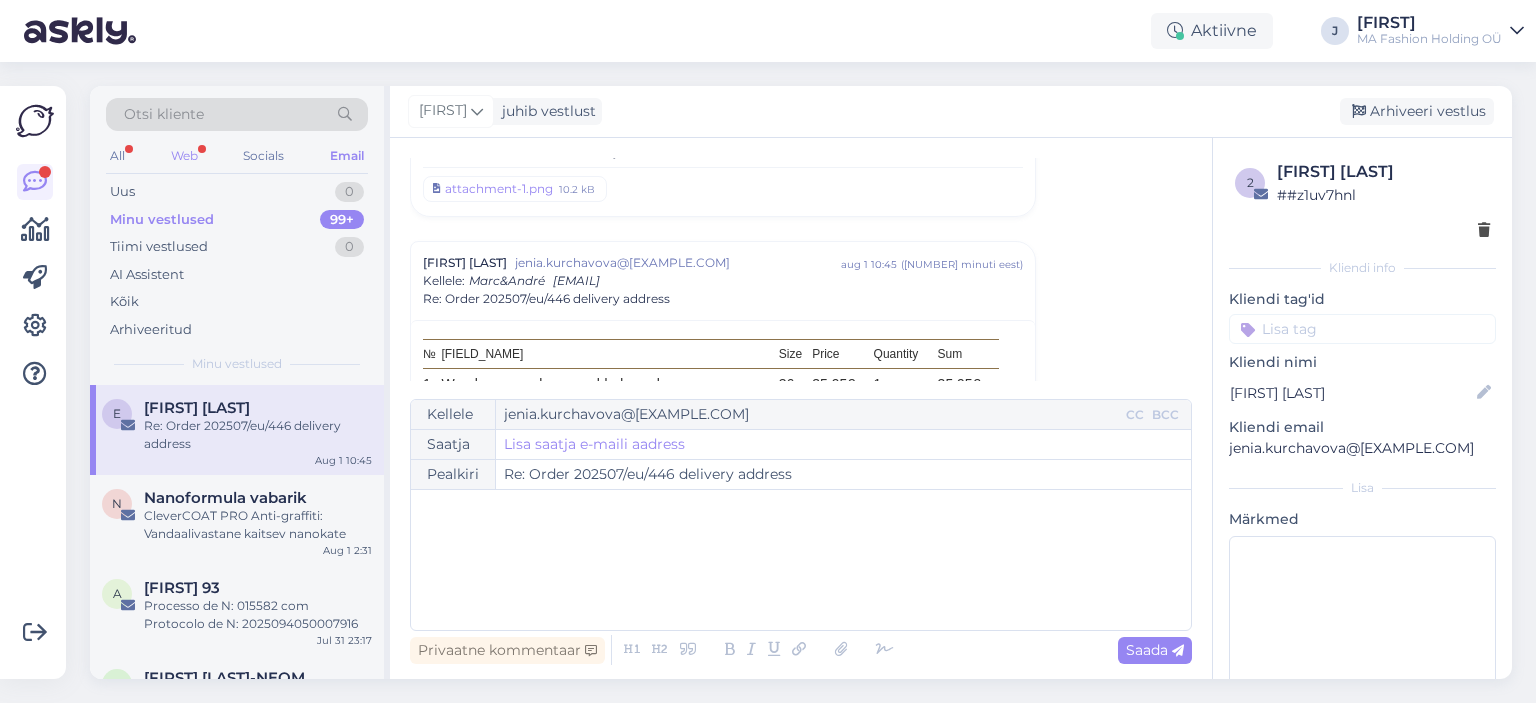 click on "Web" at bounding box center (184, 156) 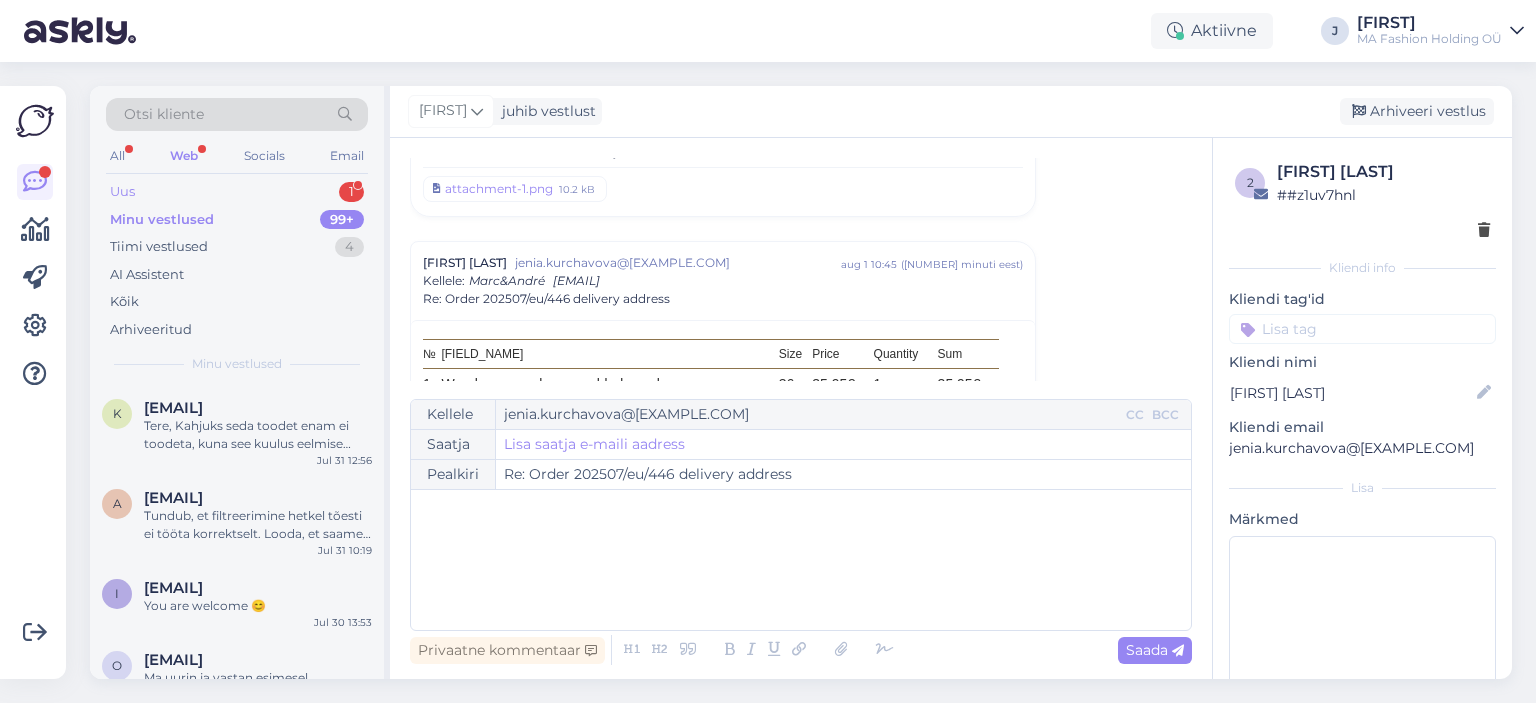 click on "Uus 1" at bounding box center [237, 192] 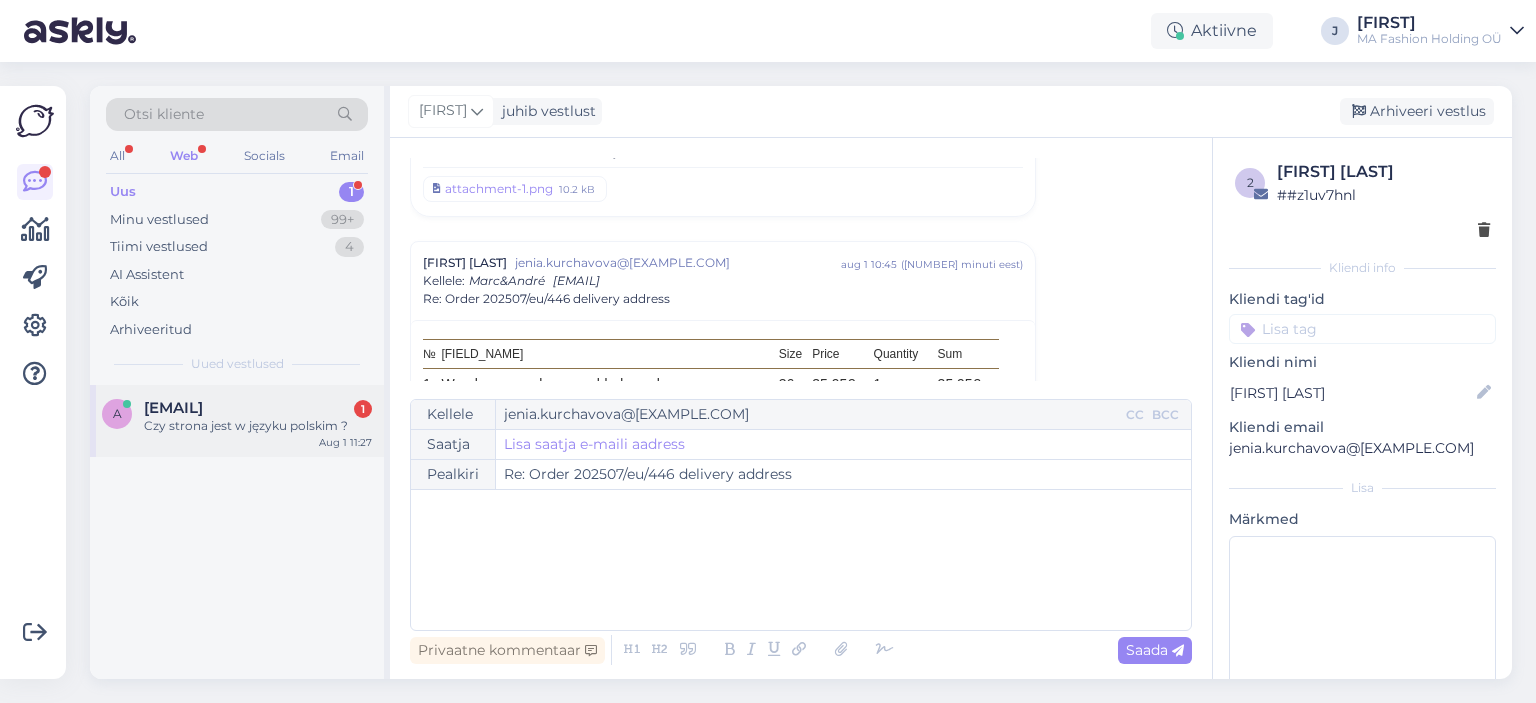 click on "a [EMAIL] 1 Czy strona jest w języku polskim ? Aug 1 11:27" at bounding box center (237, 421) 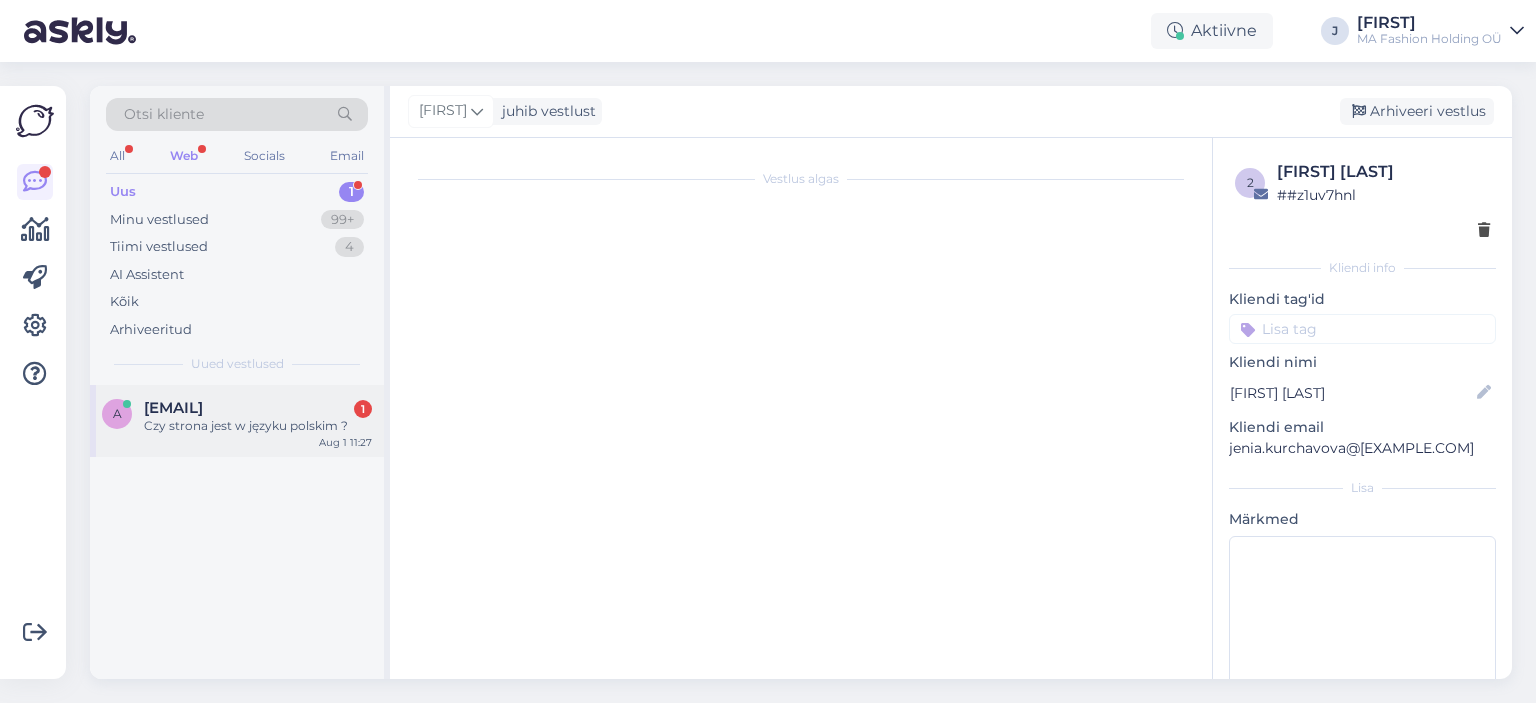 scroll, scrollTop: 0, scrollLeft: 0, axis: both 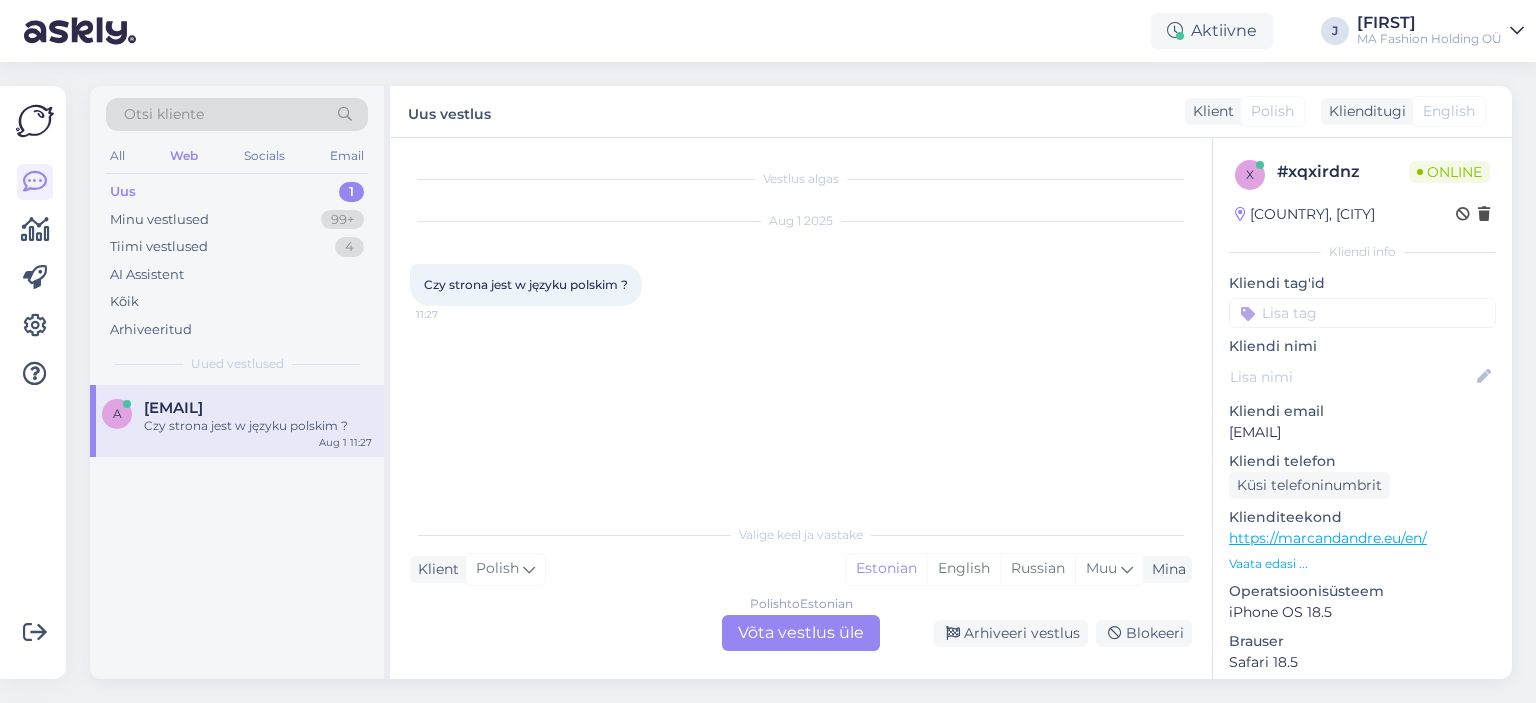 click on "Czy strona jest w języku polskim ? [TIME]" at bounding box center [526, 285] 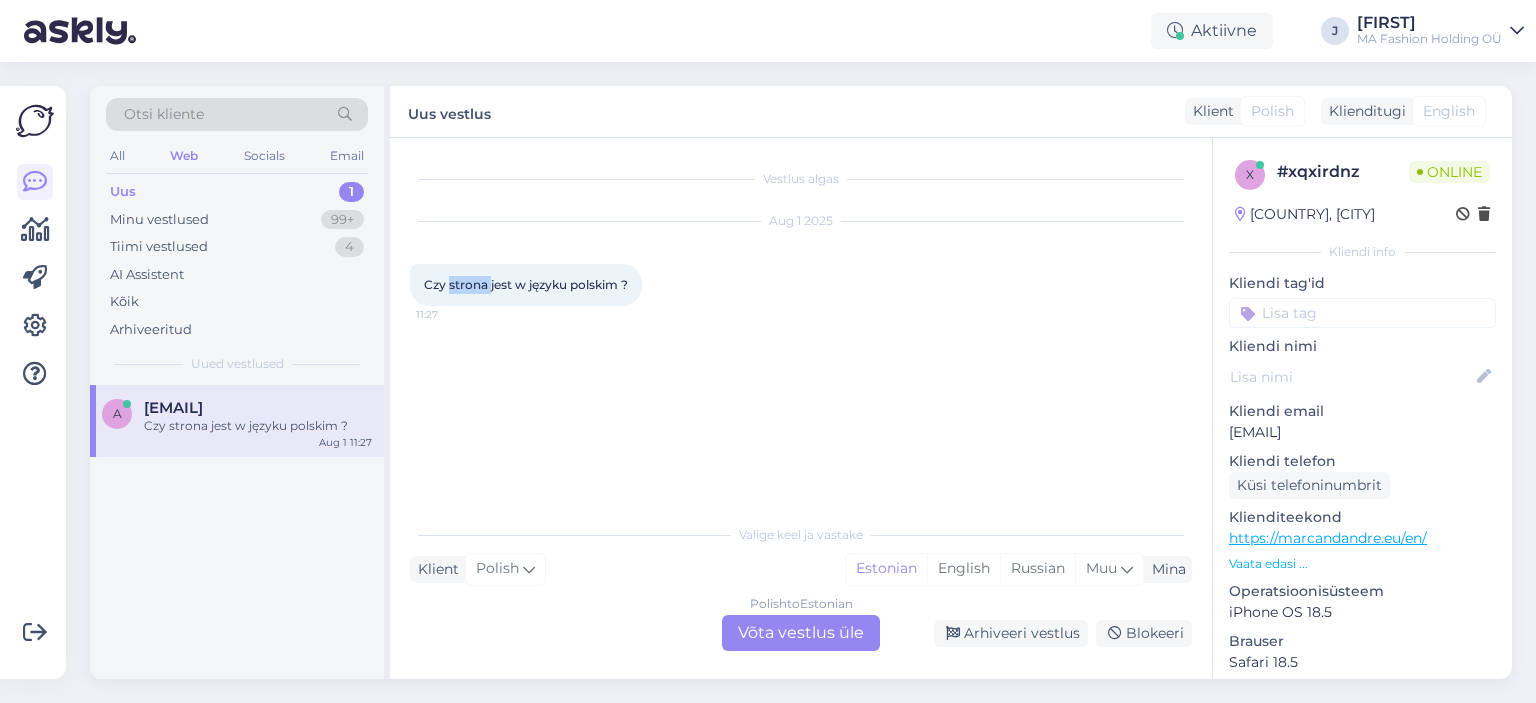 click on "Czy strona jest w języku polskim ? [TIME]" at bounding box center (526, 285) 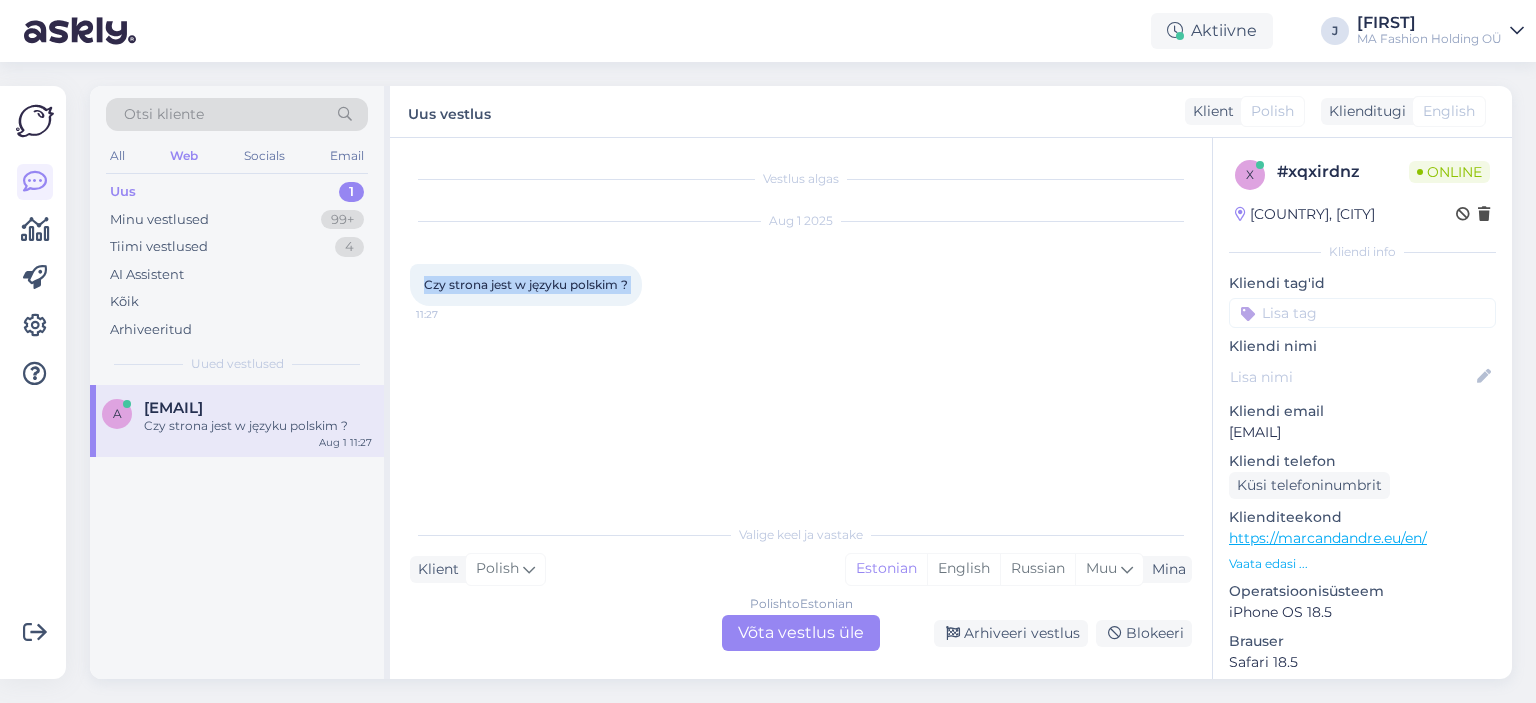 click on "Czy strona jest w języku polskim ?" at bounding box center (526, 284) 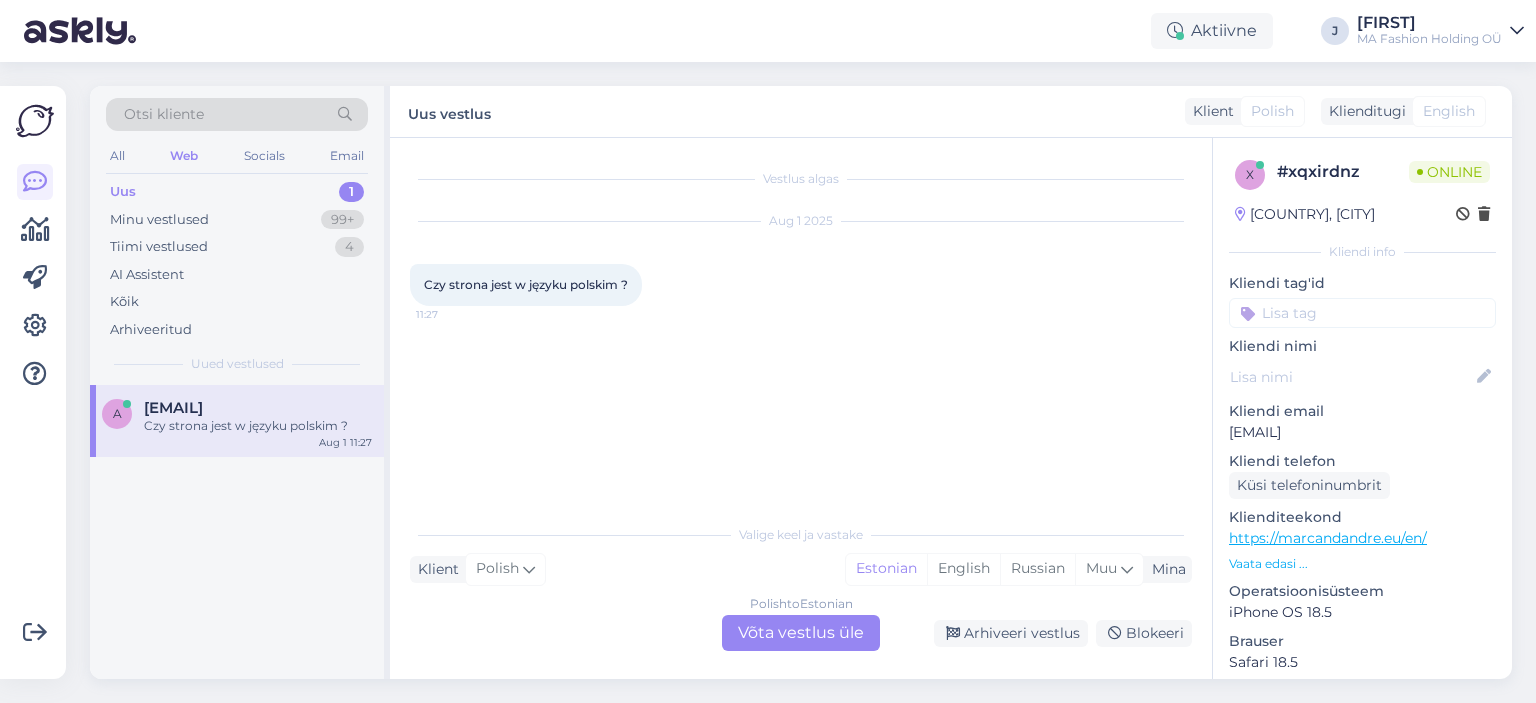 click on "Polish  to  Estonian Võta vestlus üle" at bounding box center [801, 633] 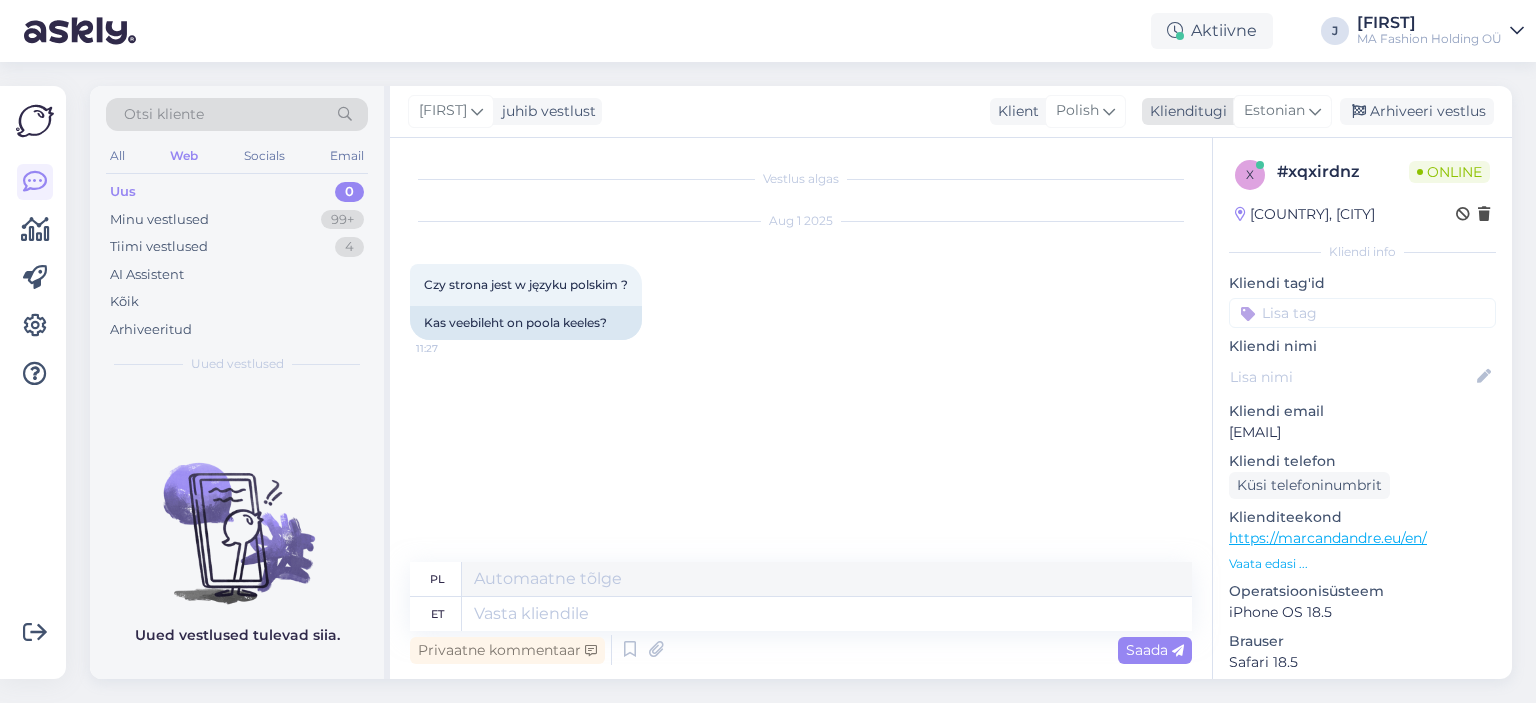 click on "Estonian" at bounding box center [1282, 111] 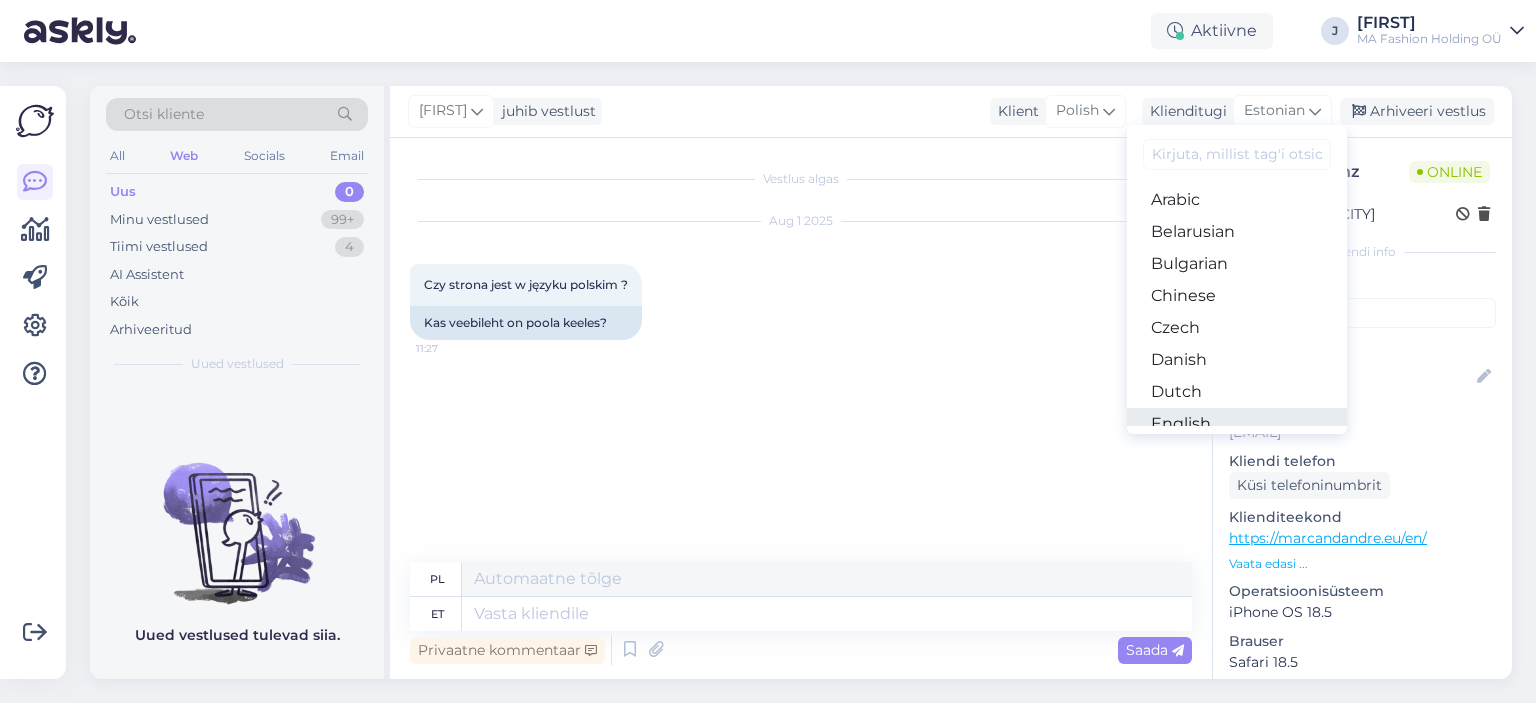 click on "English" at bounding box center [1237, 424] 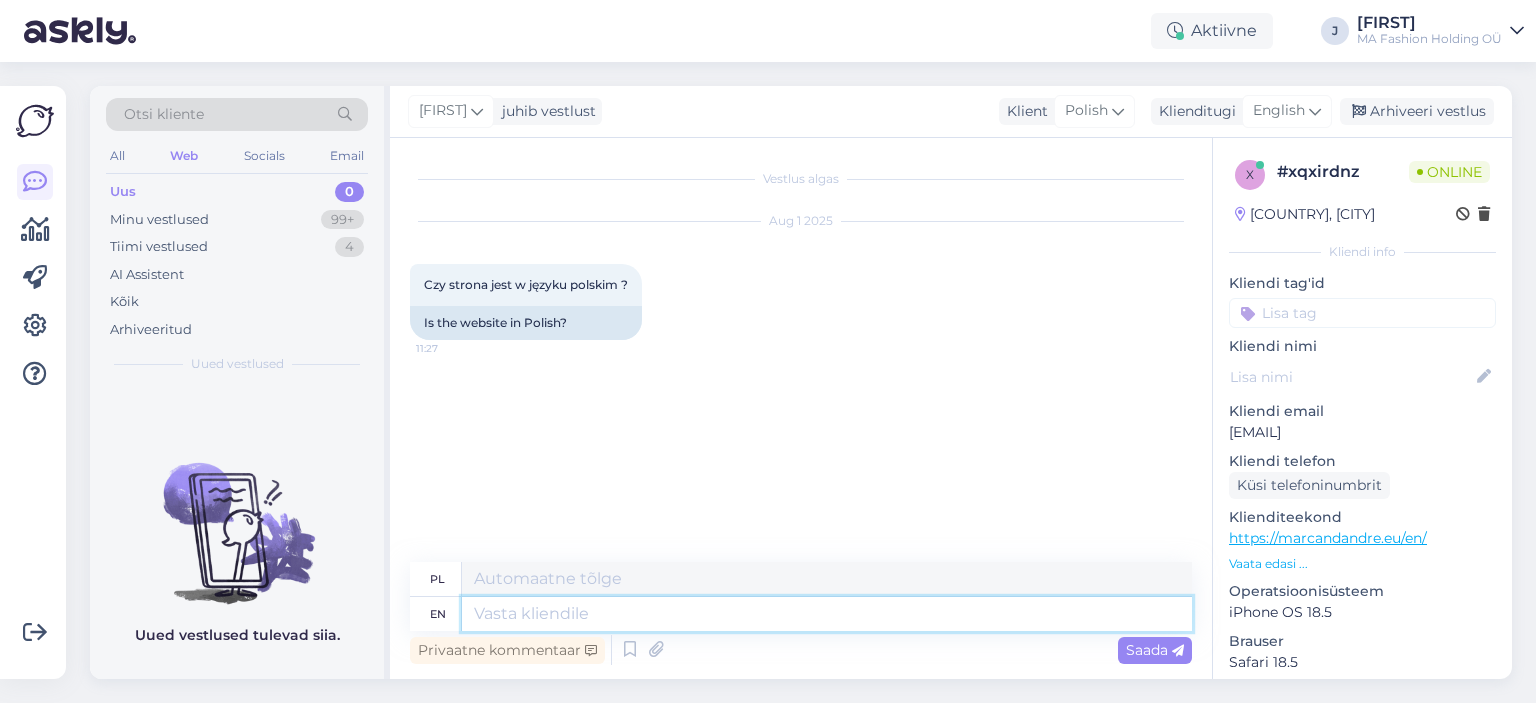 click at bounding box center (827, 614) 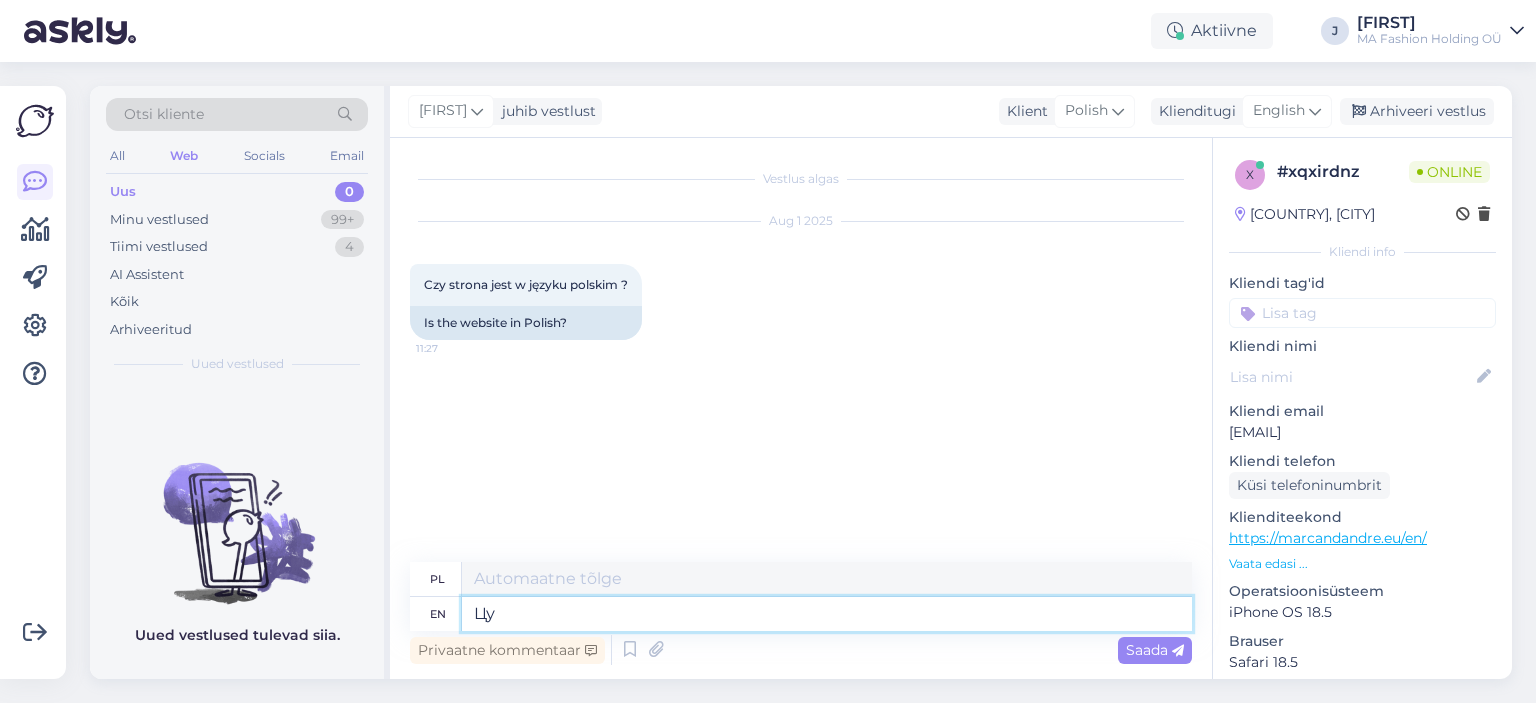 type on "Ц" 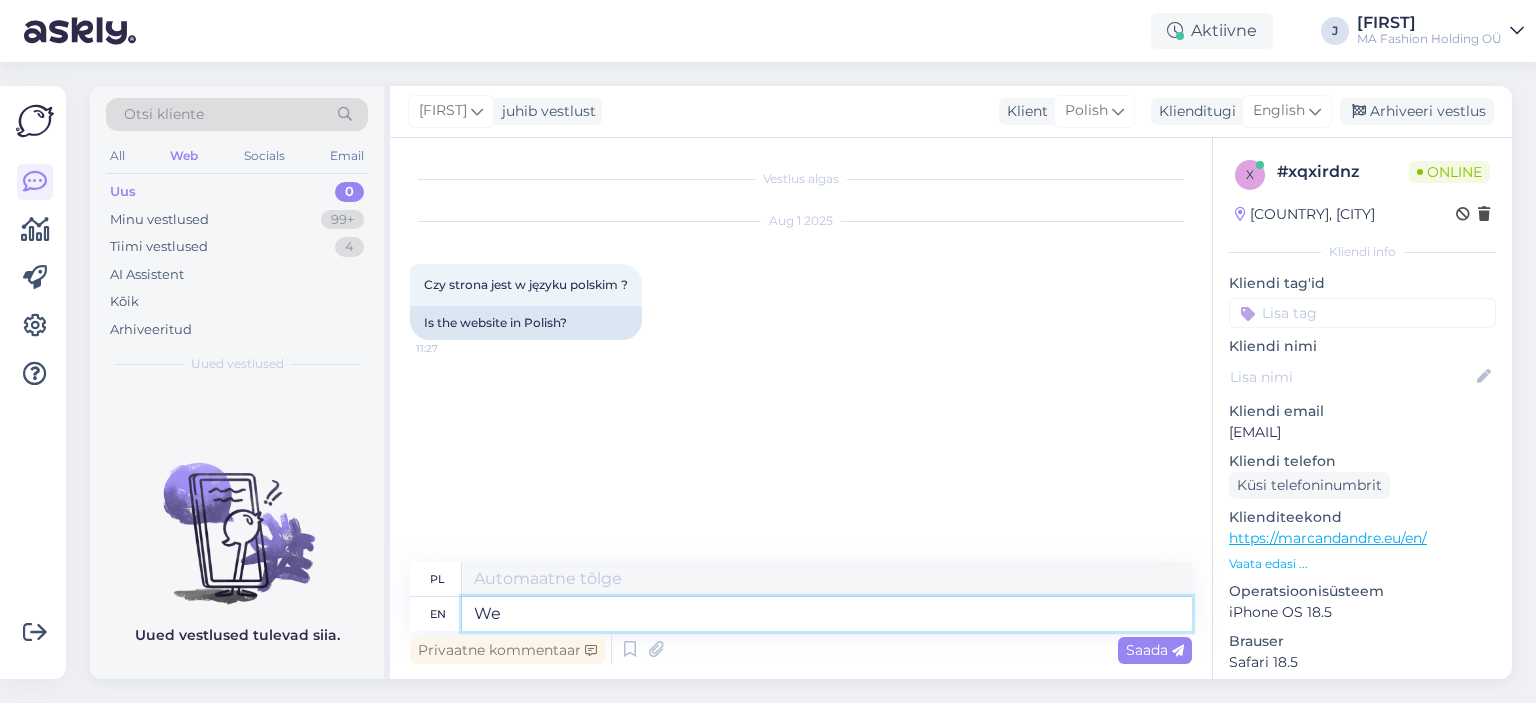 type on "We" 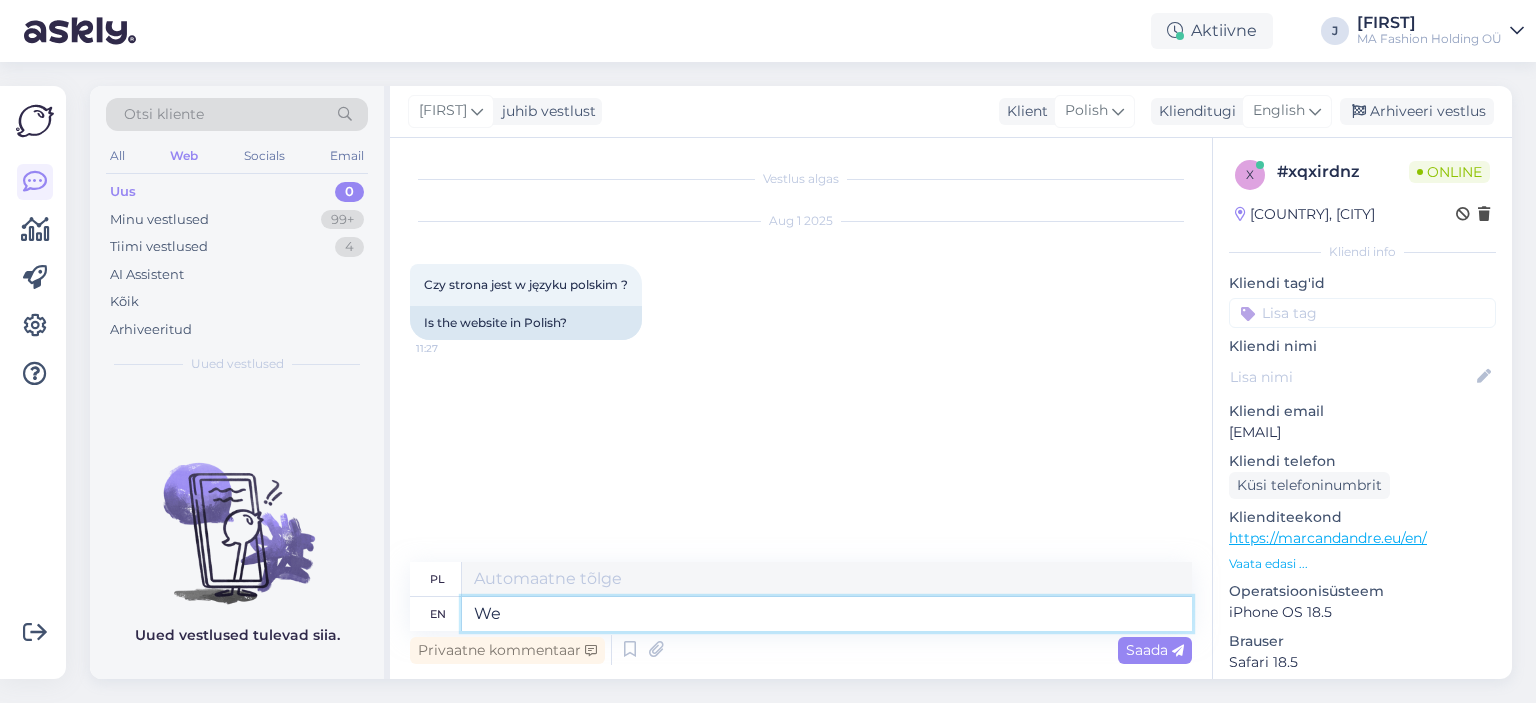 type on "My" 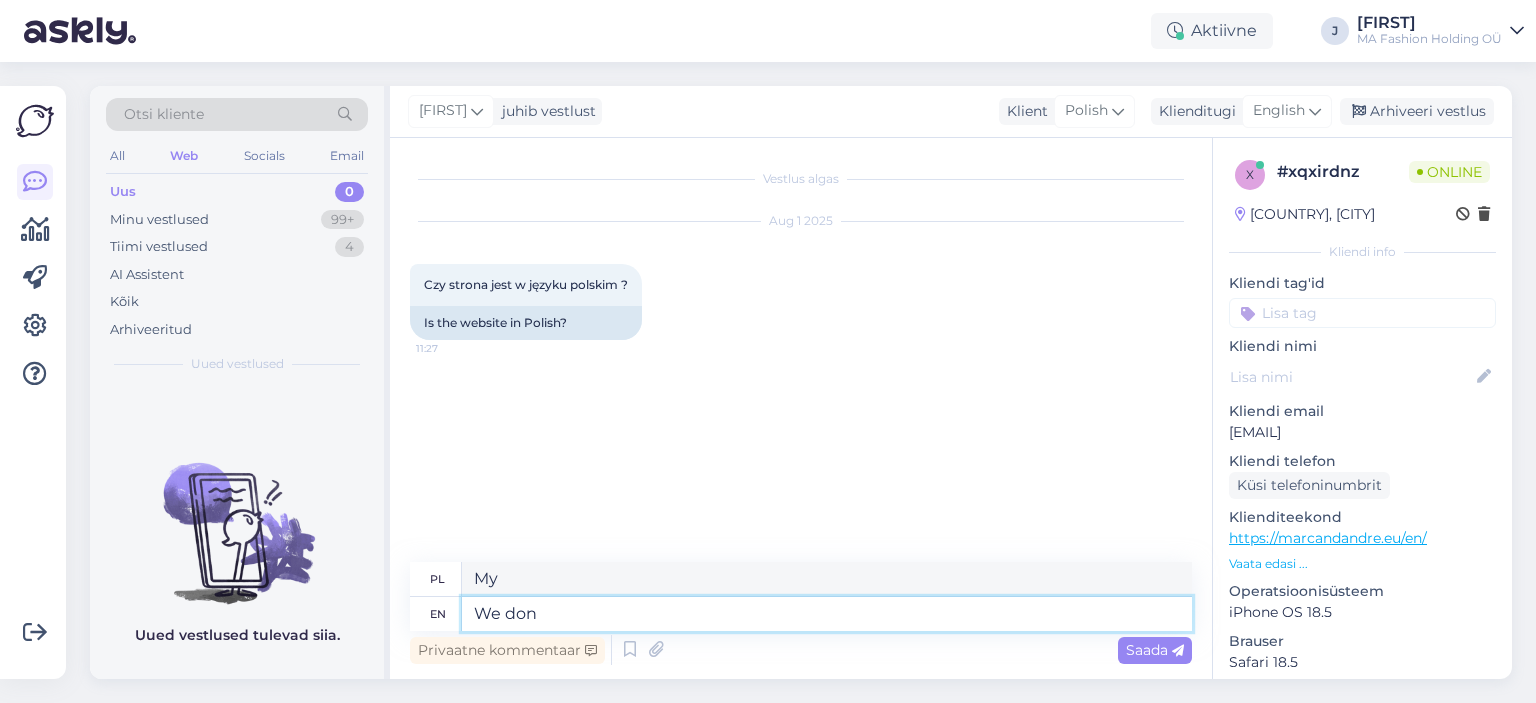 type on "We don" 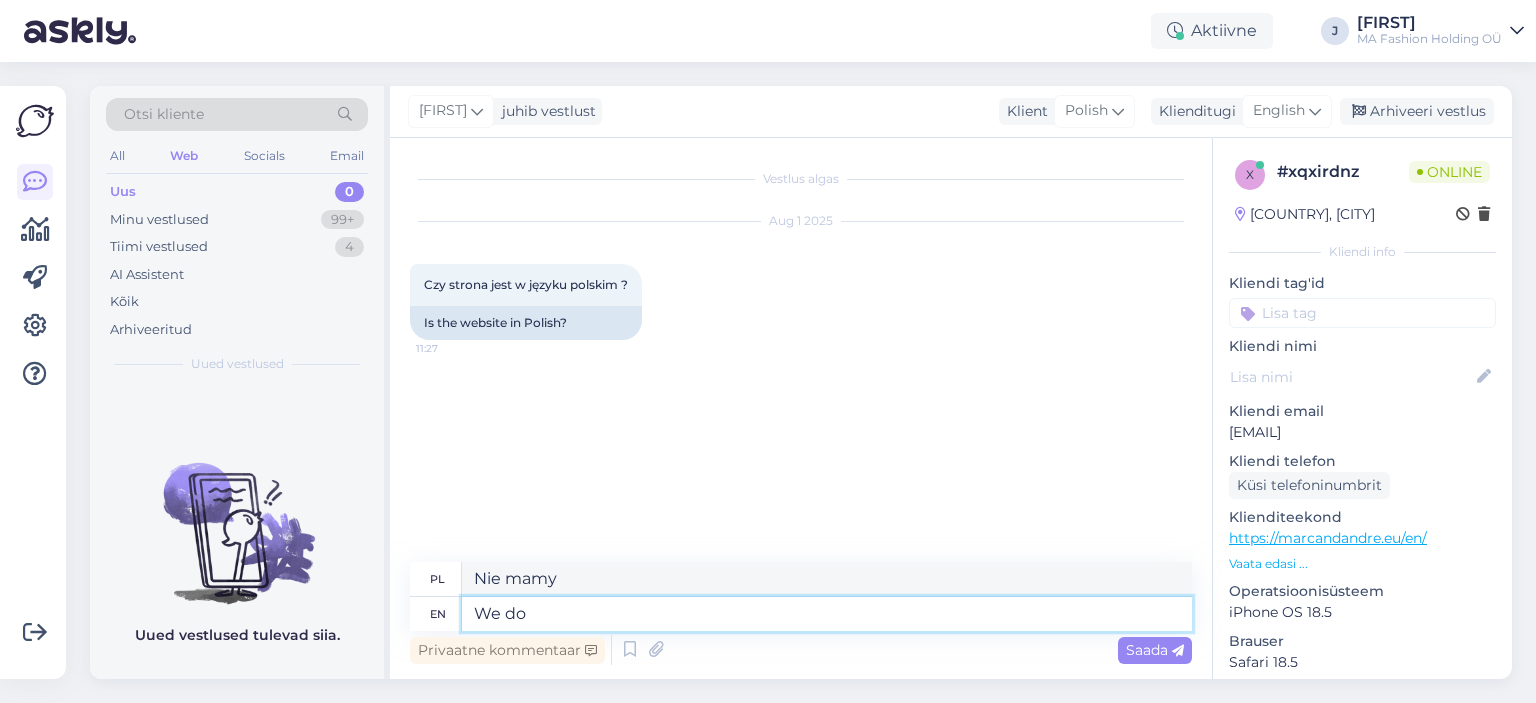 type on "We do" 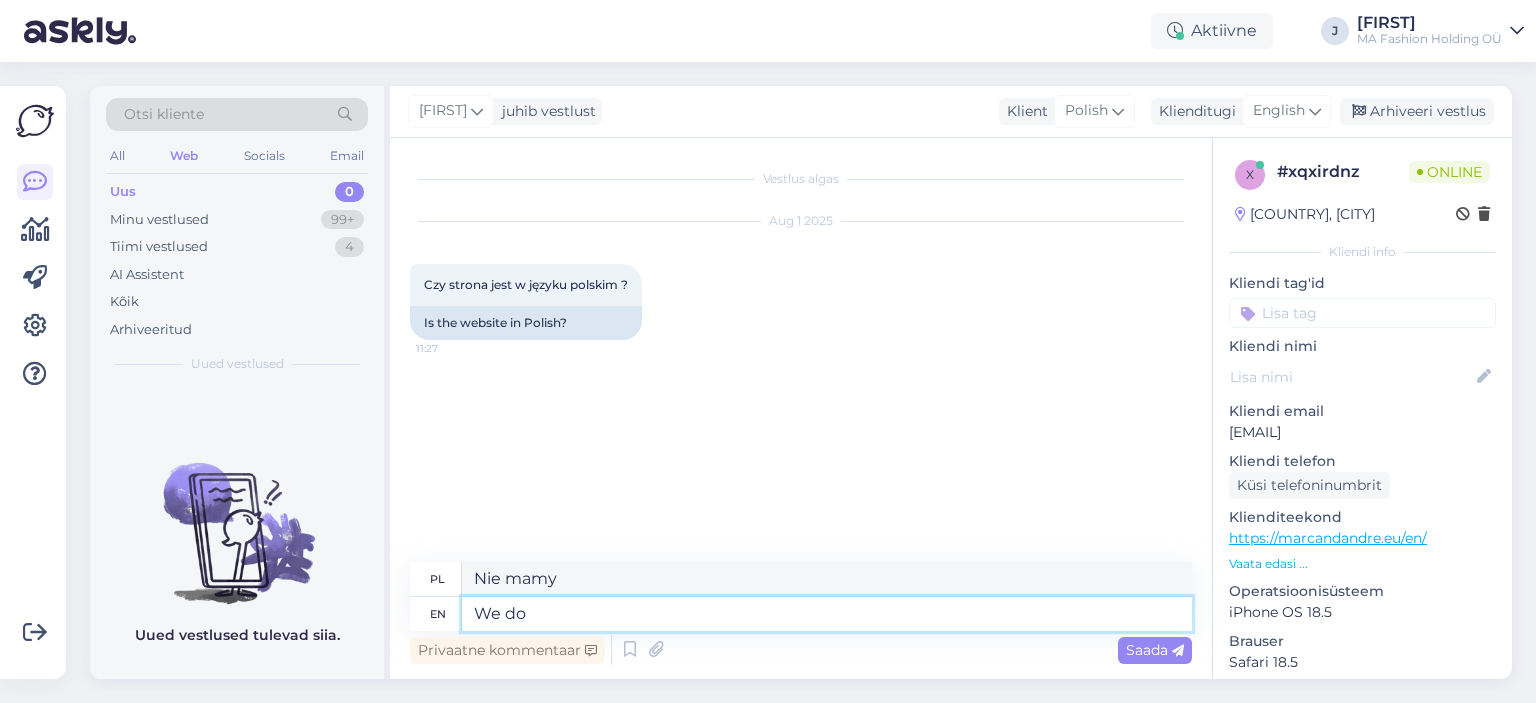 type on "My tak robimy" 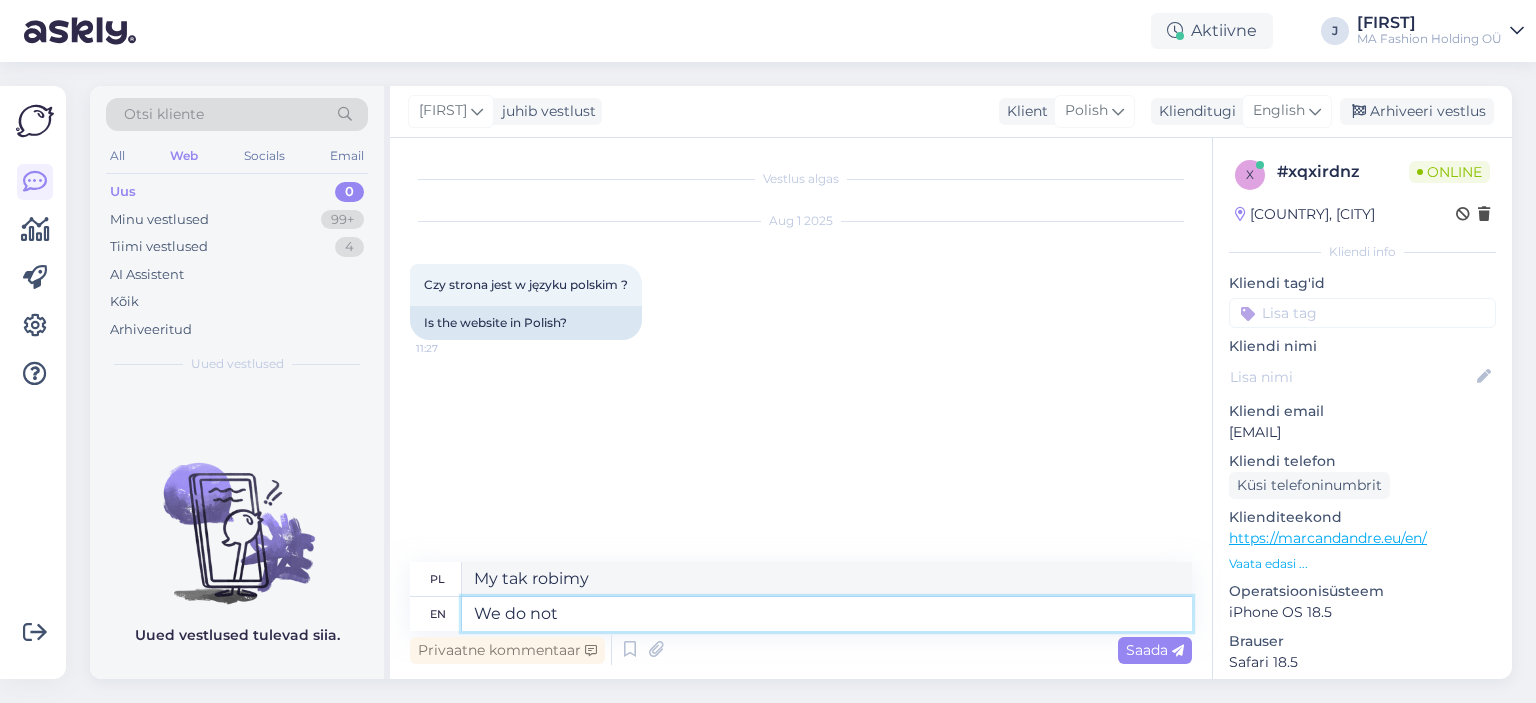 type on "We do not" 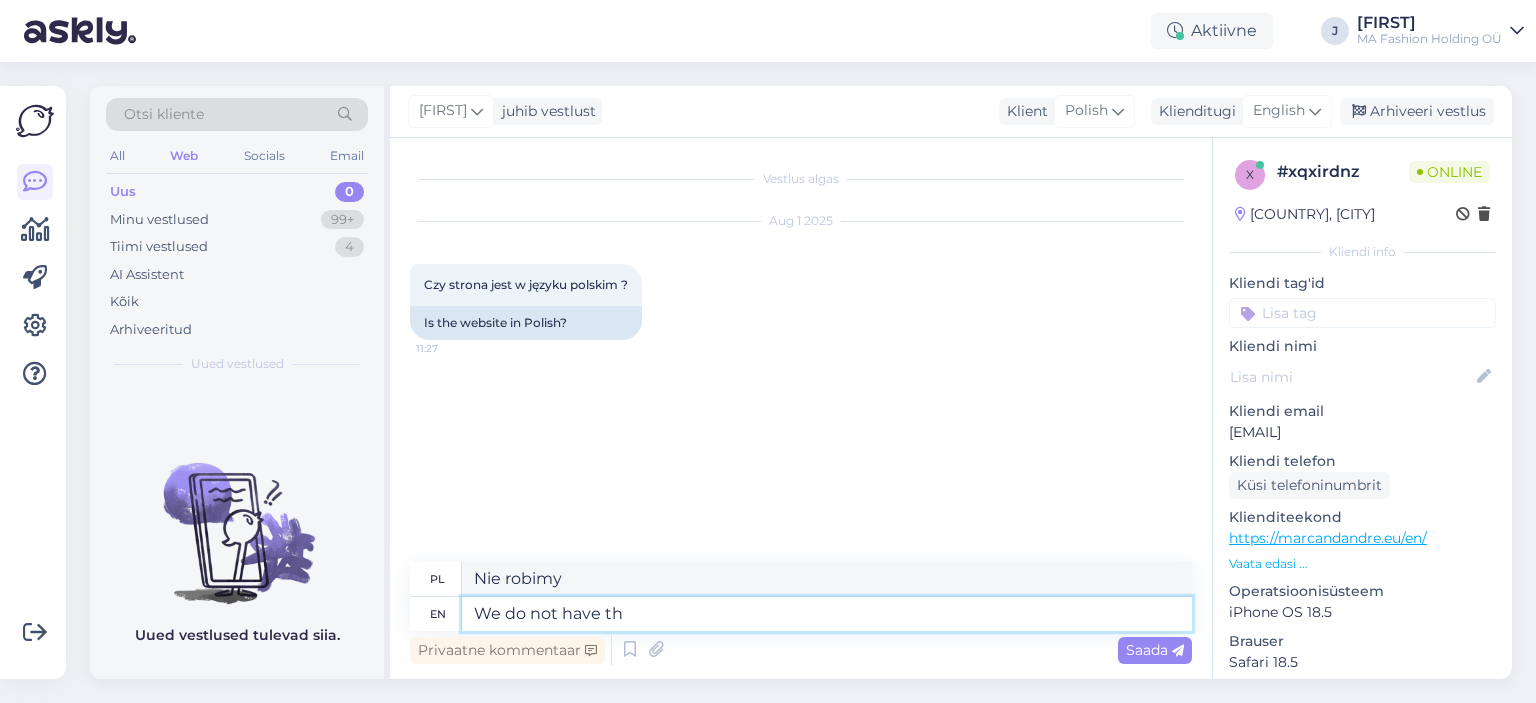 type on "We do not have the" 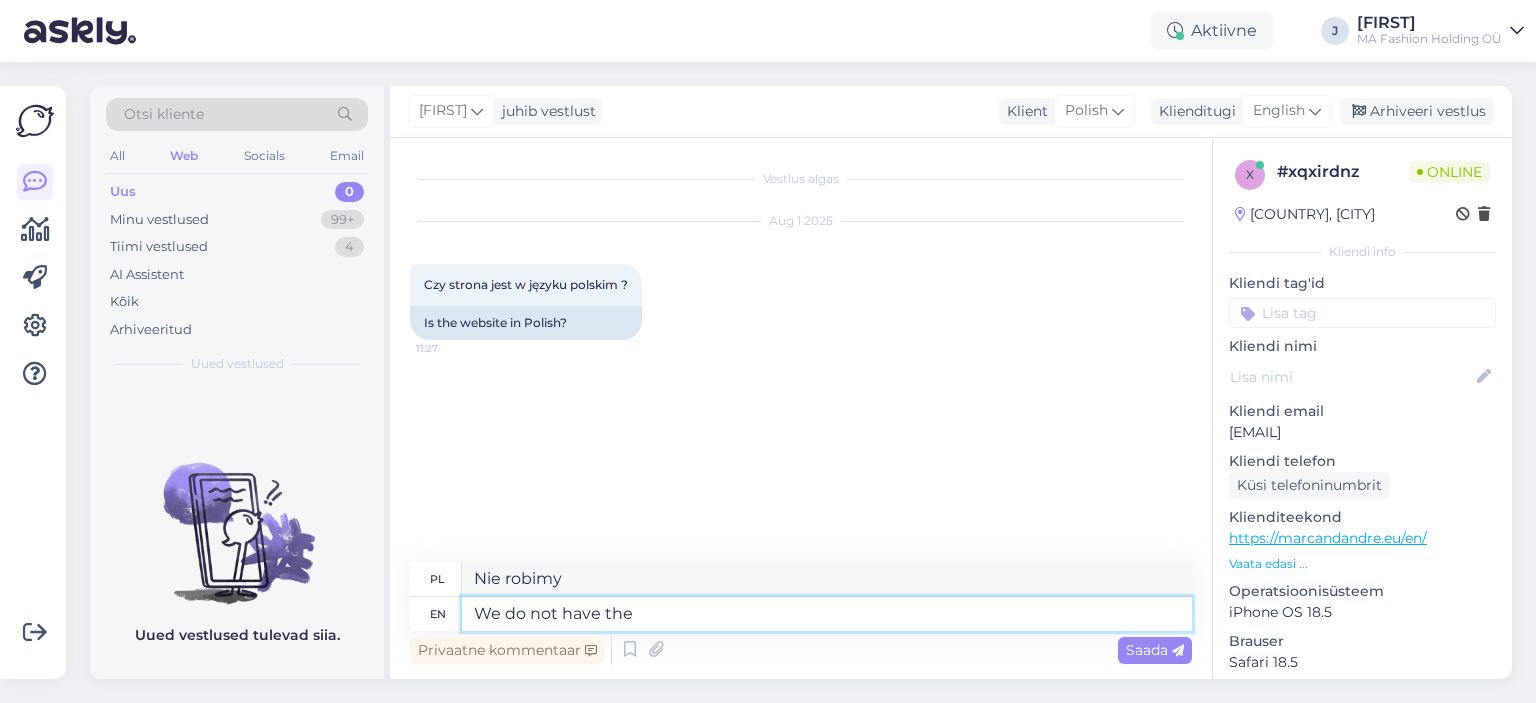 type on "Nie mamy" 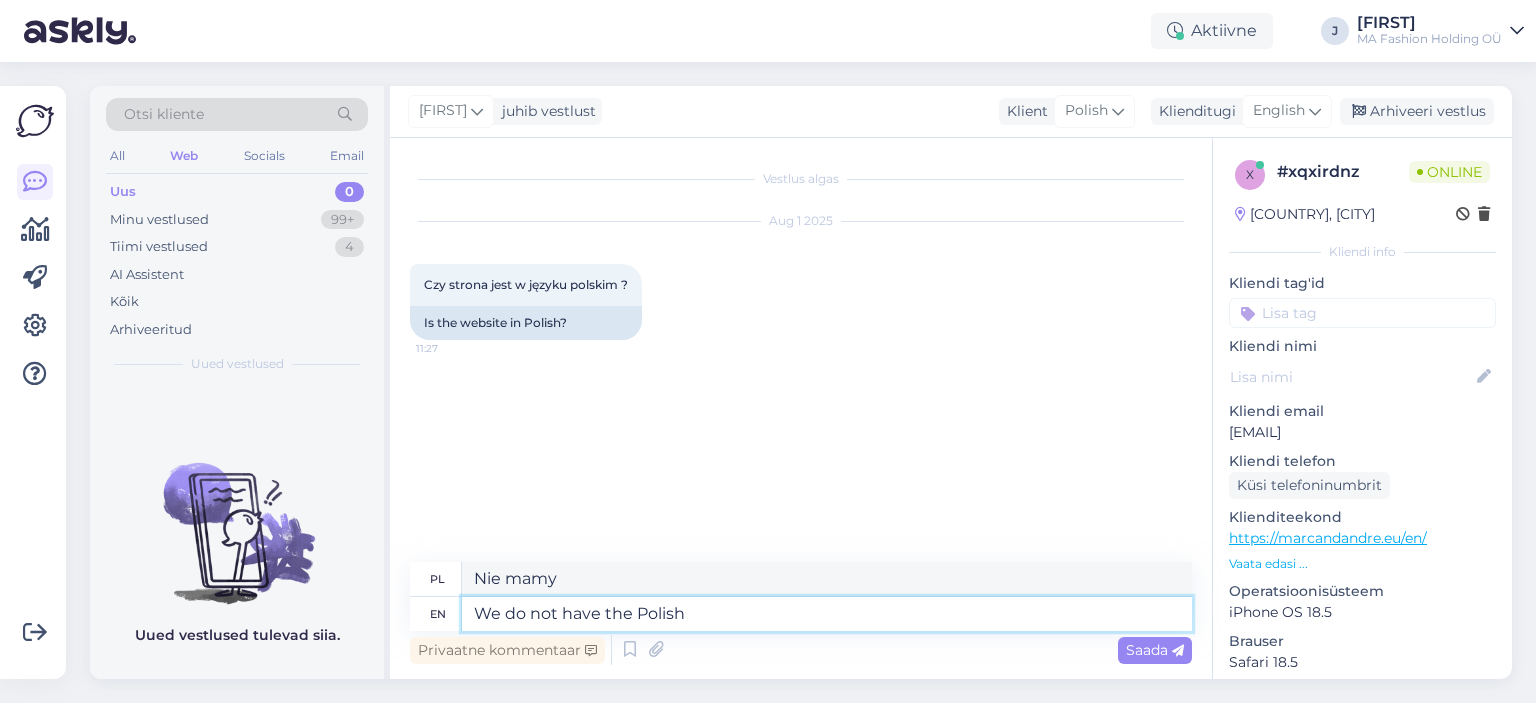 type on "We do not have the Polish" 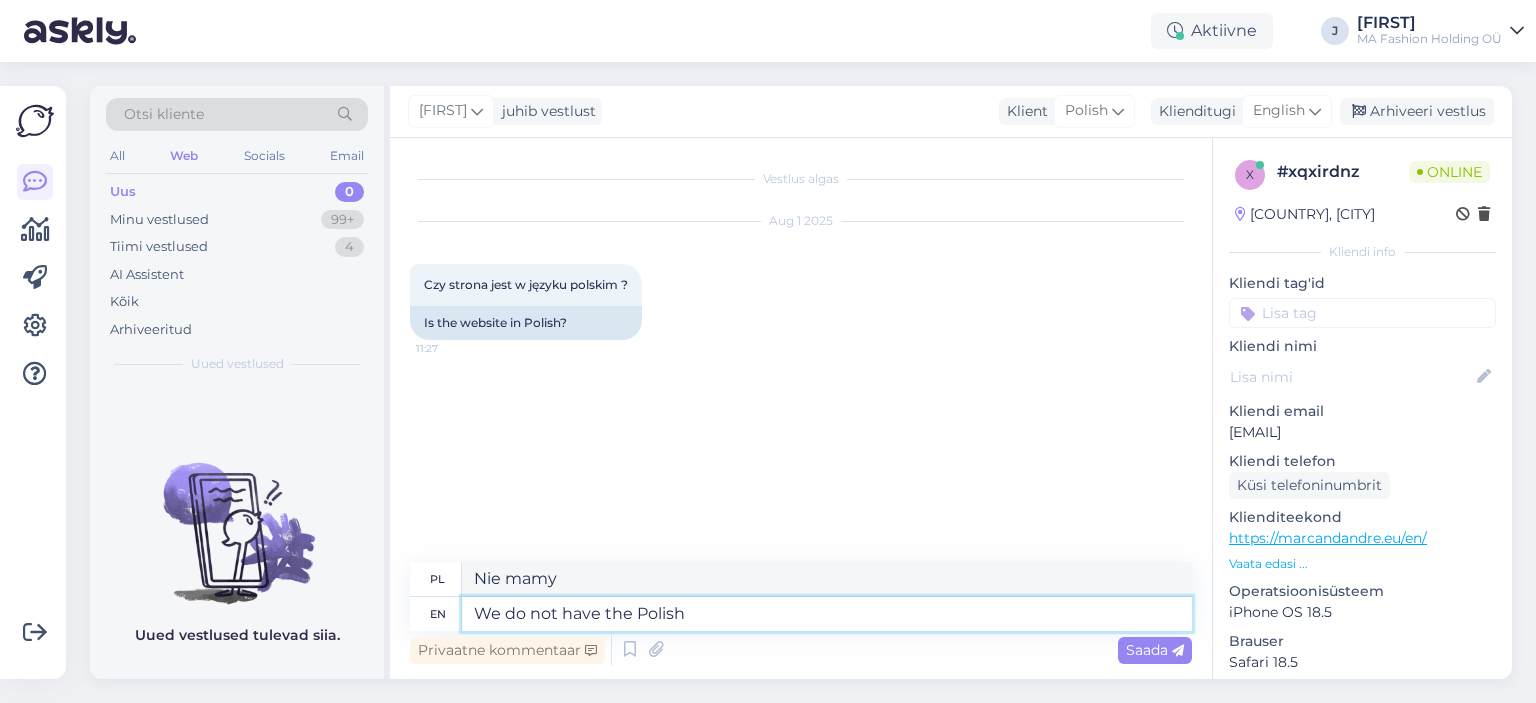 type on "Nie mamy polskiego" 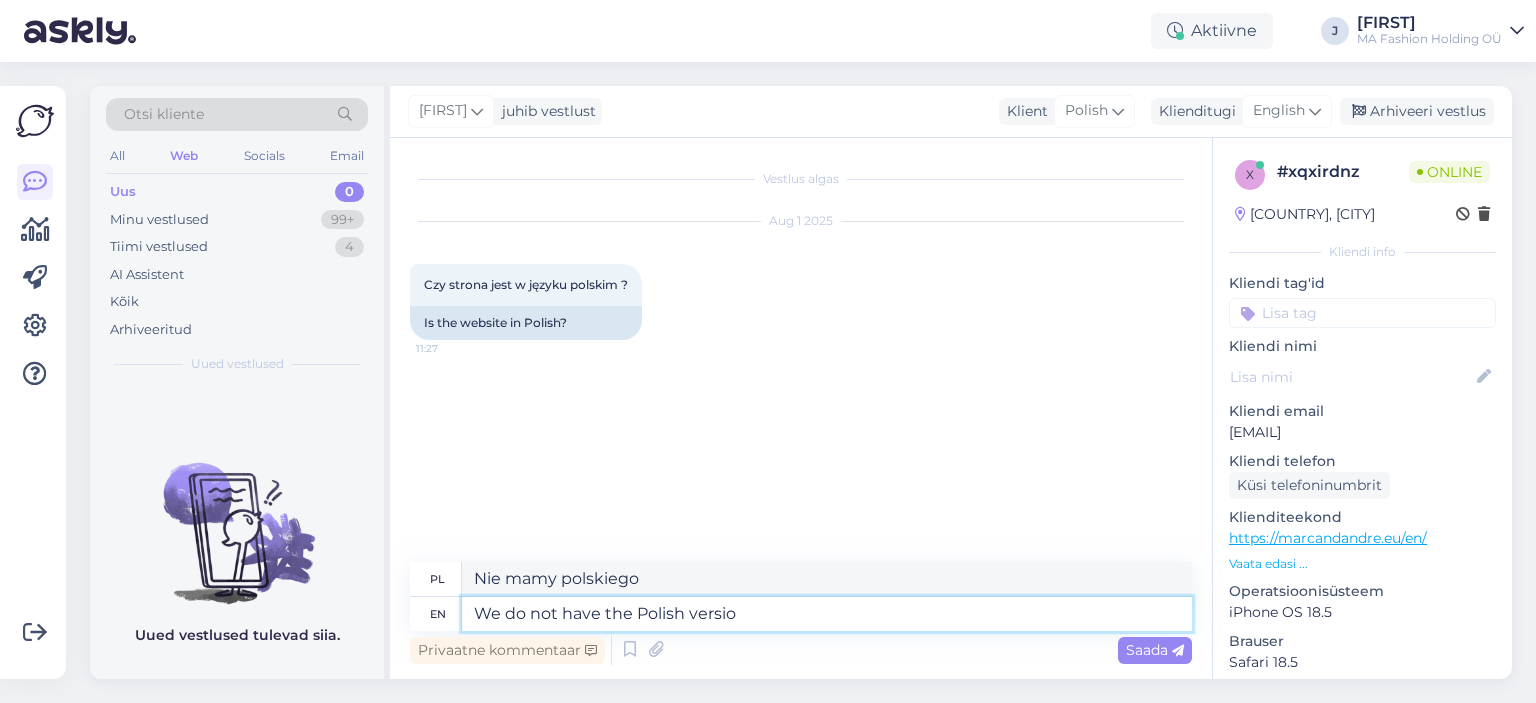 type on "We do not have the Polish version" 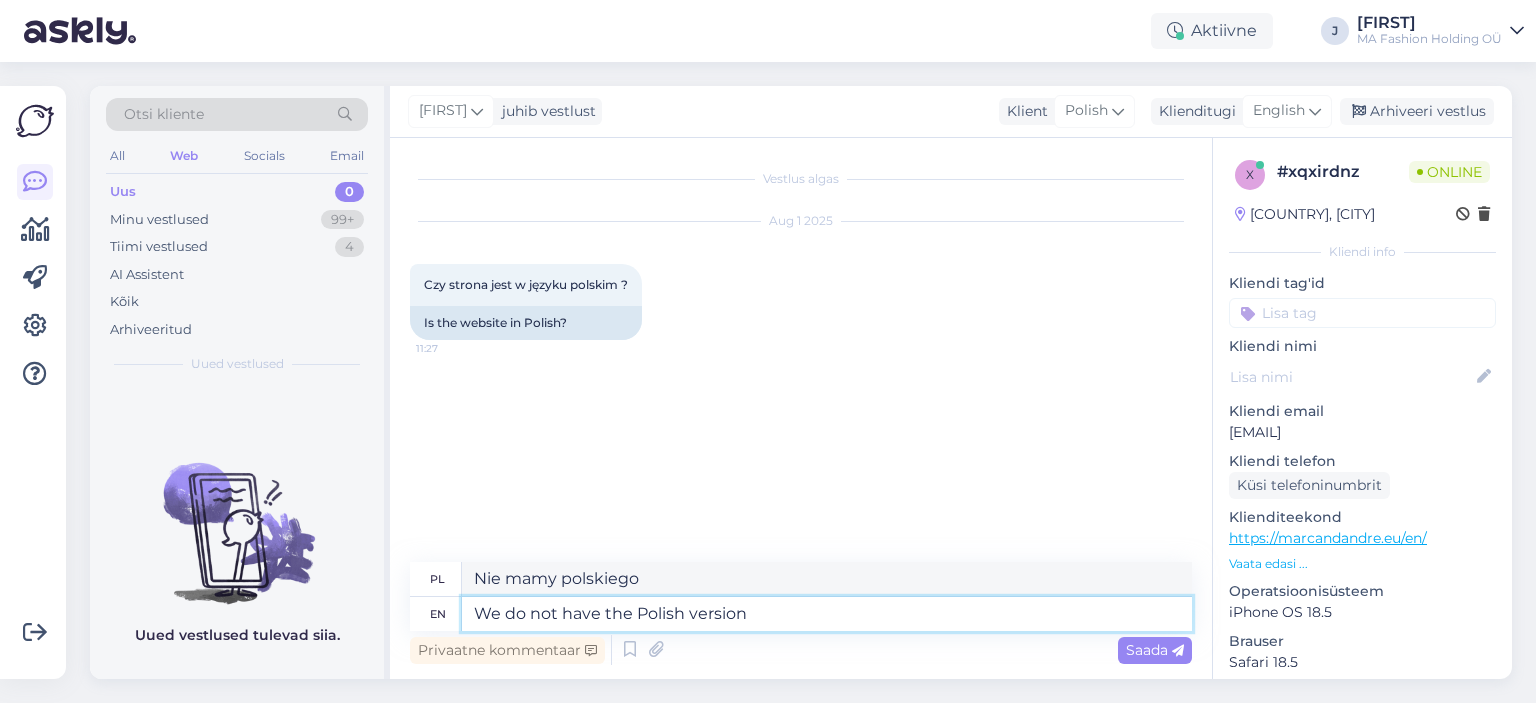type on "Nie mamy wersji polskiej" 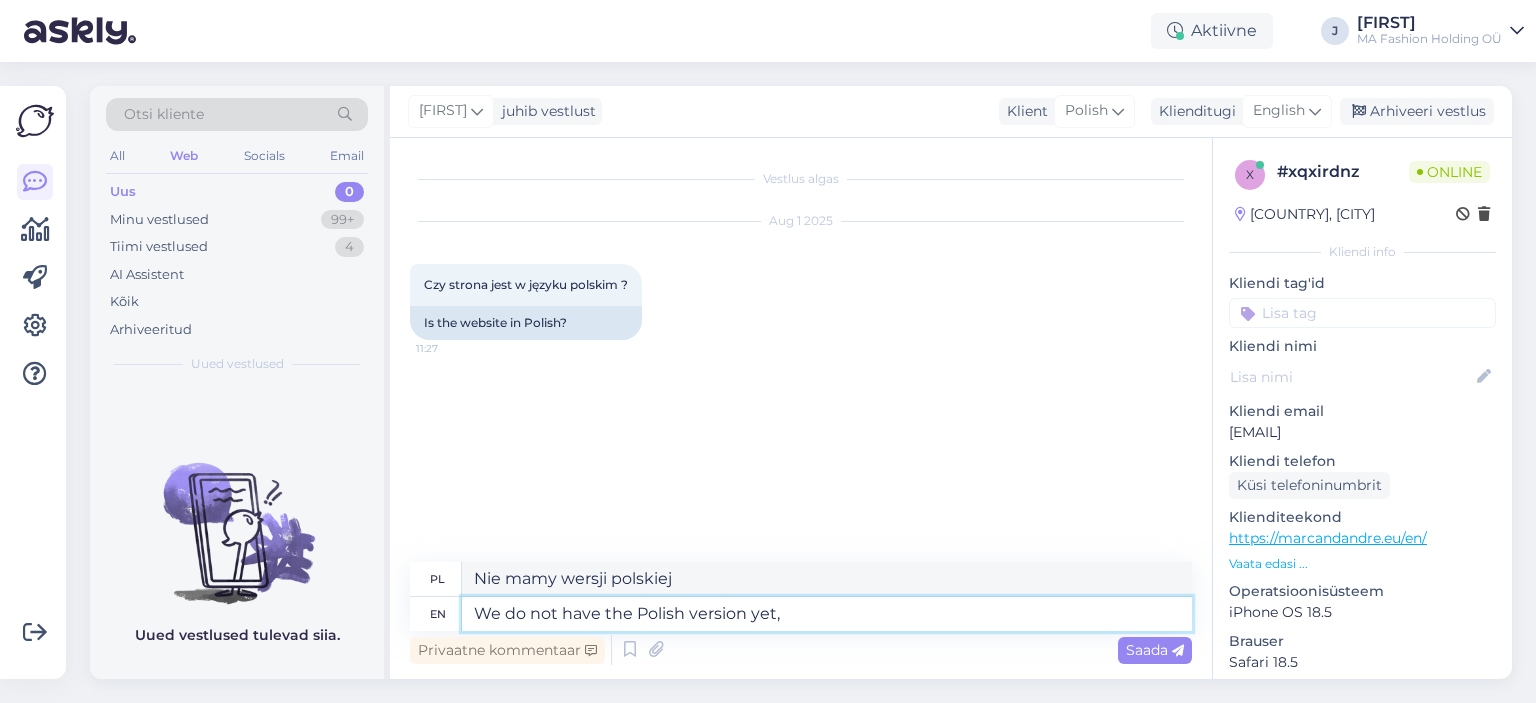 type on "We do not have the Polish version yet," 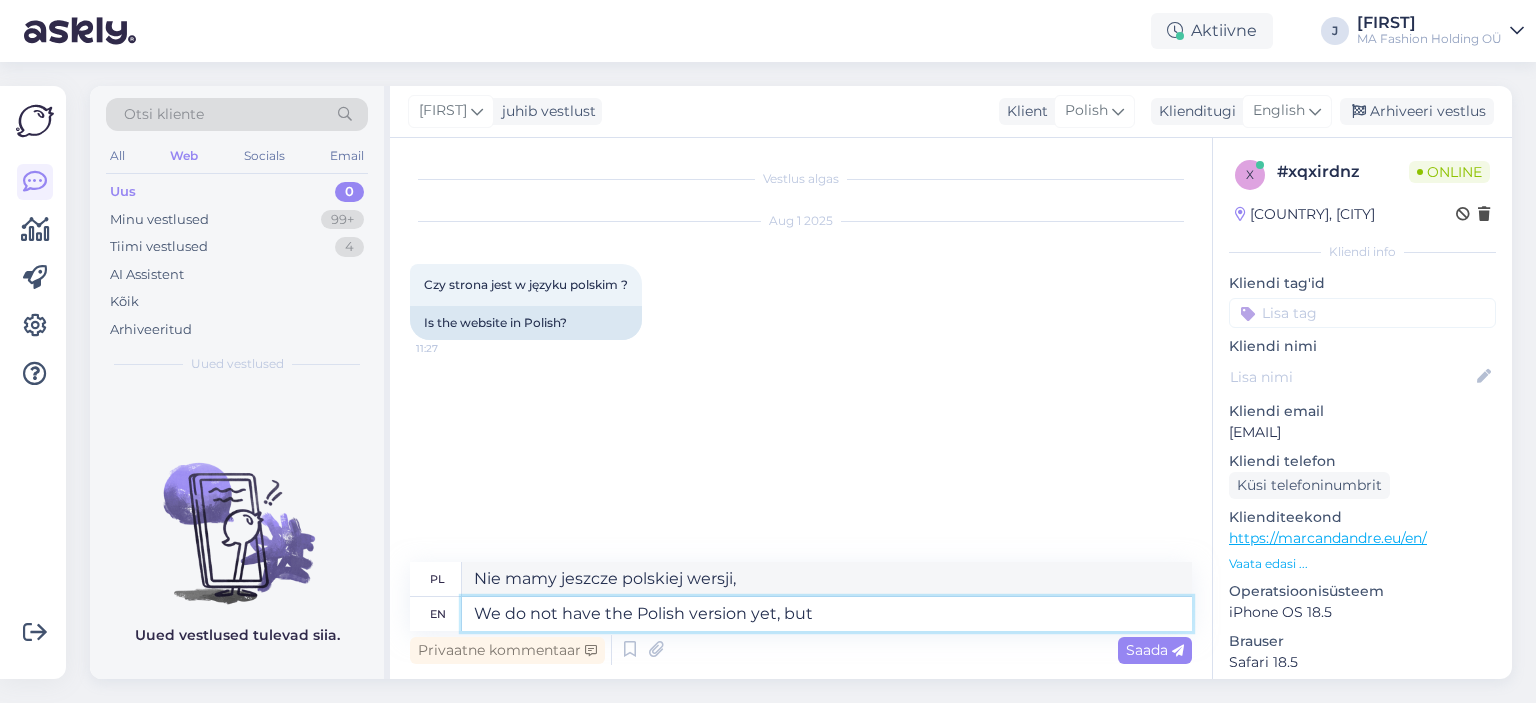 type on "We do not have the Polish version yet, but" 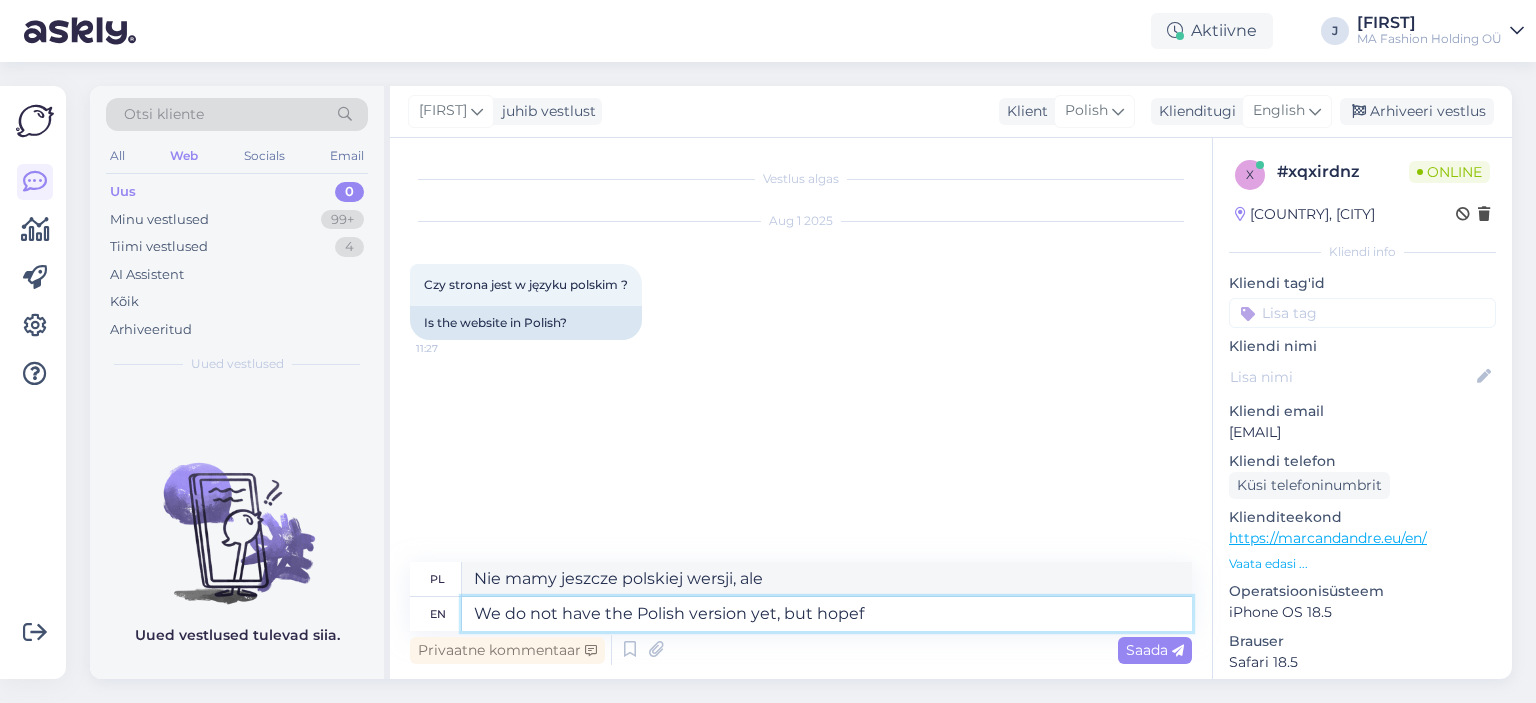 type on "We do not have the Polish version yet, but hopefu" 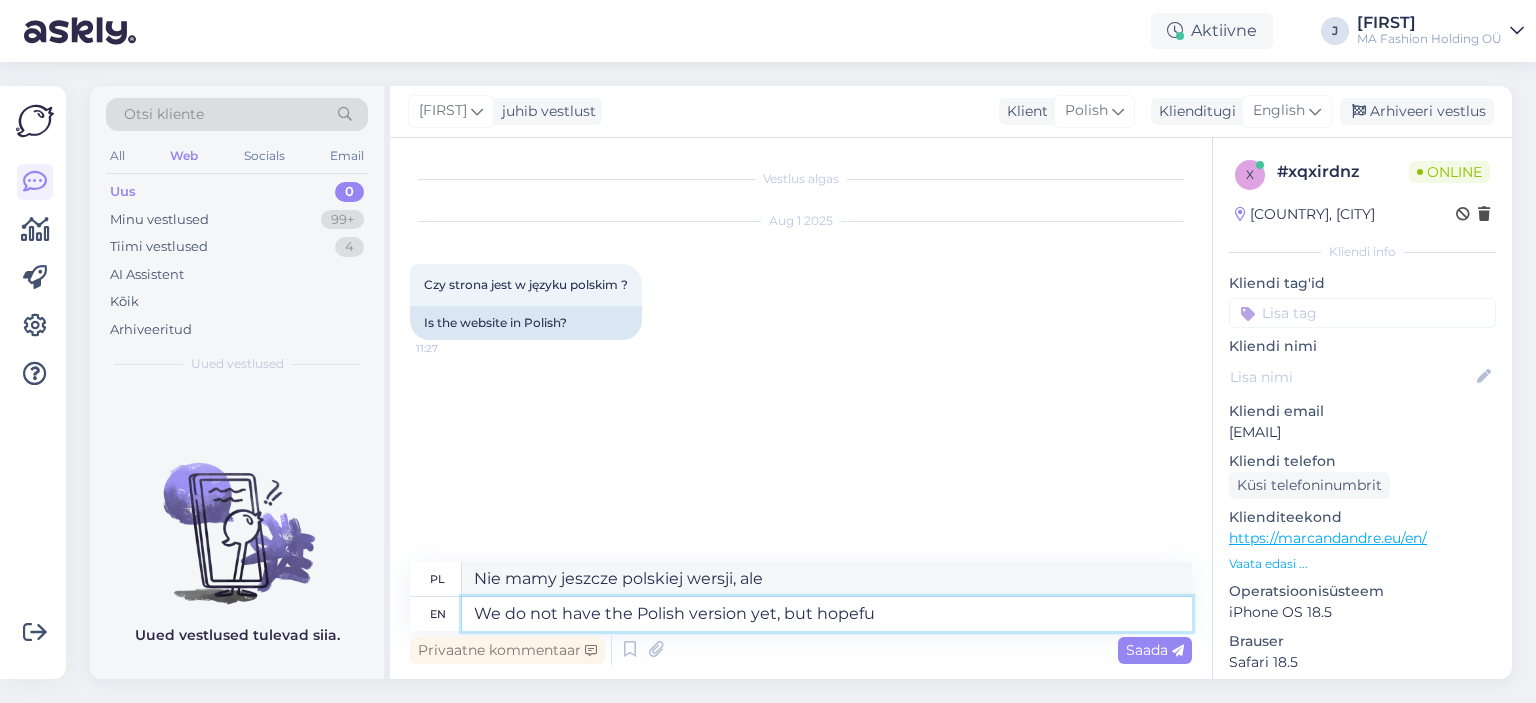 type on "Nie mamy jeszcze polskiej wersji, ale mamy nadzieję" 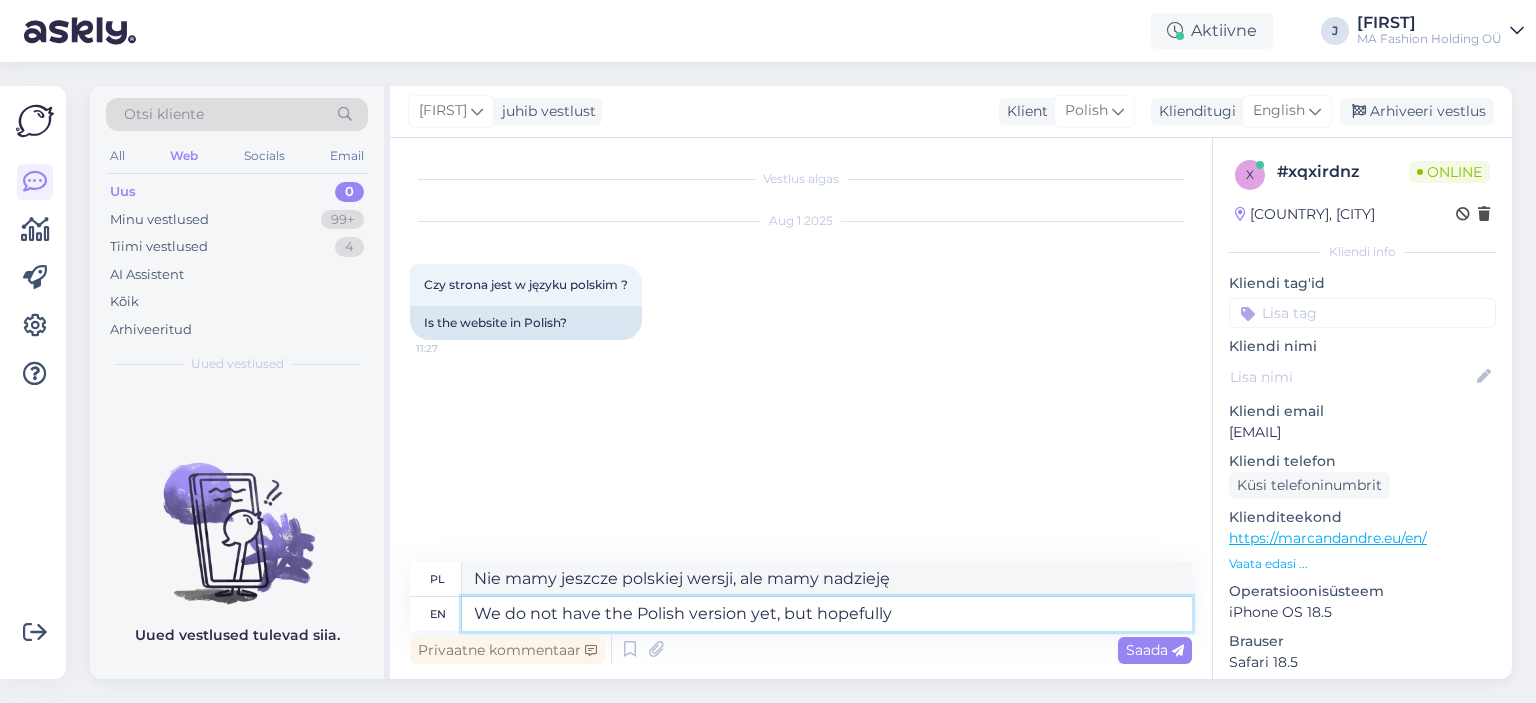 type on "We do not have the Polish version yet, but hopefully" 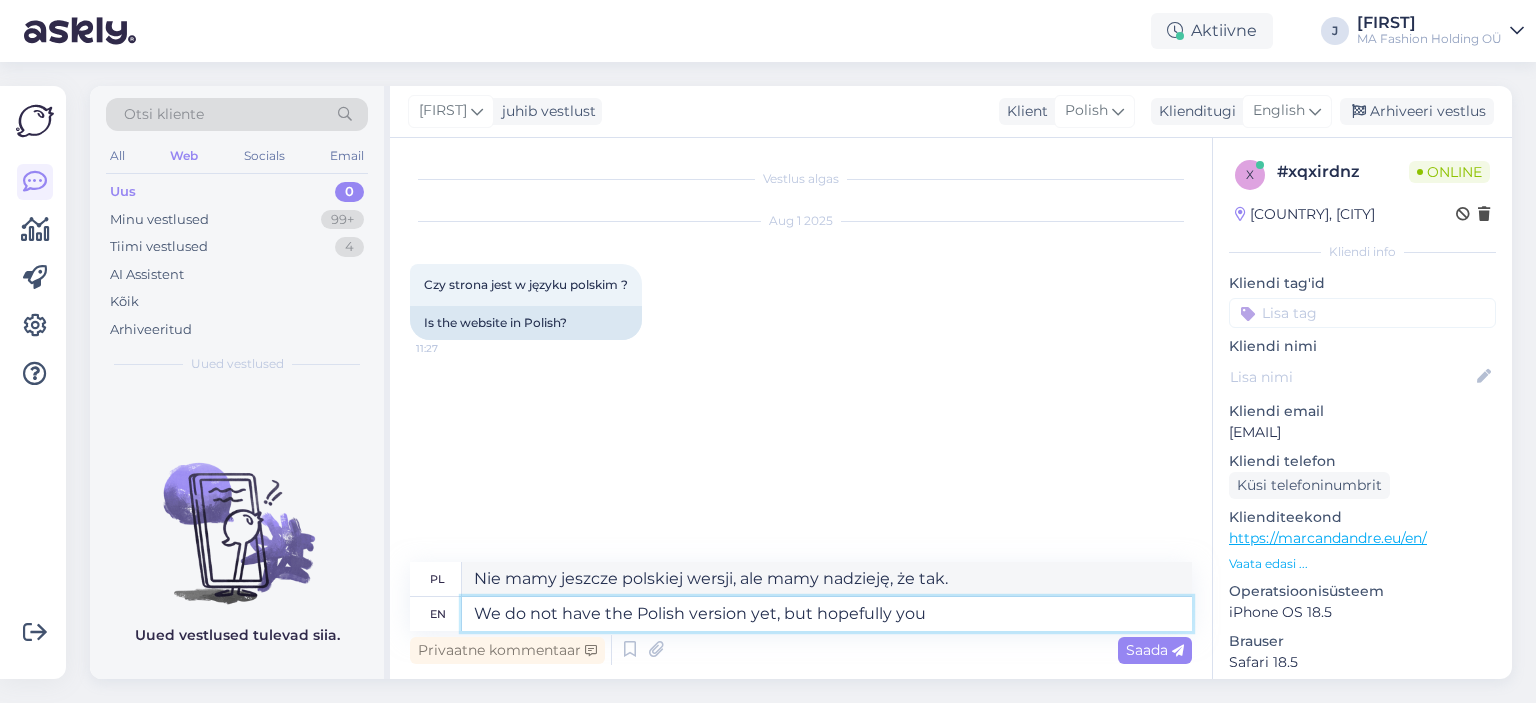 type on "We do not have the Polish version yet, but hopefully you" 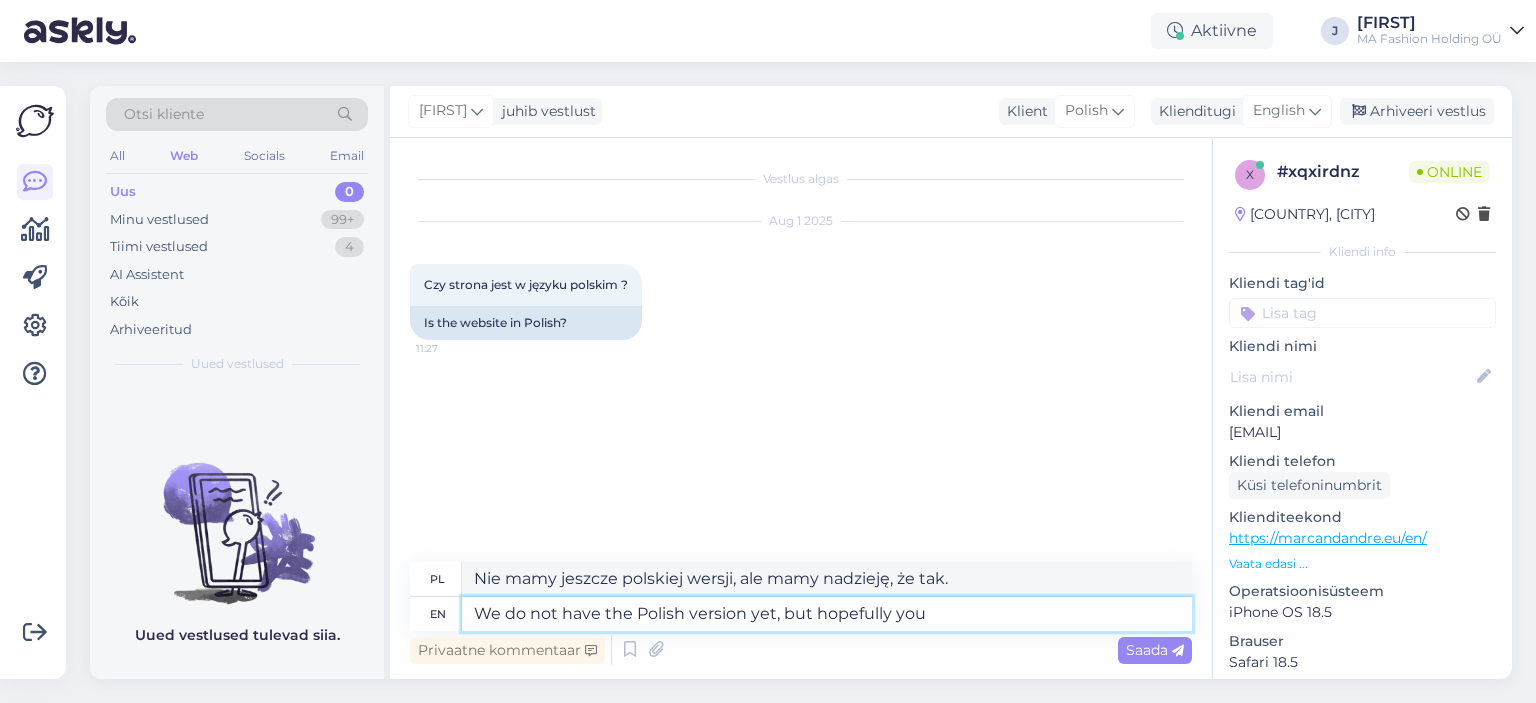 type on "Nie mamy jeszcze polskiej wersji, ale mamy nadzieję, że" 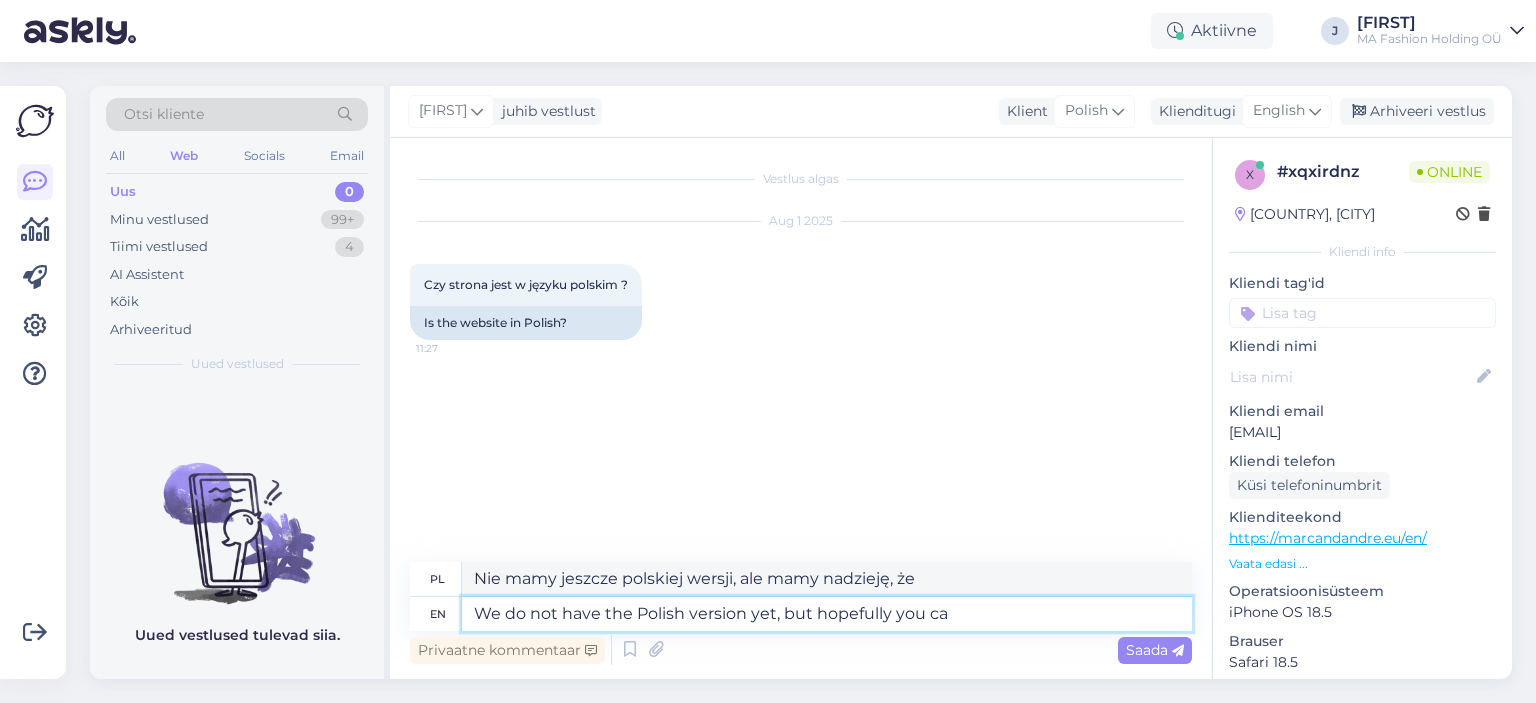 type on "We do not have the Polish version yet, but hopefully you ca n" 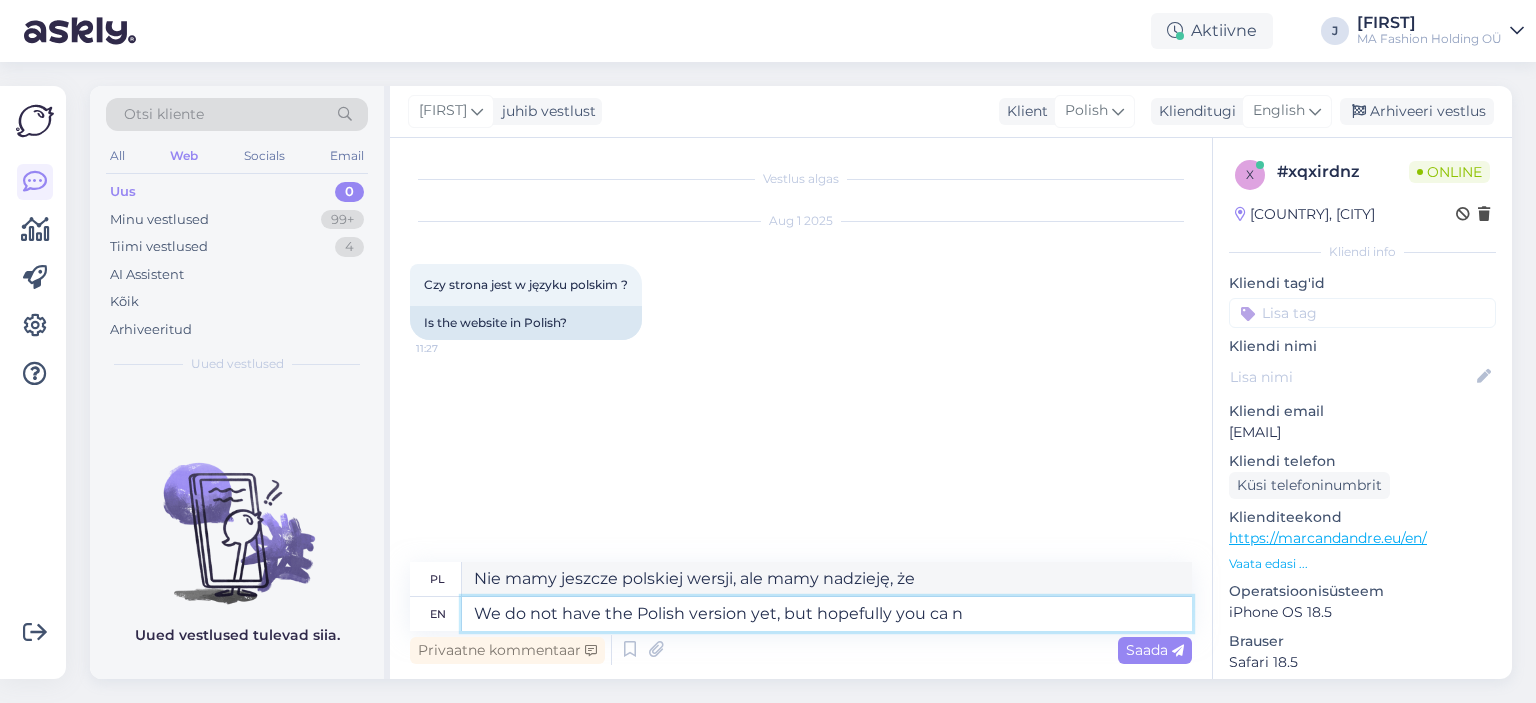 type on "Nie mamy jeszcze polskiej wersji, ale mamy nadzieję, że będzie dostępna." 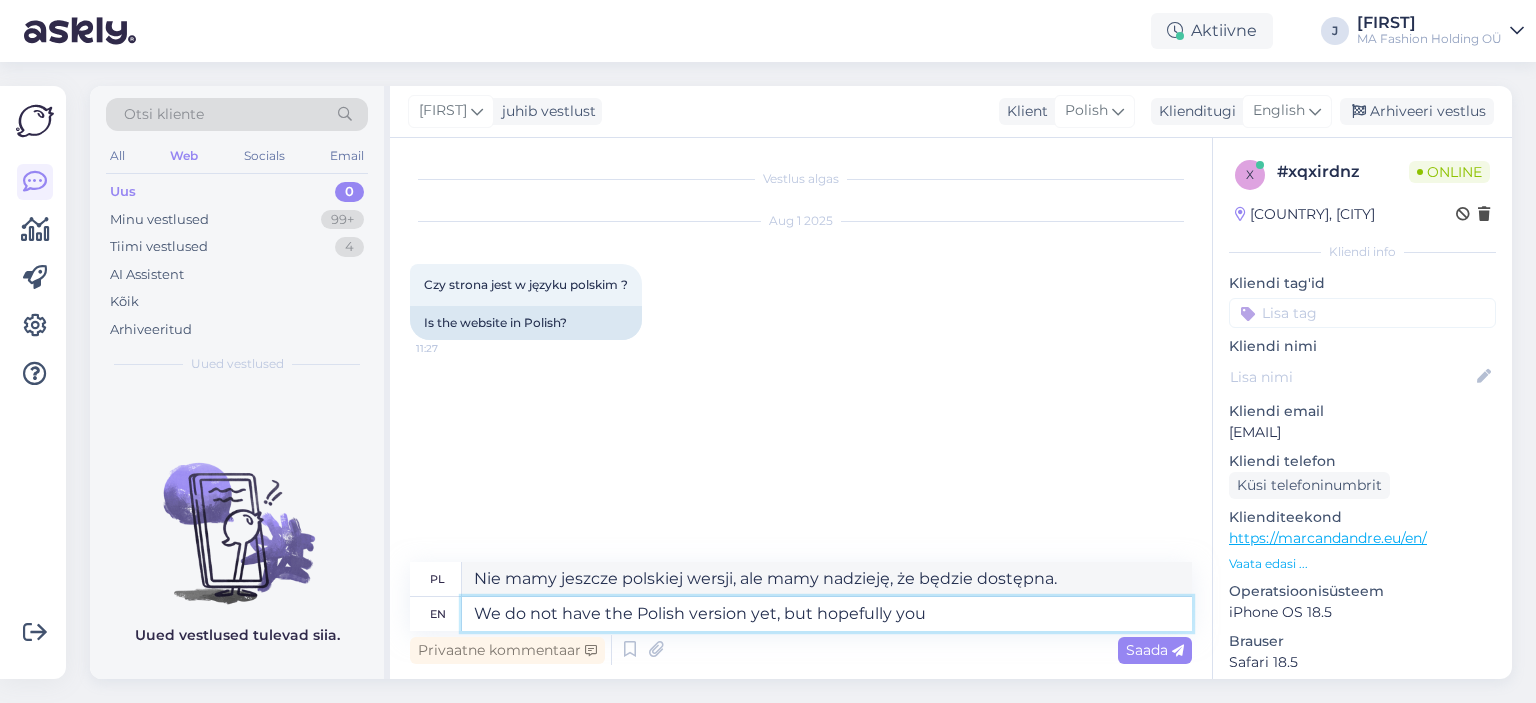type on "We do not have the Polish version yet, but hopefully you" 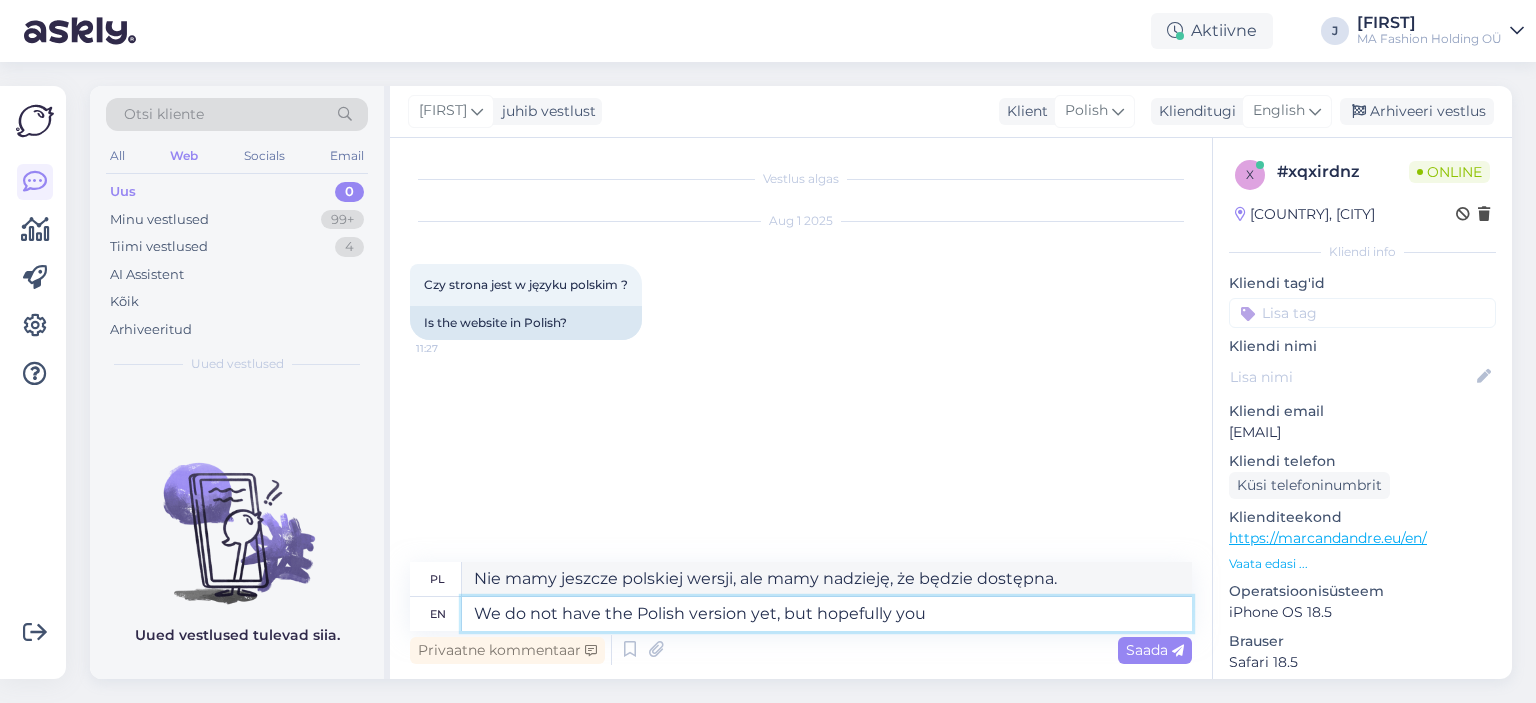 type on "Nie mamy jeszcze polskiej wersji, ale mamy nadzieję, że" 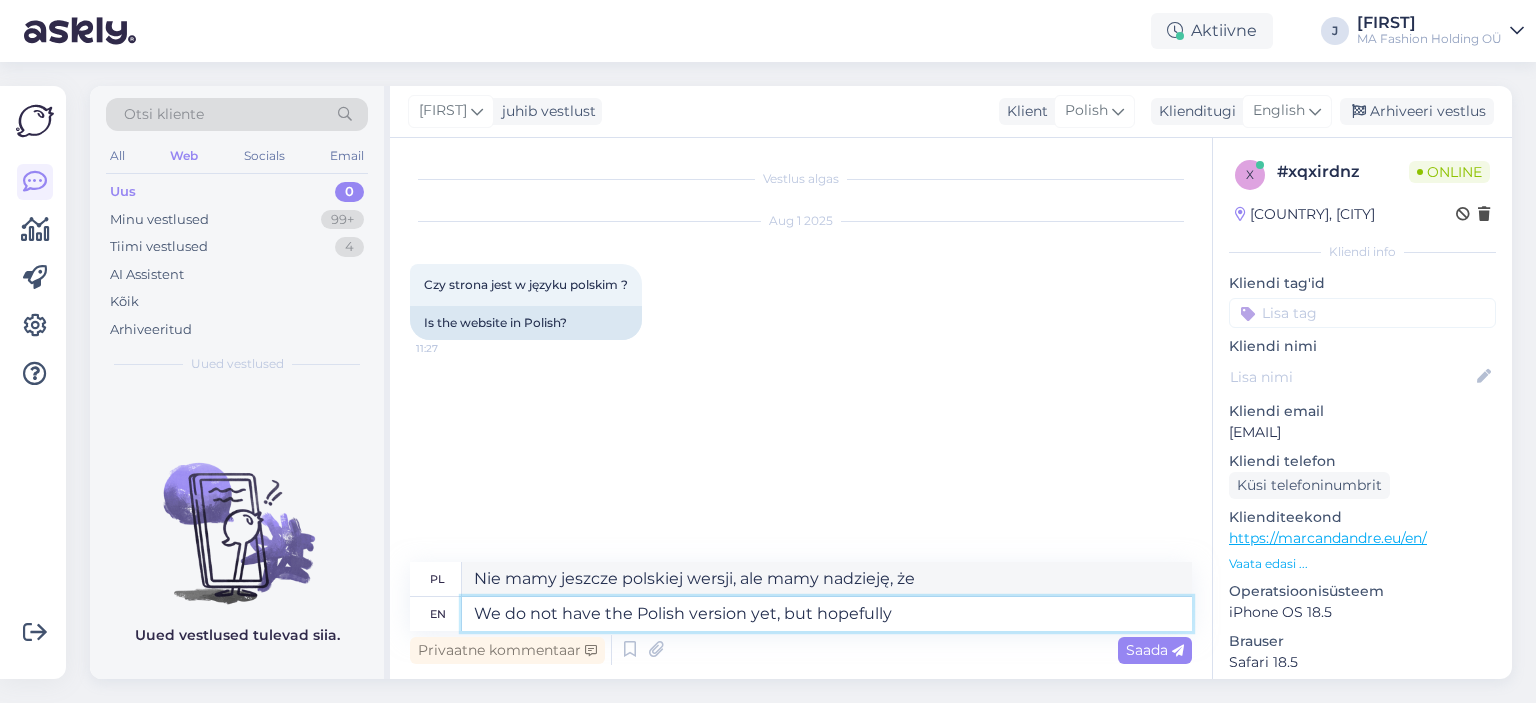 type on "We do not have the Polish version yet, but hopefully t" 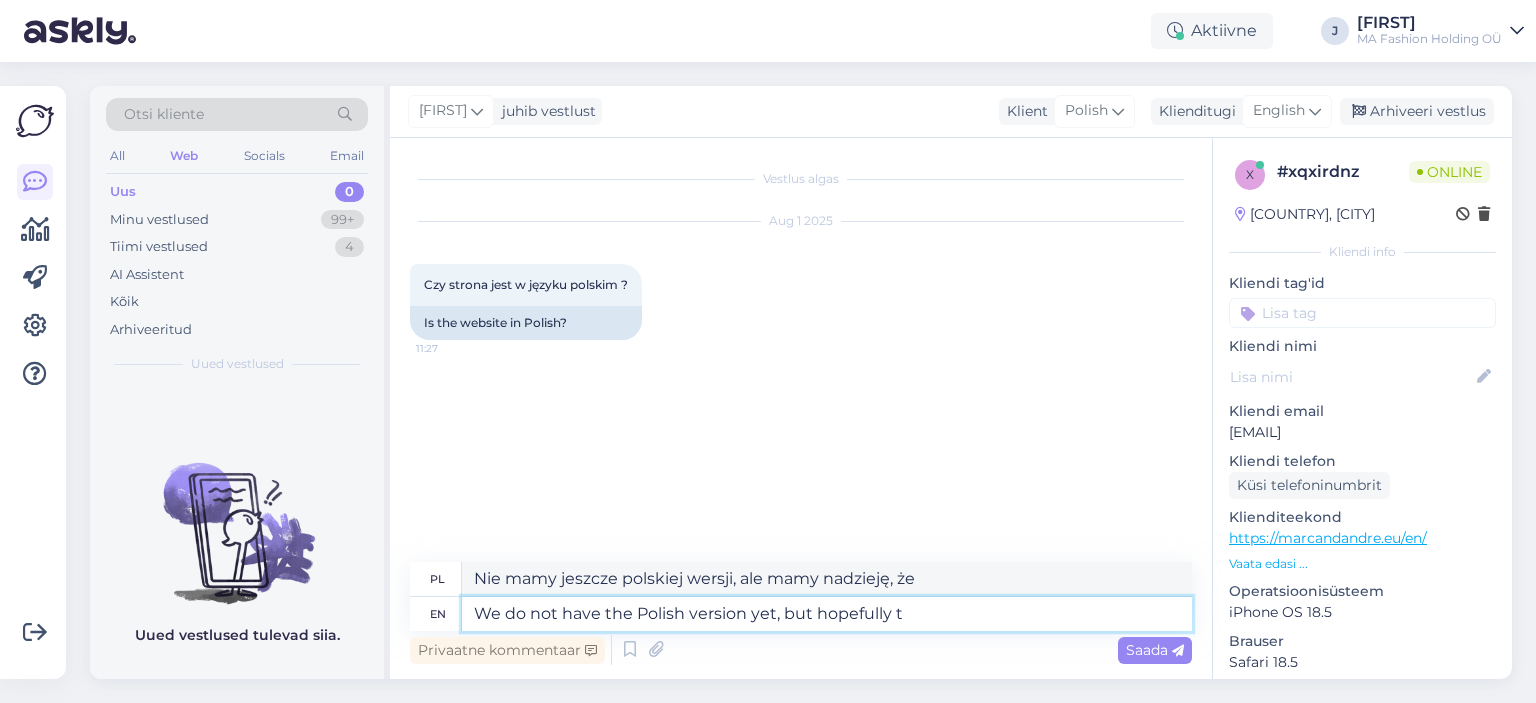 type on "Nie mamy jeszcze polskiej wersji, ale mamy nadzieję, że tak." 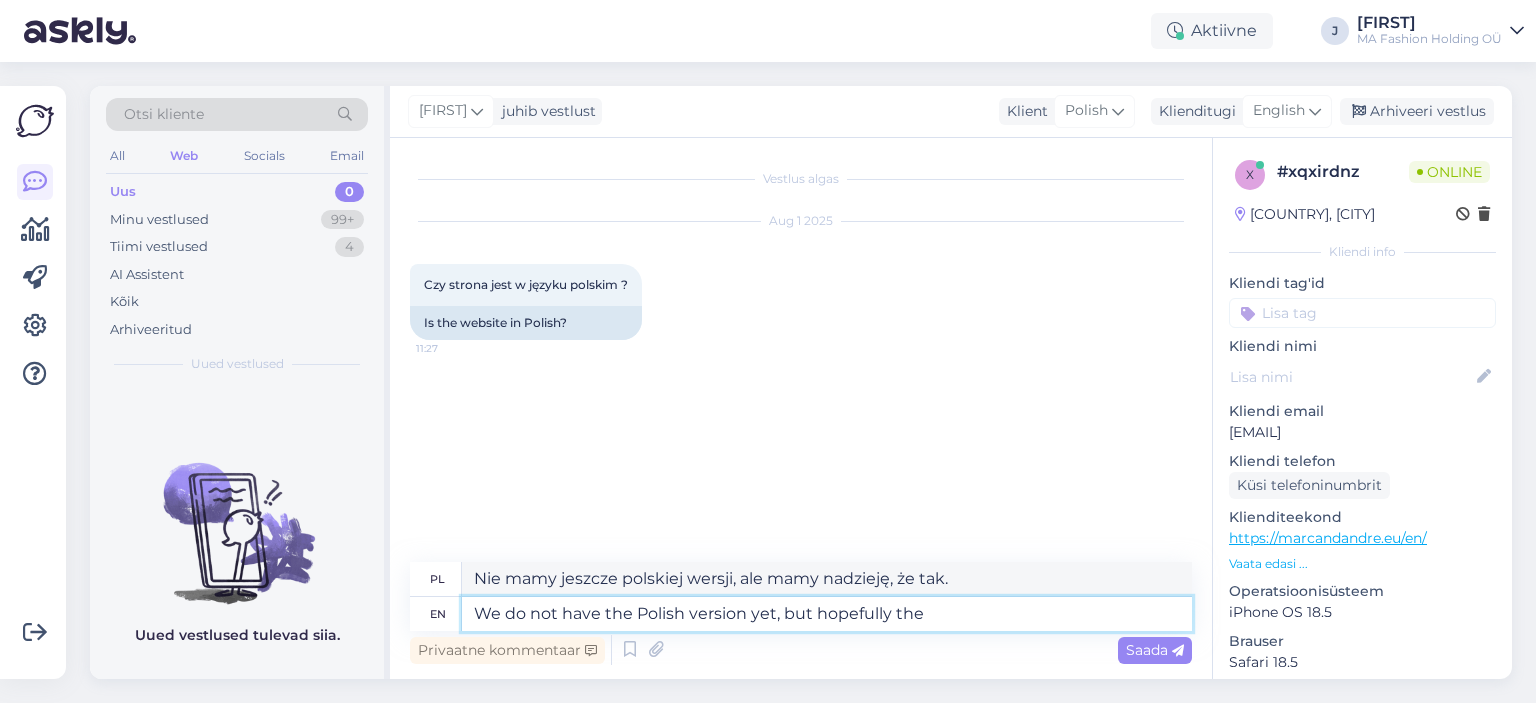 type on "We do not have the Polish version yet, but hopefully the e" 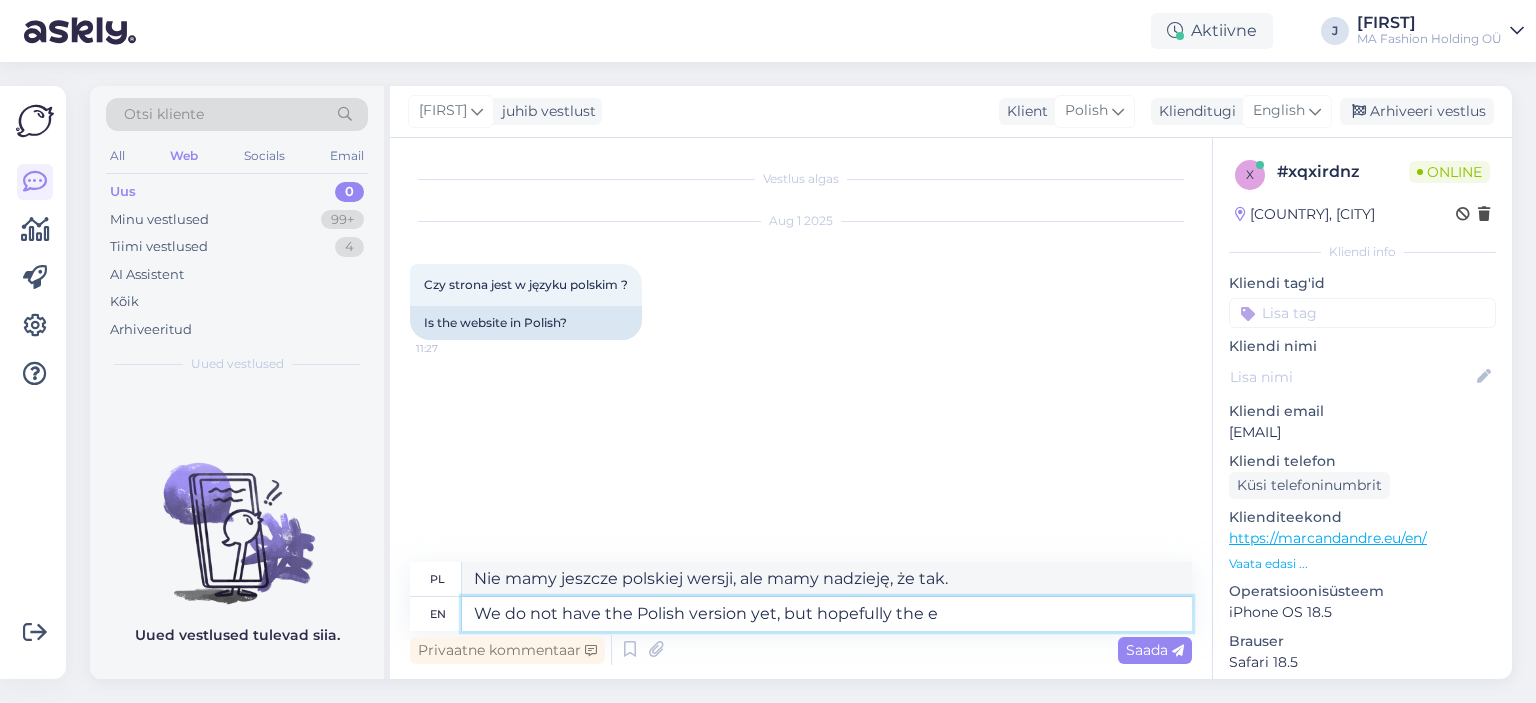 type on "Nie mamy jeszcze polskiej wersji, ale mamy nadzieję, że" 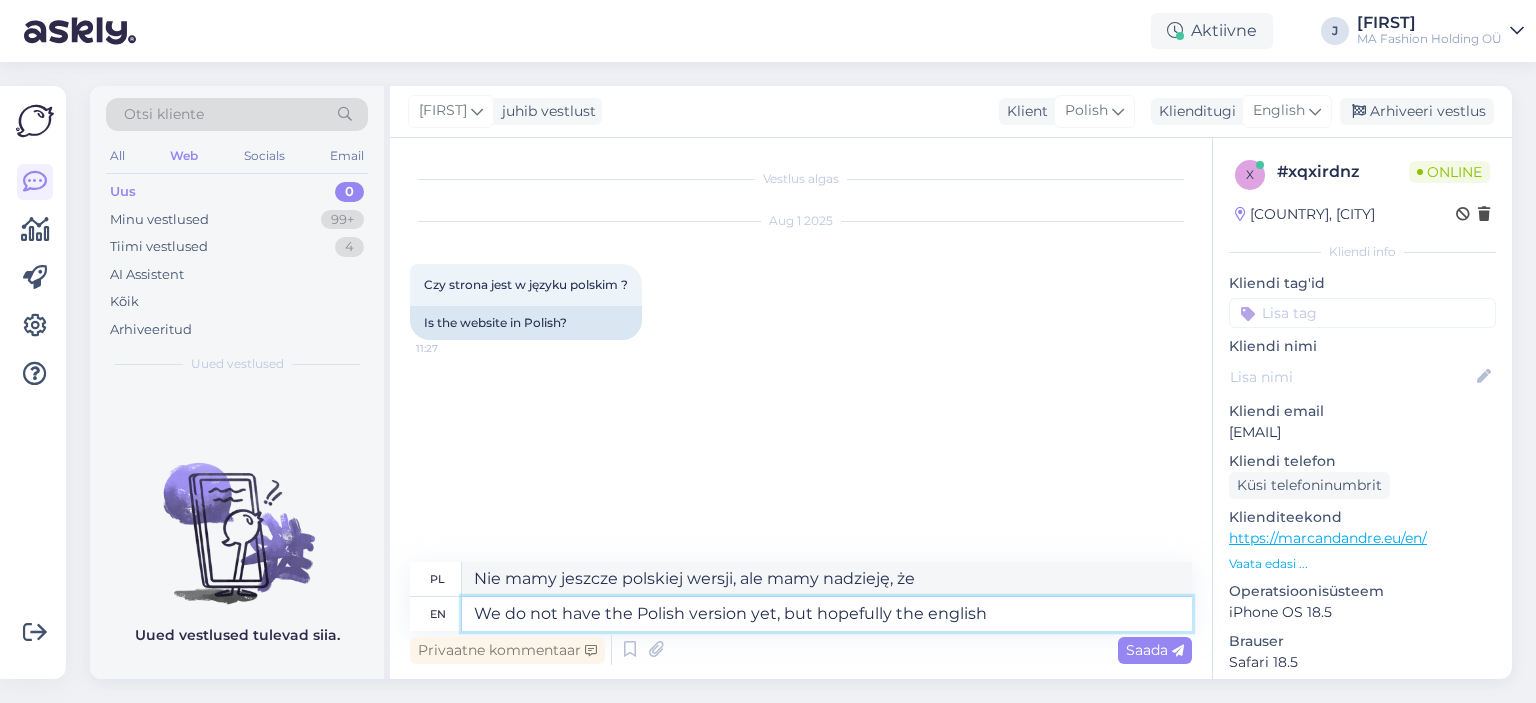 type on "We do not have the Polish version yet, but hopefully the english" 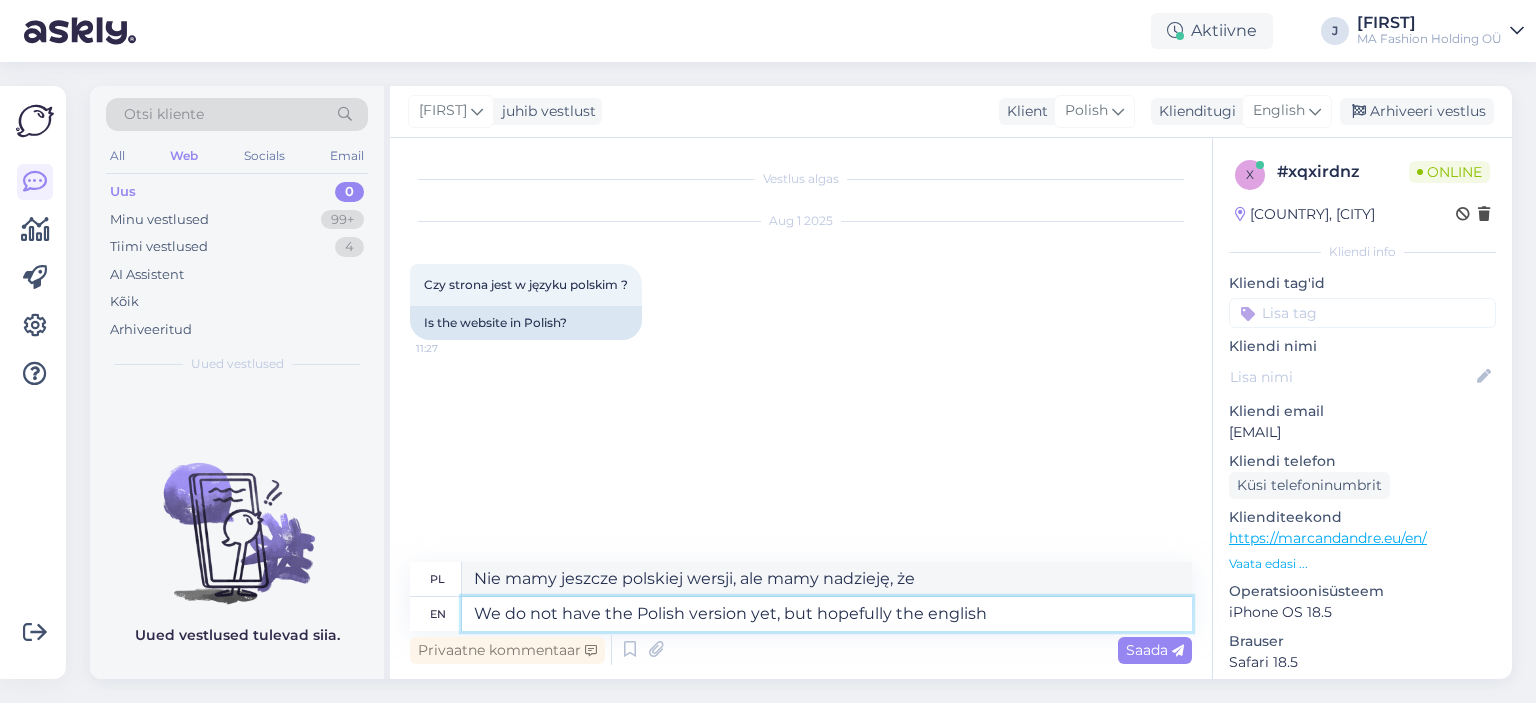 type on "Nie mamy jeszcze polskiej wersji, ale mamy nadzieję, że angielska będzie dostępna." 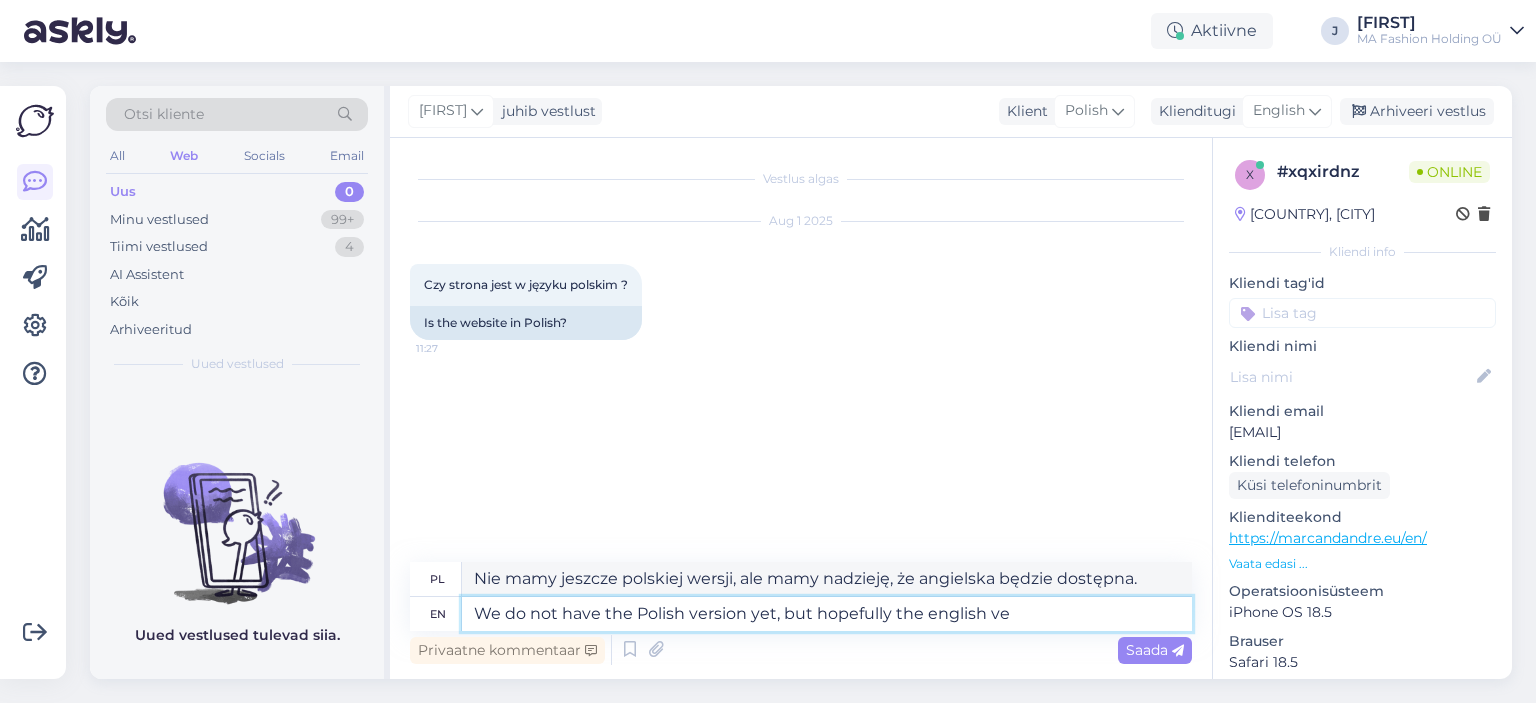 type on "We do not have the Polish version yet, but hopefully the english ver" 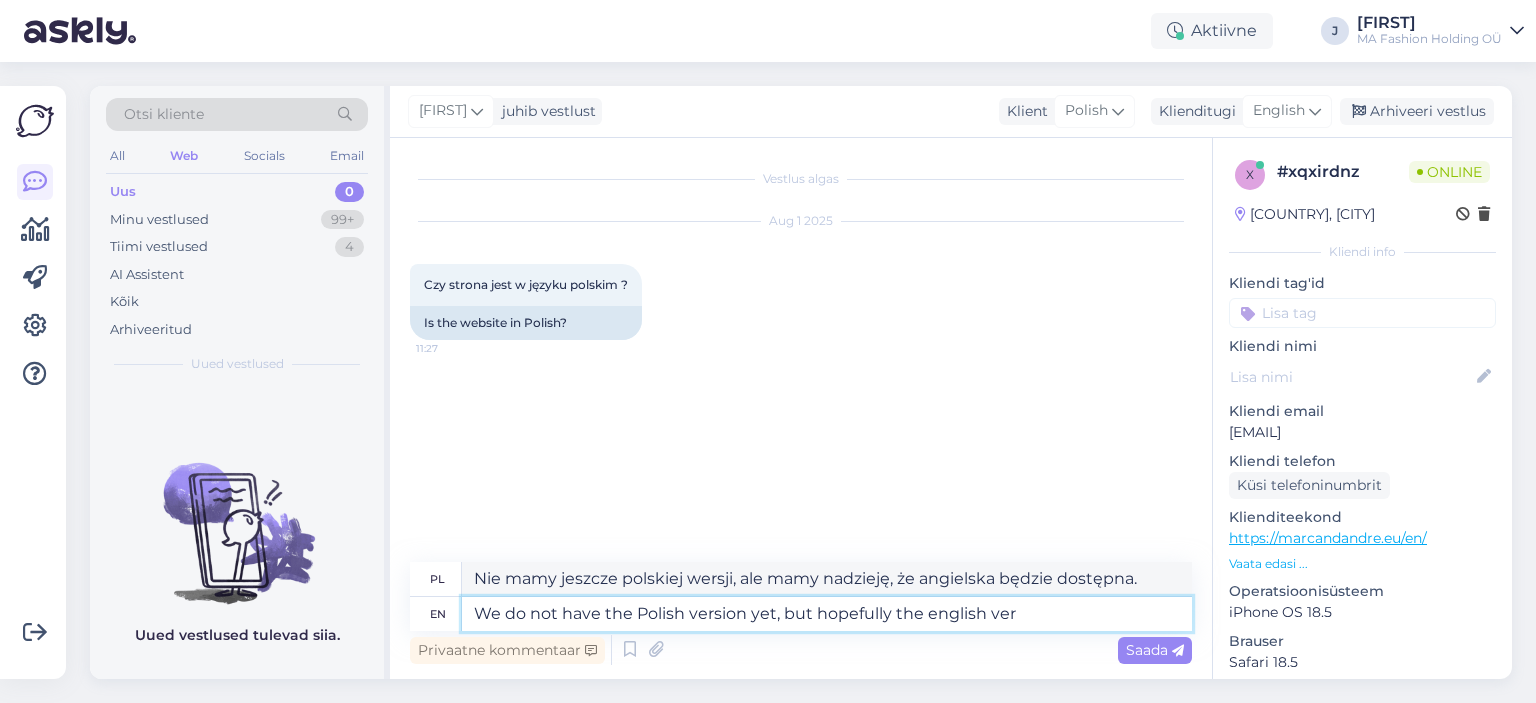 type on "Nie mamy jeszcze polskiej wersji, ale mamy nadzieję, że wersja angielska będzie dostępna." 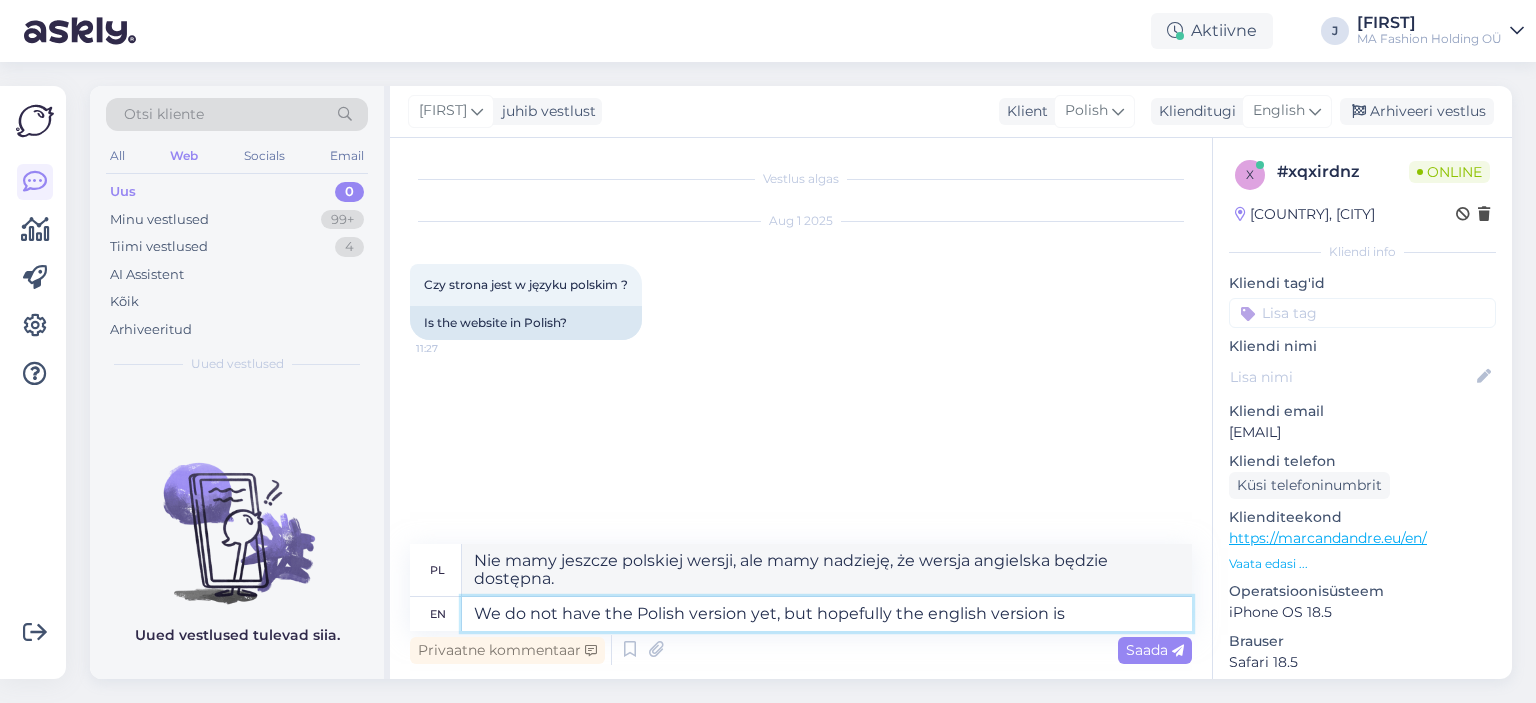 type on "We do not have the Polish version yet, but hopefully the english version is" 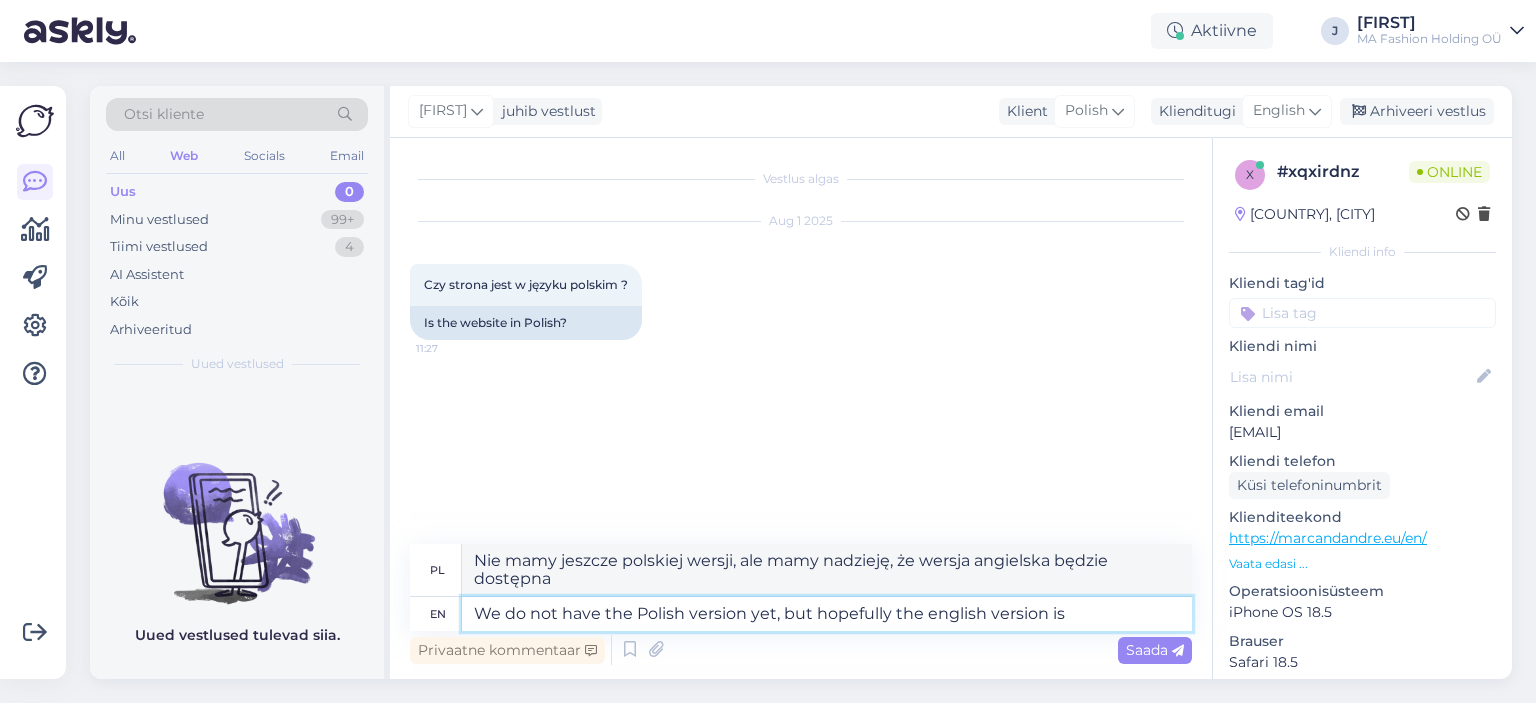 type on "Nie mamy jeszcze polskiej wersji, ale mamy nadzieję, że wersja angielska będzie dostępna." 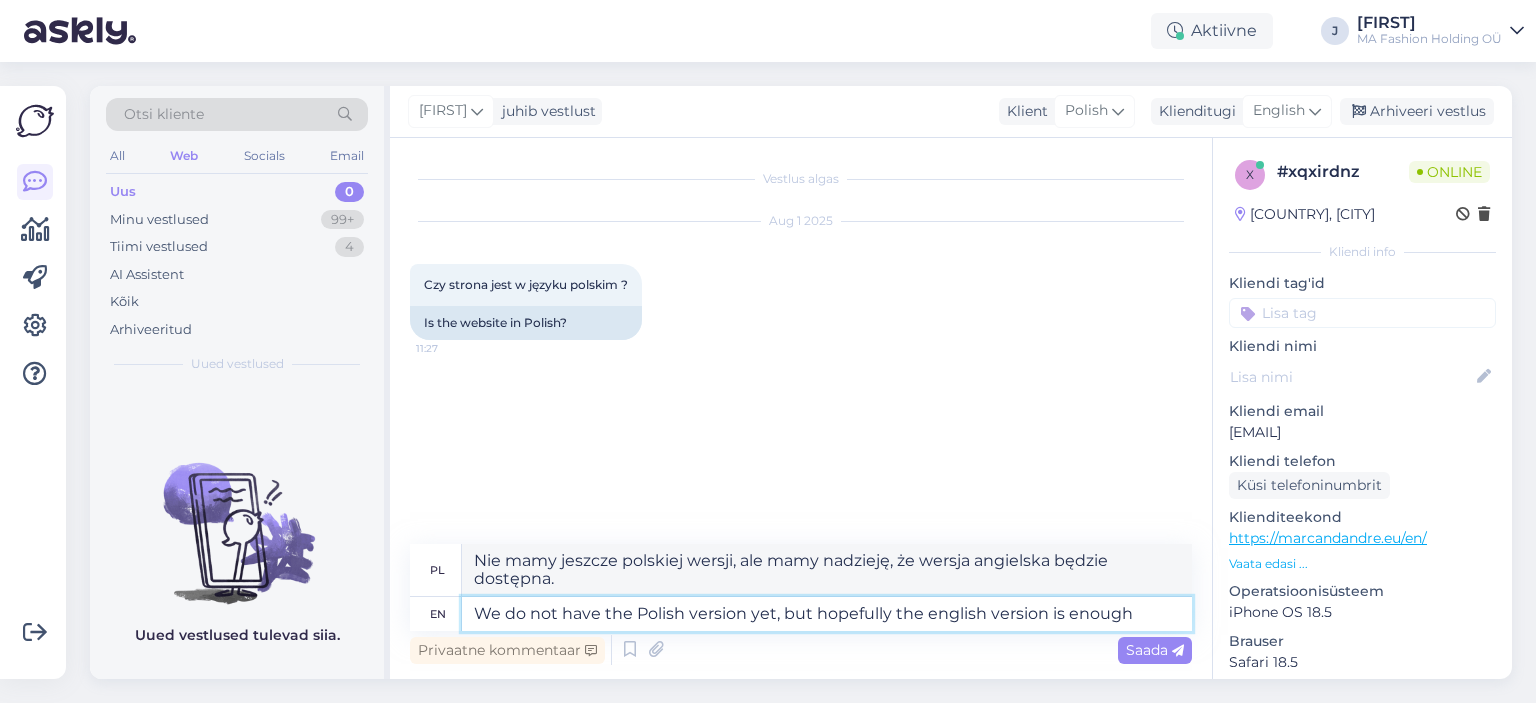 type on "We do not have the Polish version yet, but hopefully the english version is enough" 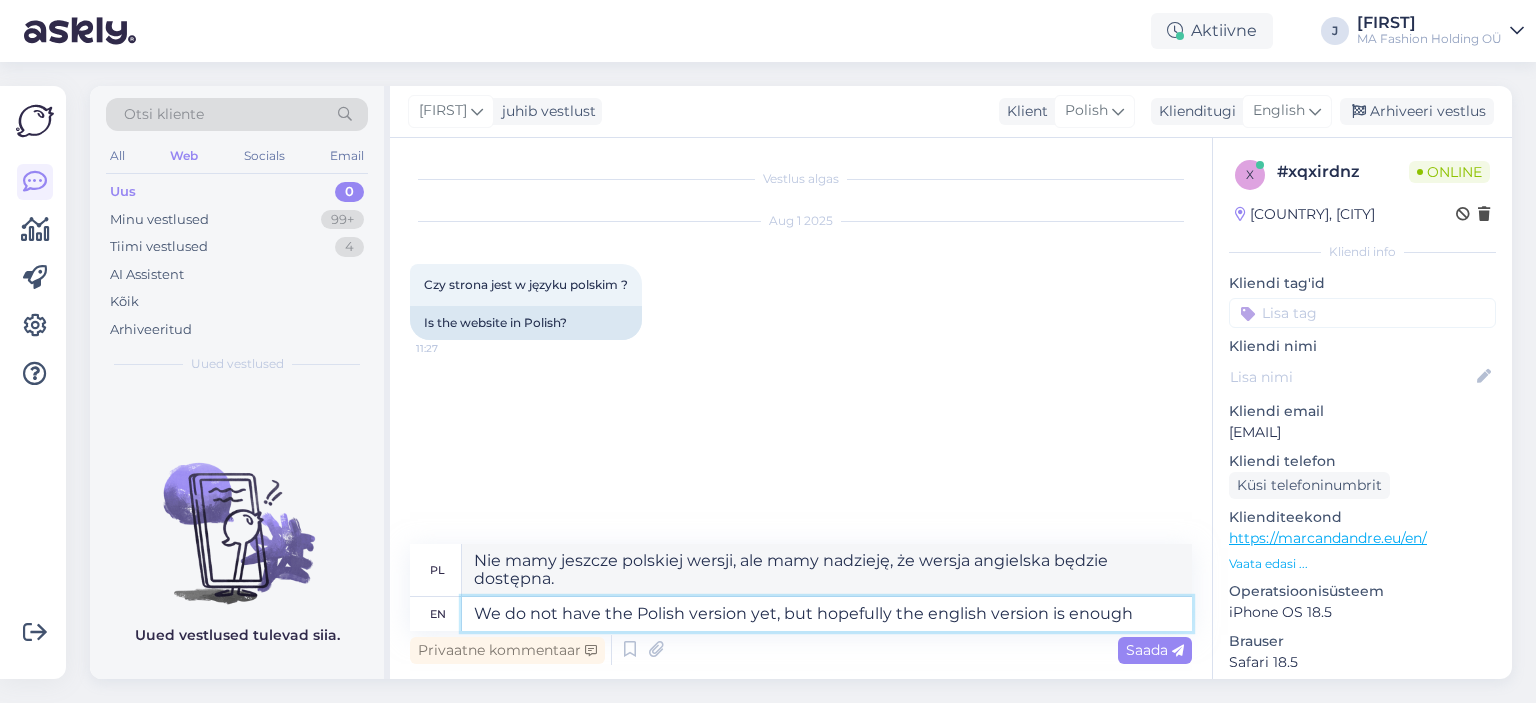 type on "Nie mamy jeszcze wersji polskiej, ale mamy nadzieję, że wersja angielska wystarczy" 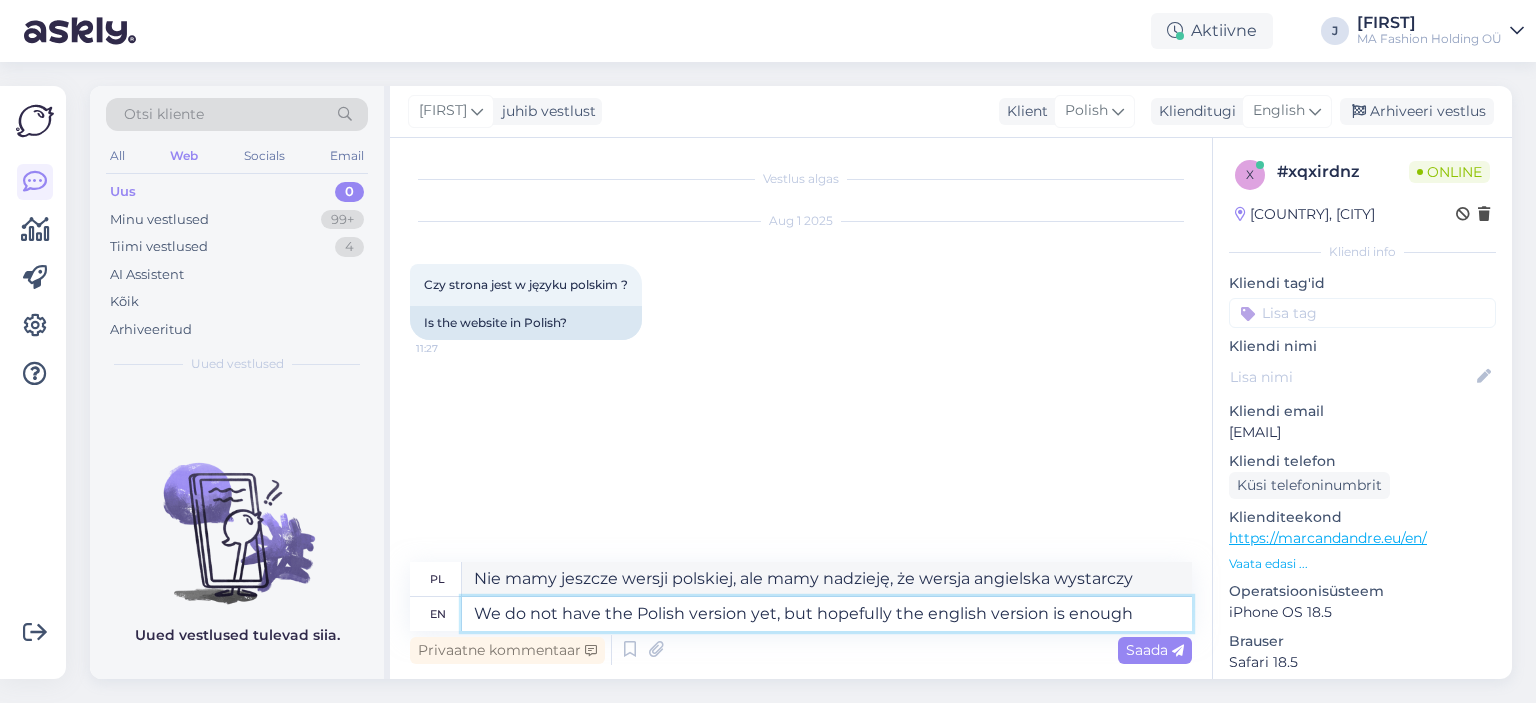 type on "We do not have the Polish version yet, but hopefully the English version is enough" 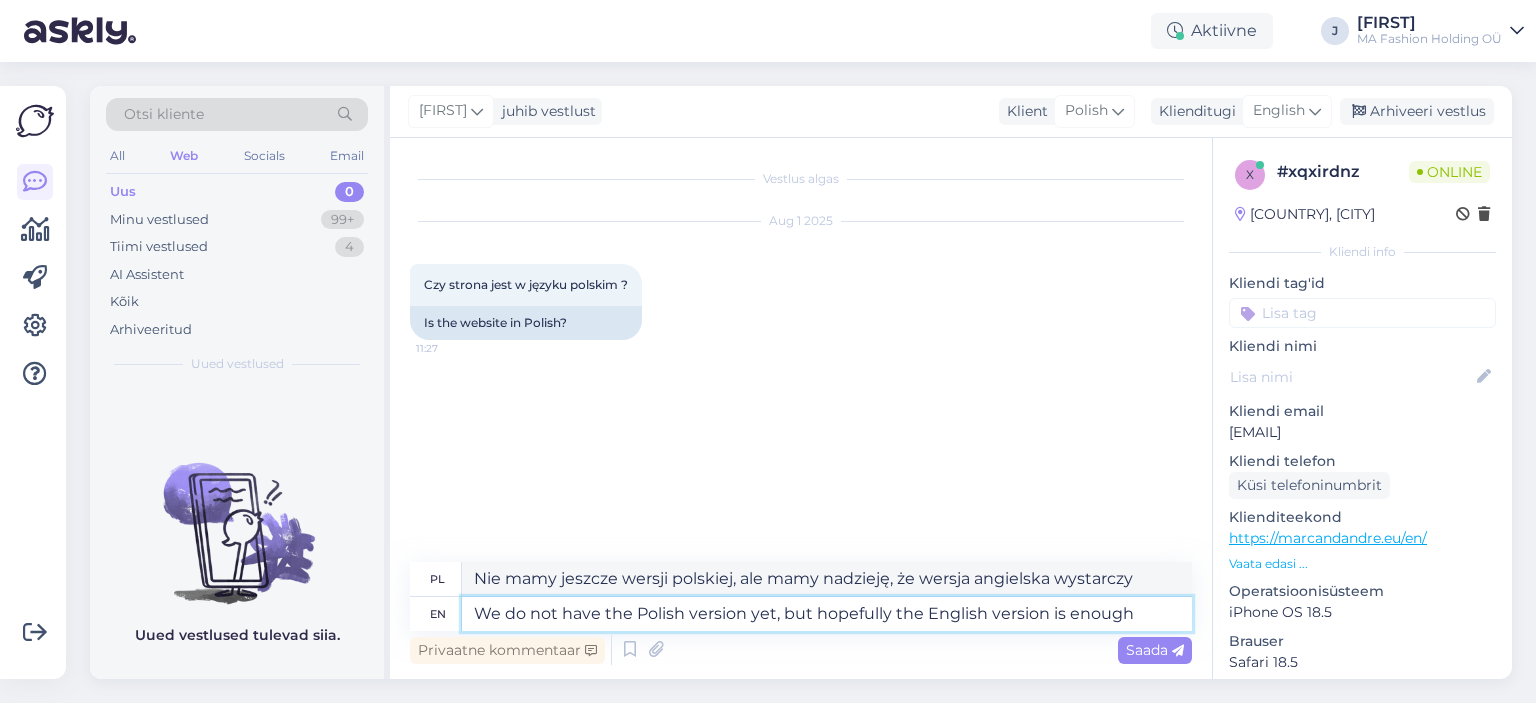 type on "Nie mamy jeszcze wersji polskiej, ale mam nadzieję, że wersja angielska wystarczy" 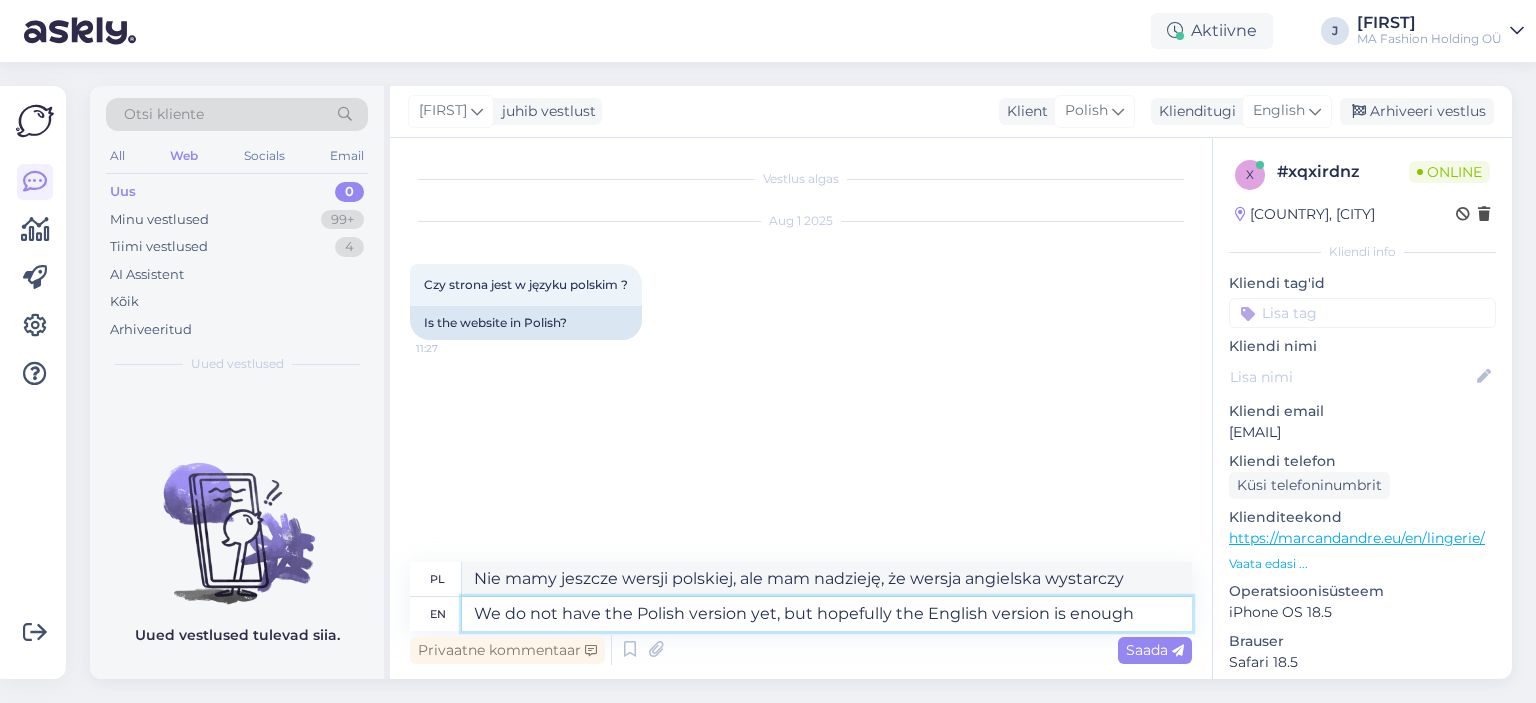 click on "We do not have the Polish version yet, but hopefully the English version is enough" at bounding box center [827, 614] 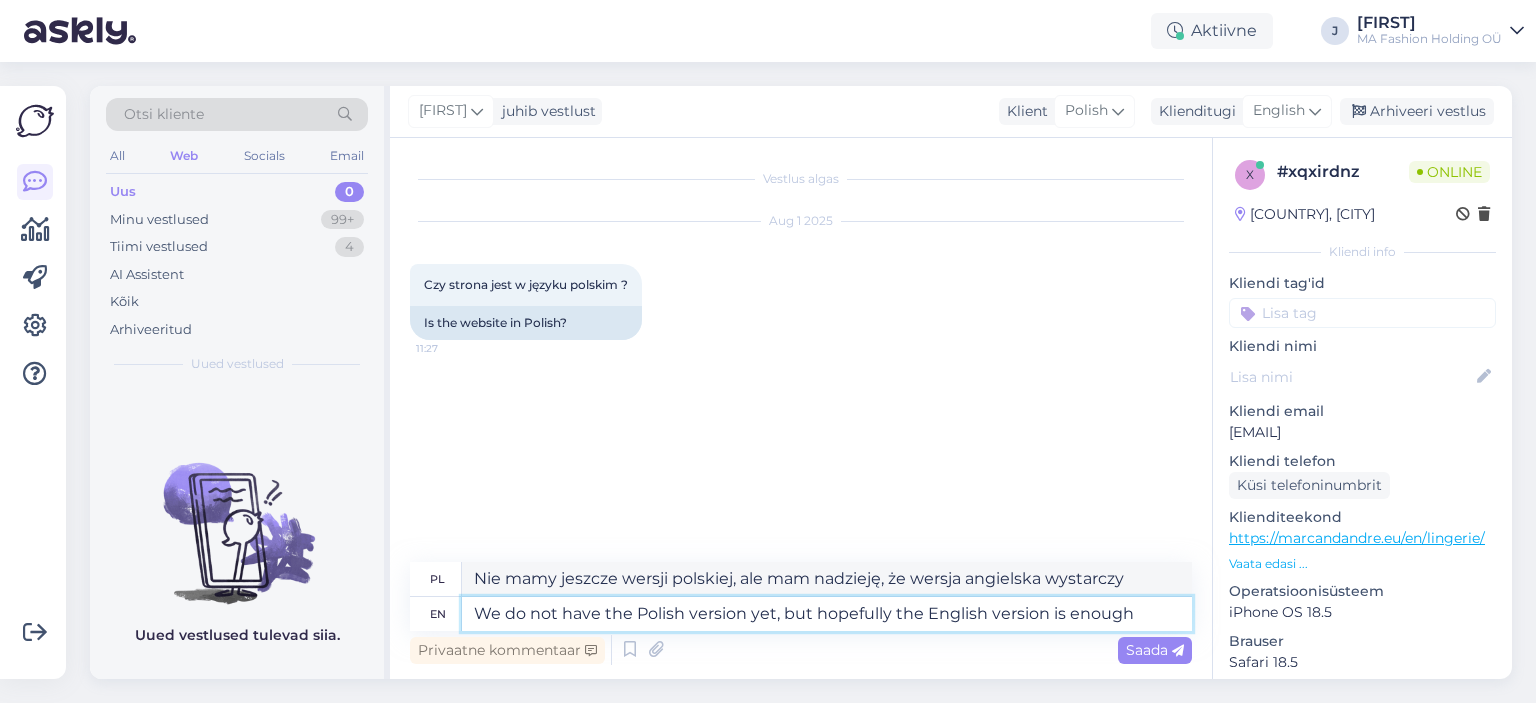 paste on "https://marcandandre.eu/en/" 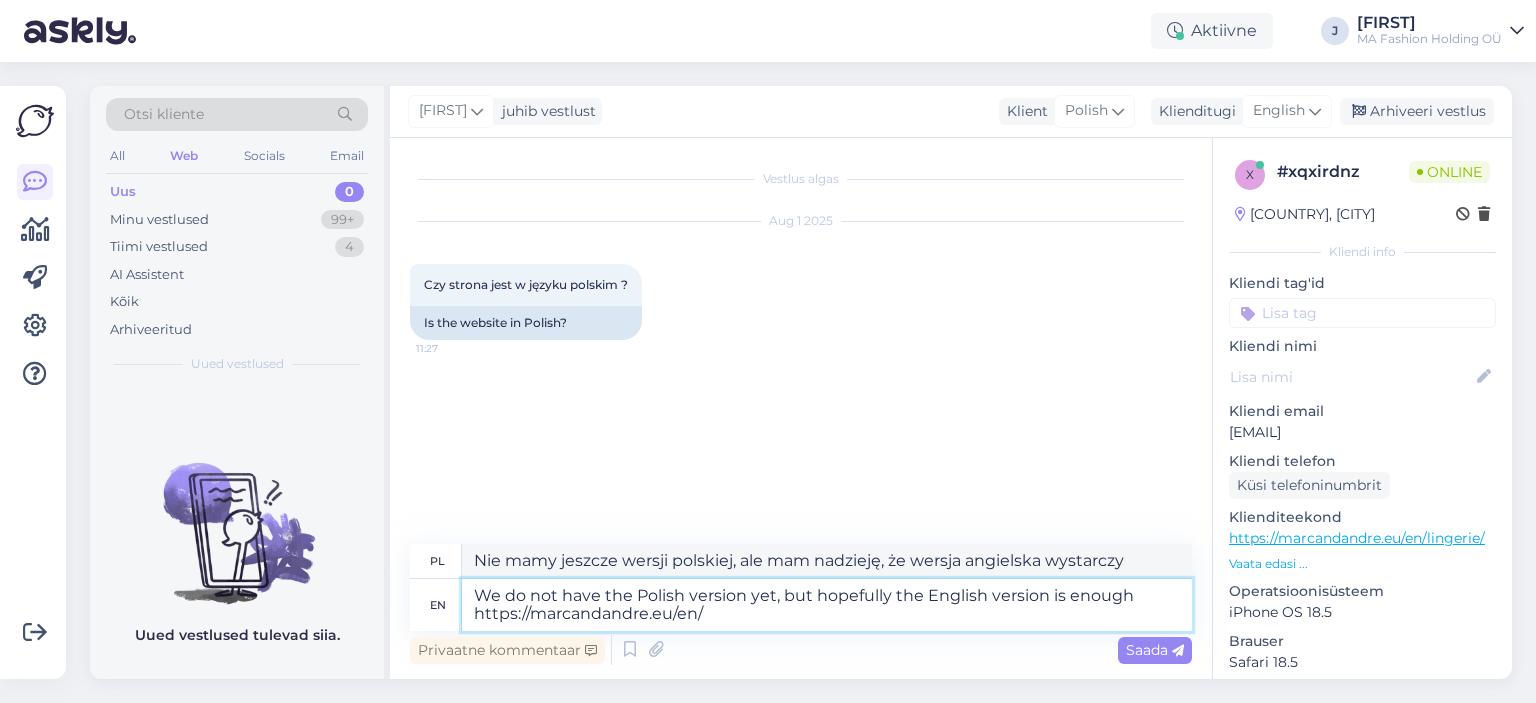 type on "We do not have the Polish version yet, but hopefully the English version is enough https://marcandandre.eu/en/" 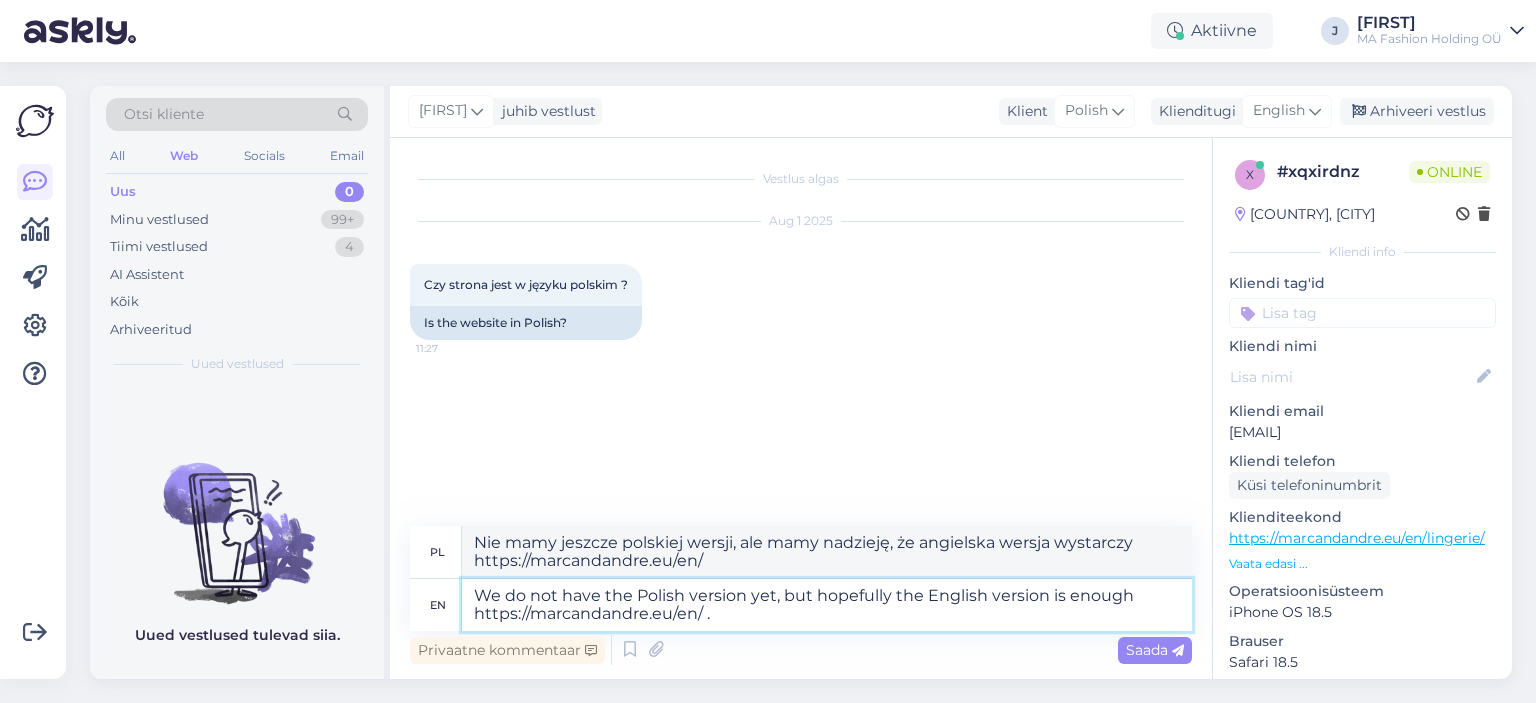 type on "We do not have the Polish version yet, but hopefully the English version is enough https://marcandandre.eu/en/ ." 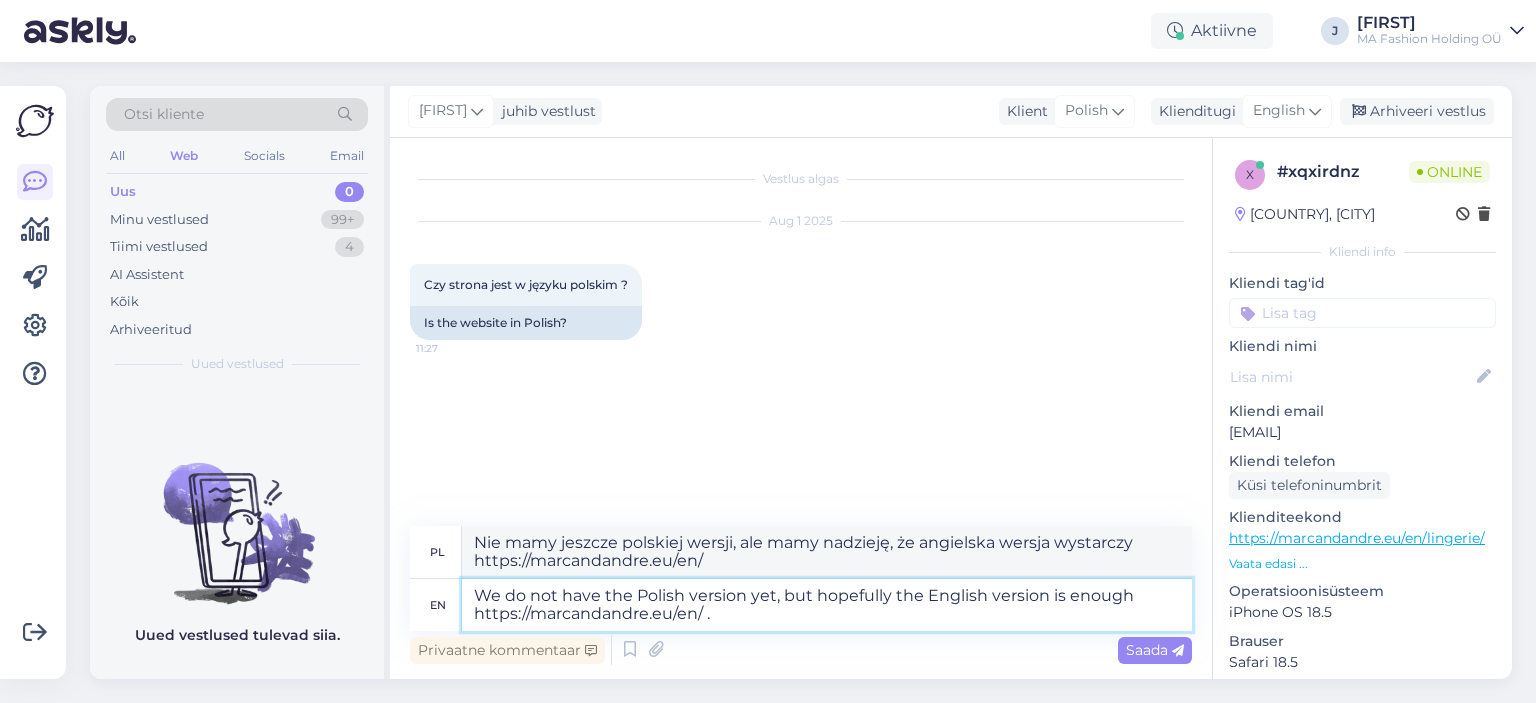type on "Nie mamy jeszcze wersji polskiej, ale mamy nadzieję, że wersja angielska wystarczy https://marcandandre.eu/en/ ." 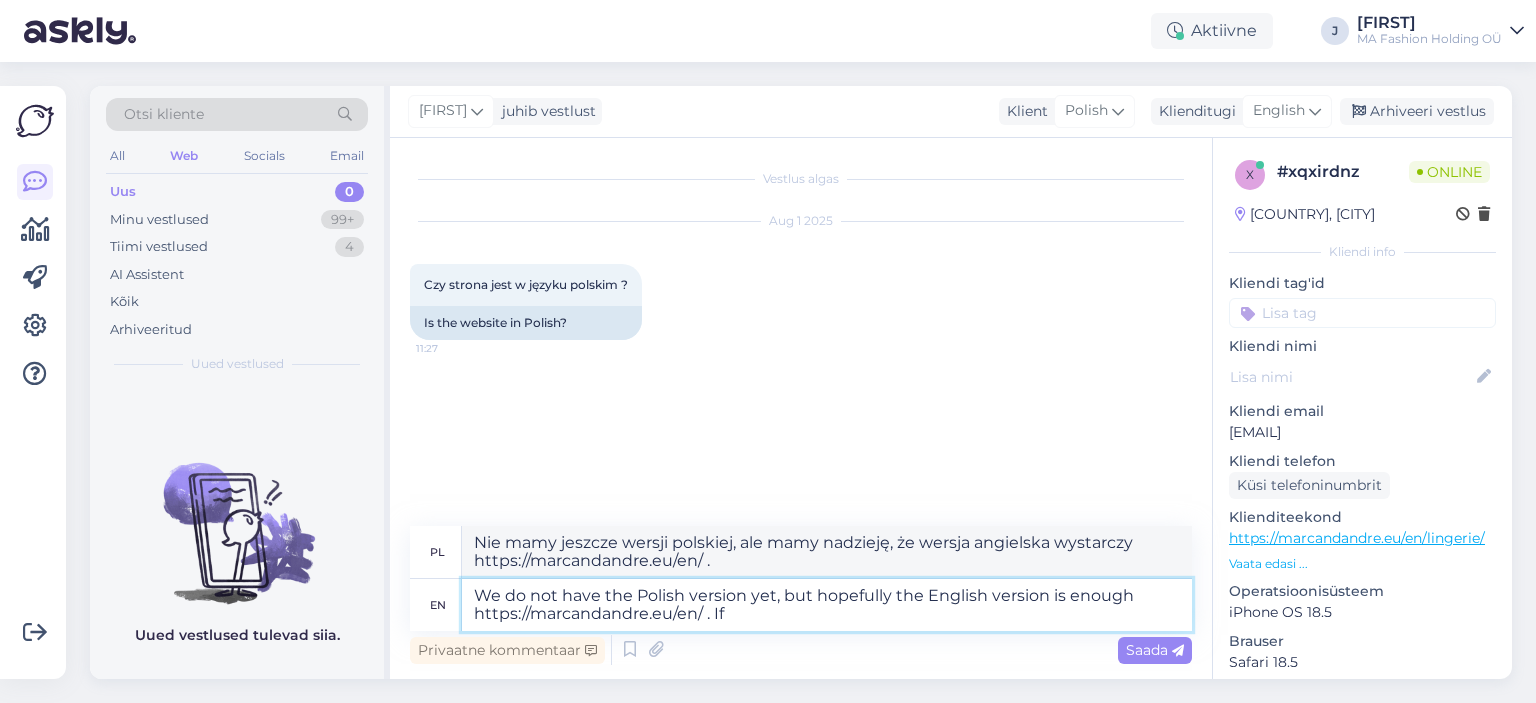 type on "We do not have the Polish version yet, but hopefully the English version is enough https://marcandandre.eu/en/ . If" 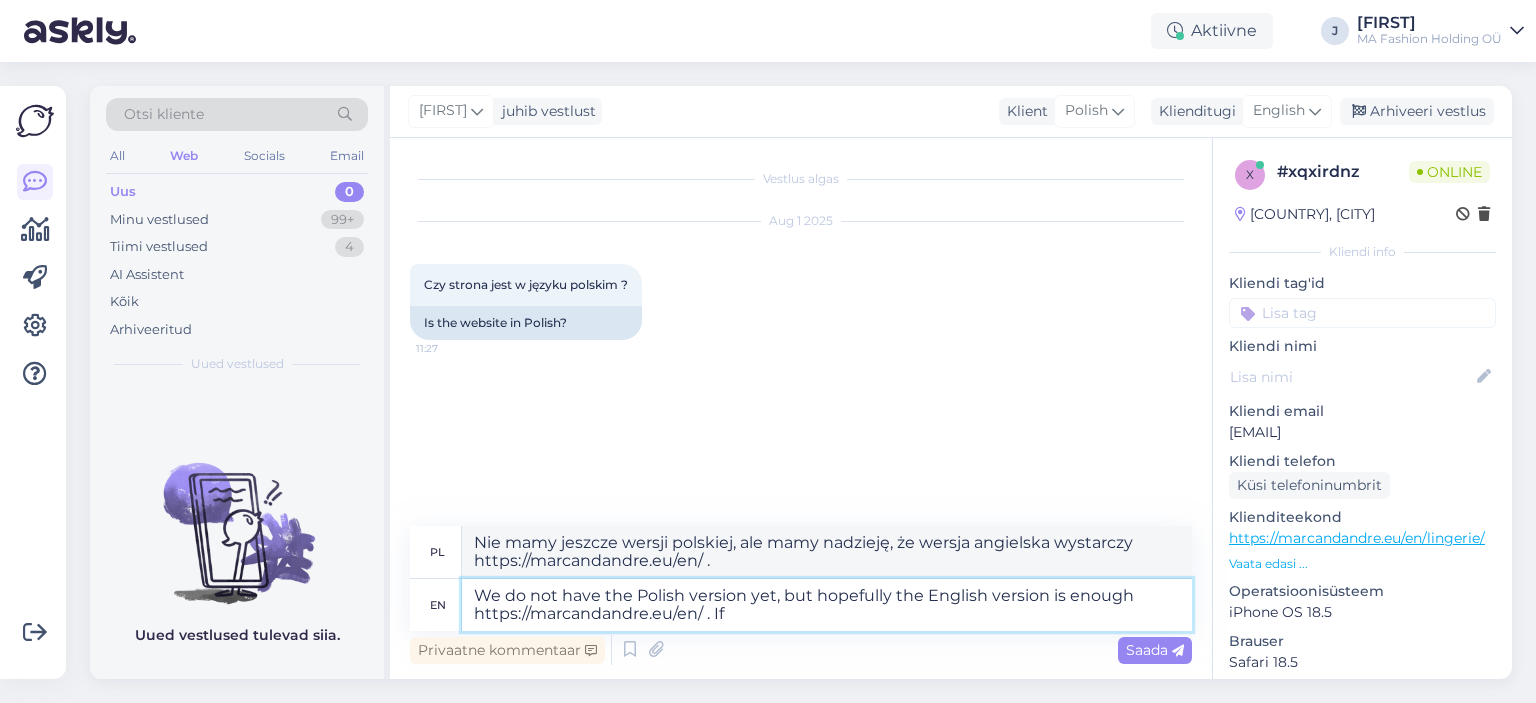 type on "Nie mamy jeszcze polskiej wersji, ale mamy nadzieję, że wystarczy wersja angielska https://marcandandre.eu/en/ . Jeśli" 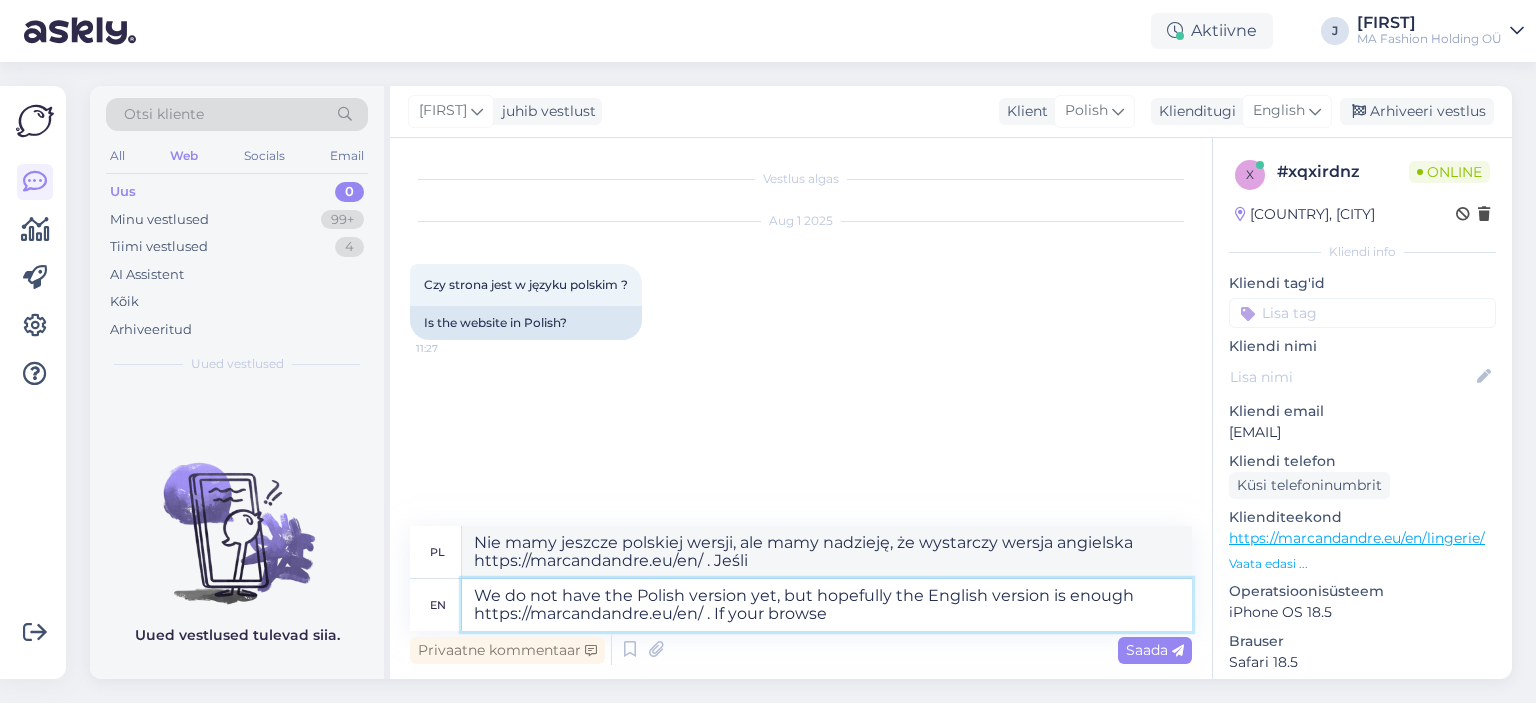 type on "We do not have the Polish version yet, but hopefully the English version is enough https://marcandandre.eu/en/ . If your browser" 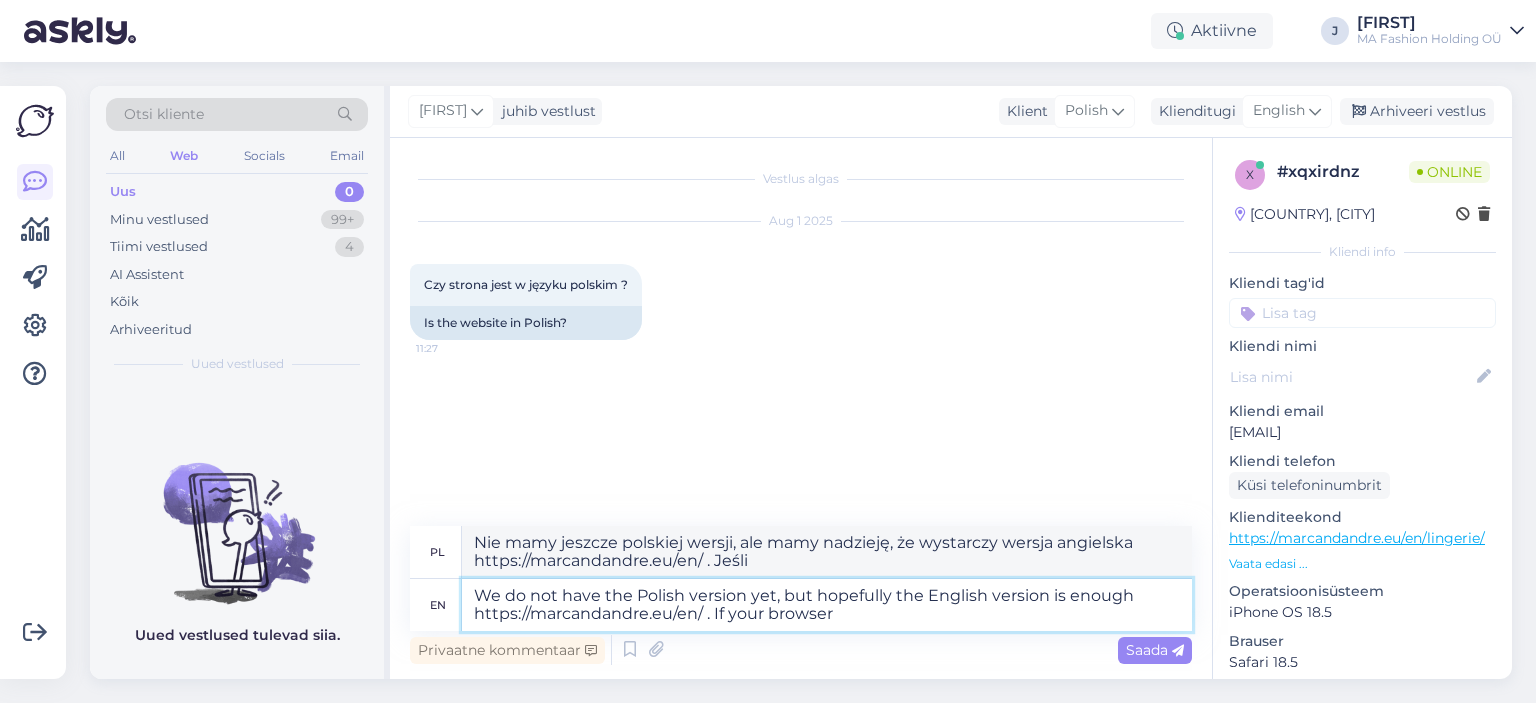 type on "Nie mamy jeszcze wersji polskiej, ale mamy nadzieję, że wersja angielska wystarczy https://marcandandre.eu/en/ . Jeśli Twoja przeglądarka" 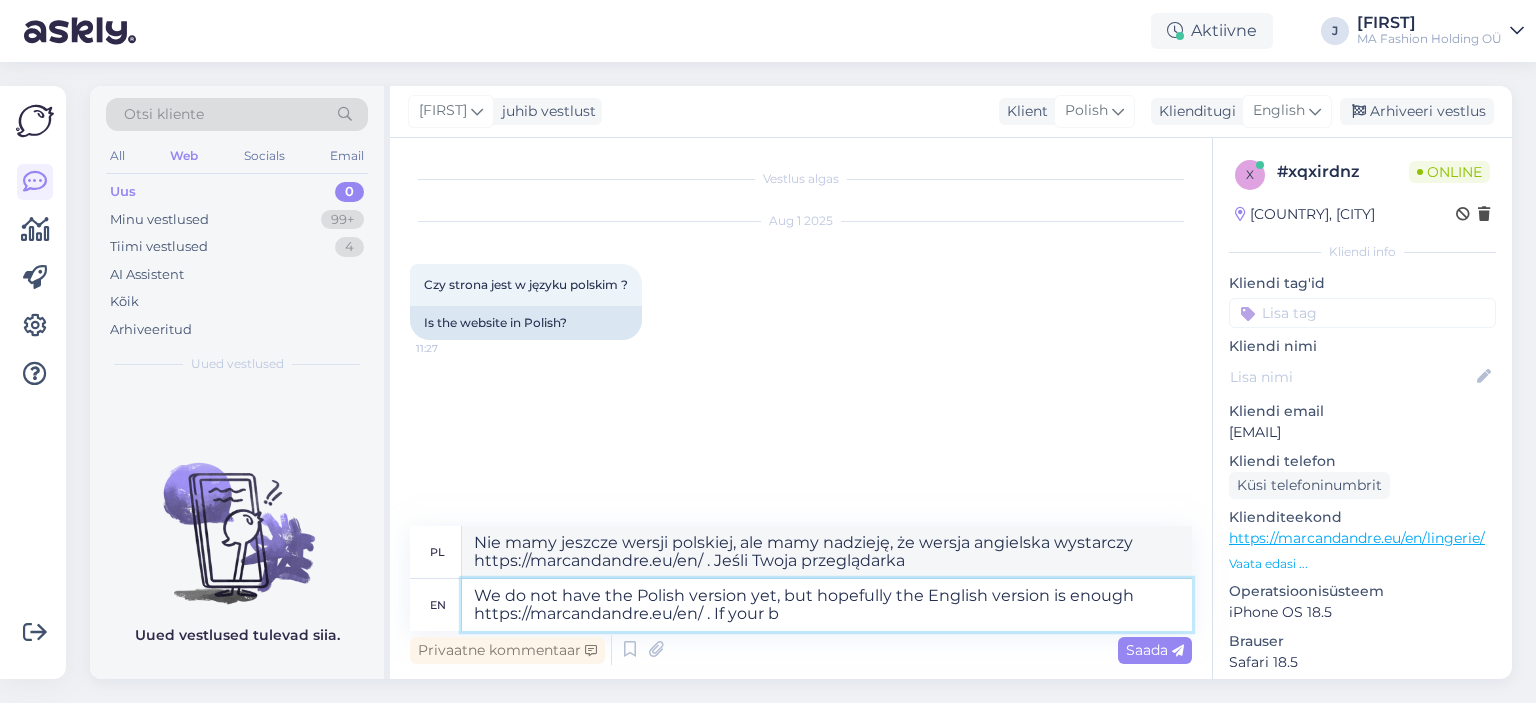 type on "We do not have the Polish version yet, but hopefully the English version is enough https://marcandandre.eu/en/ . If your" 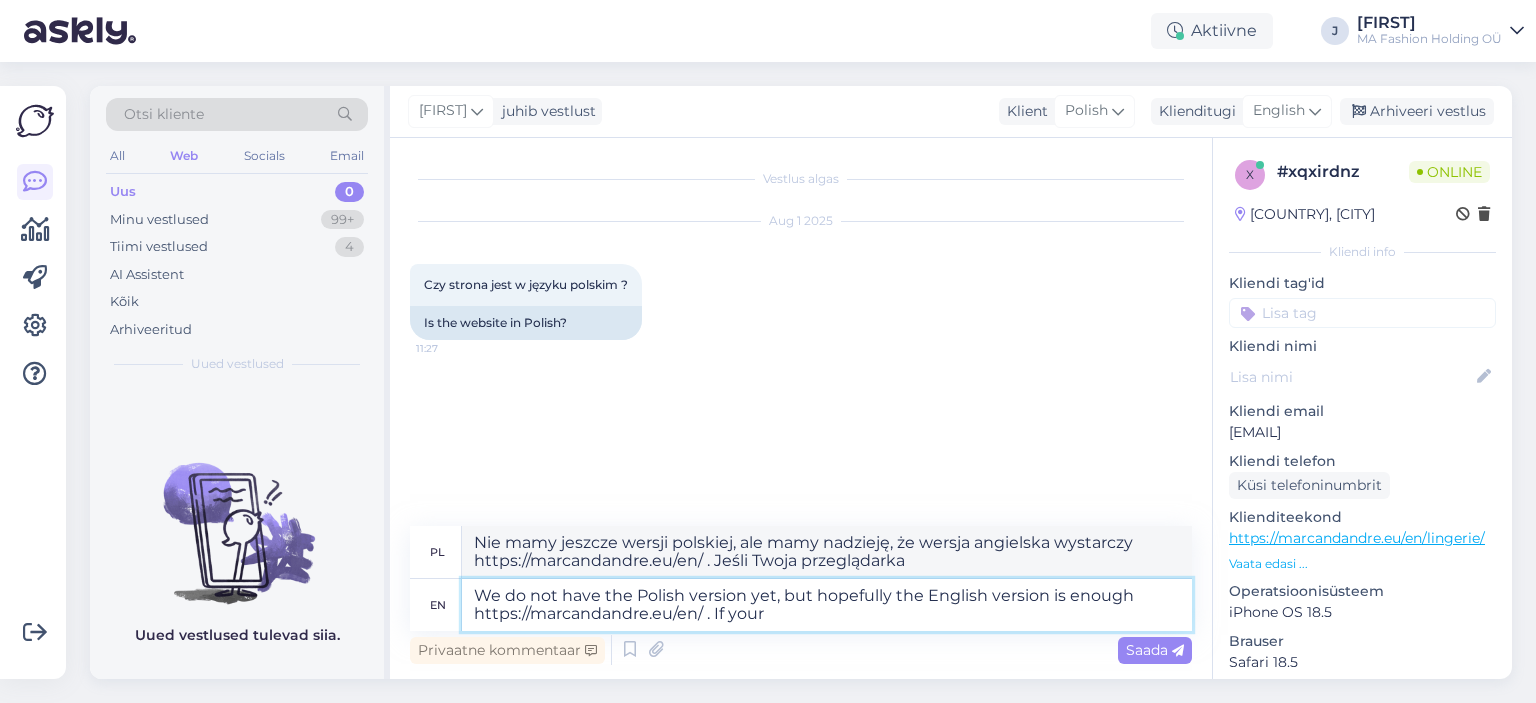 type on "Nie mamy jeszcze polskiej wersji, ale mamy nadzieję, że wystarczy wersja angielska https://marcandandre.eu/en/ . Jeśli" 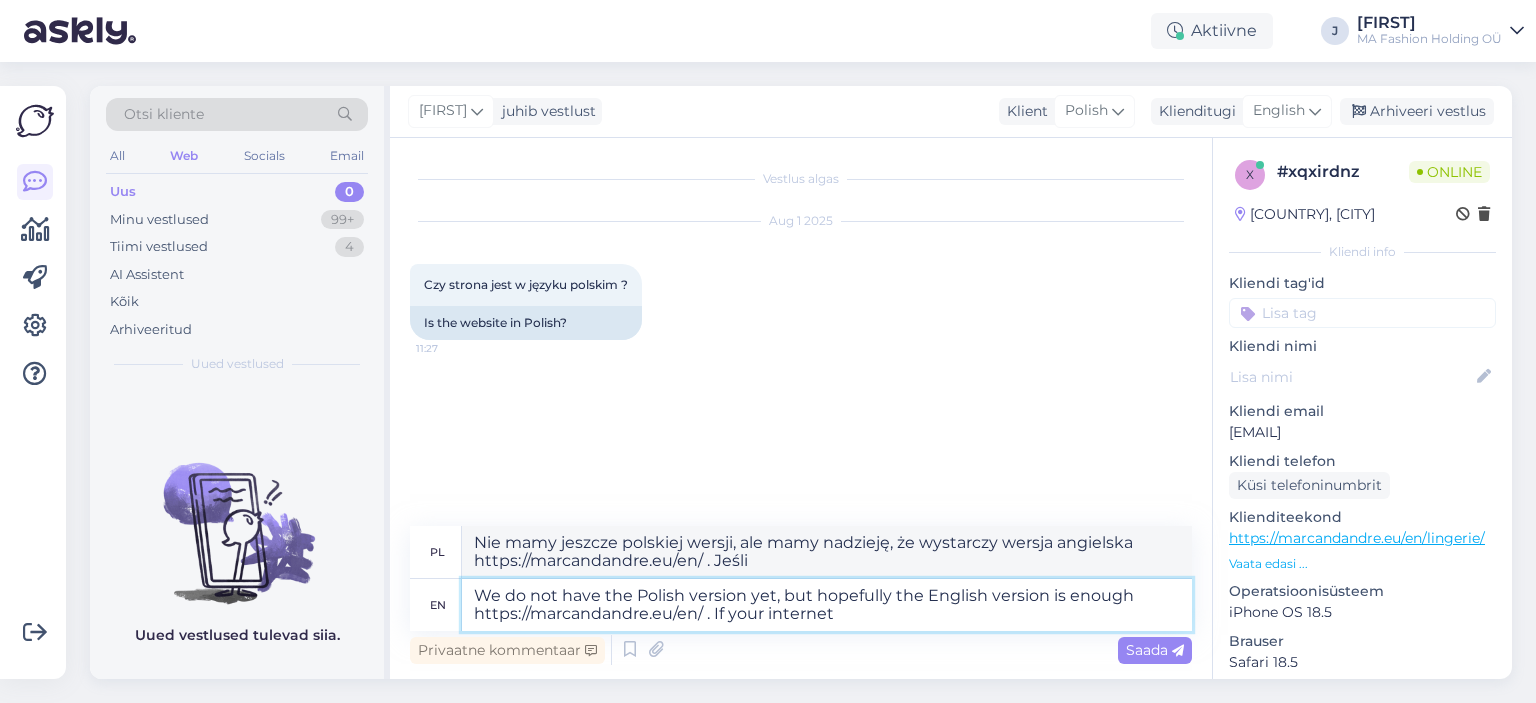 type on "We do not have the Polish version yet, but hopefully the English version is enough https://marcandandre.eu/en/ . If your internet" 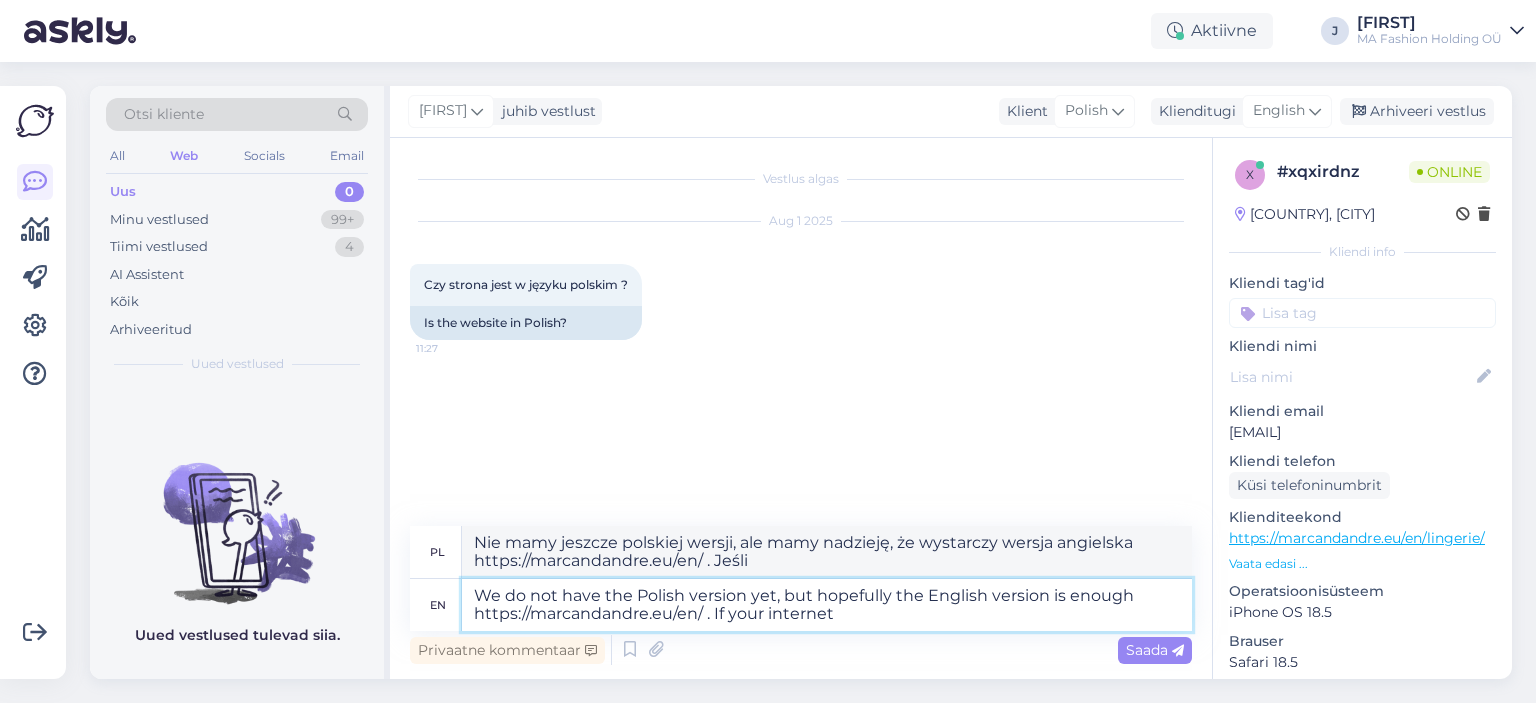 type on "Nie mamy jeszcze wersji polskiej, ale mamy nadzieję, że wersja angielska wystarczy https://marcandandre.eu/en/ . Jeśli masz dostęp do internetu," 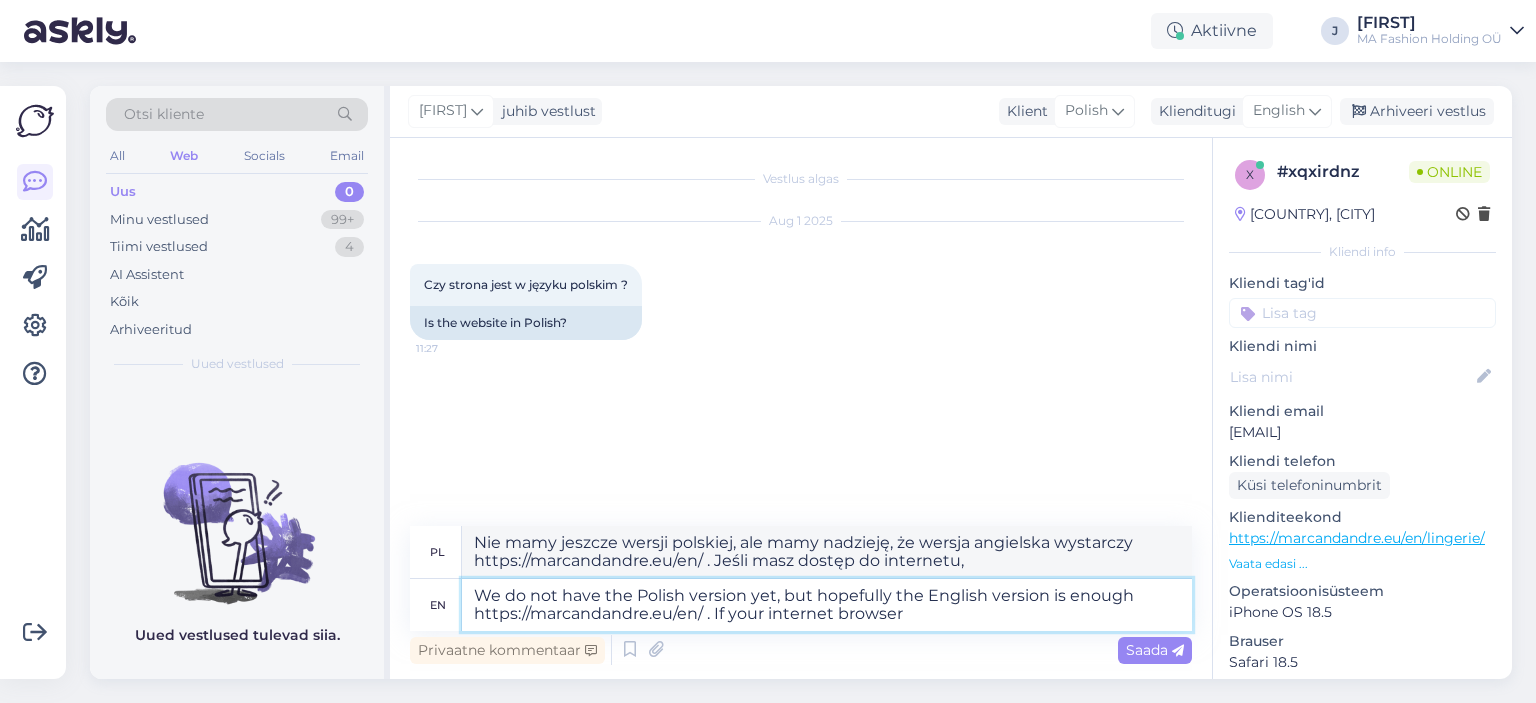 type on "We do not have the Polish version yet, but hopefully the English version is enough https://marcandandre.eu/en/ . If your internet browser i" 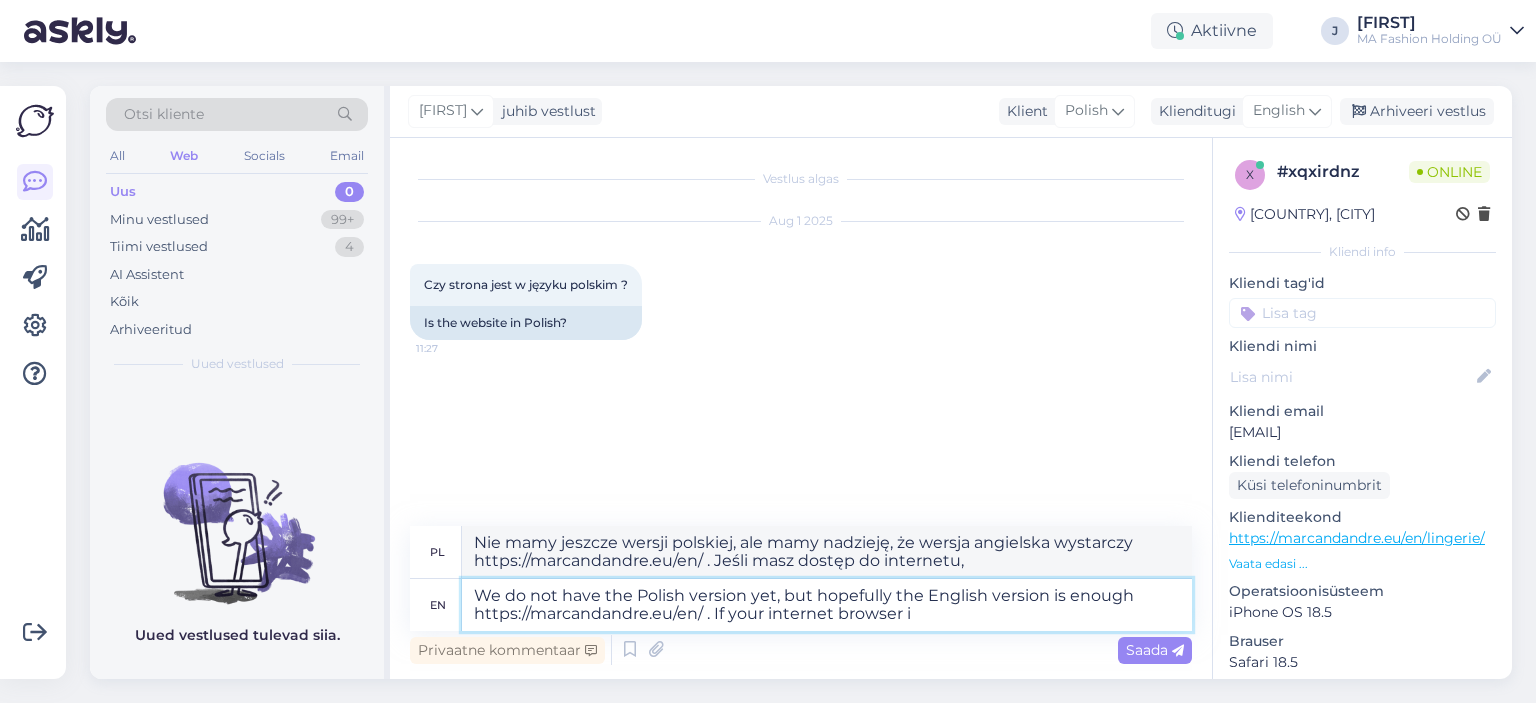type on "Nie mamy jeszcze wersji polskiej, ale mamy nadzieję, że wersja angielska wystarczy https://marcandandre.eu/en/ . Jeśli Twoja przeglądarka internetowa" 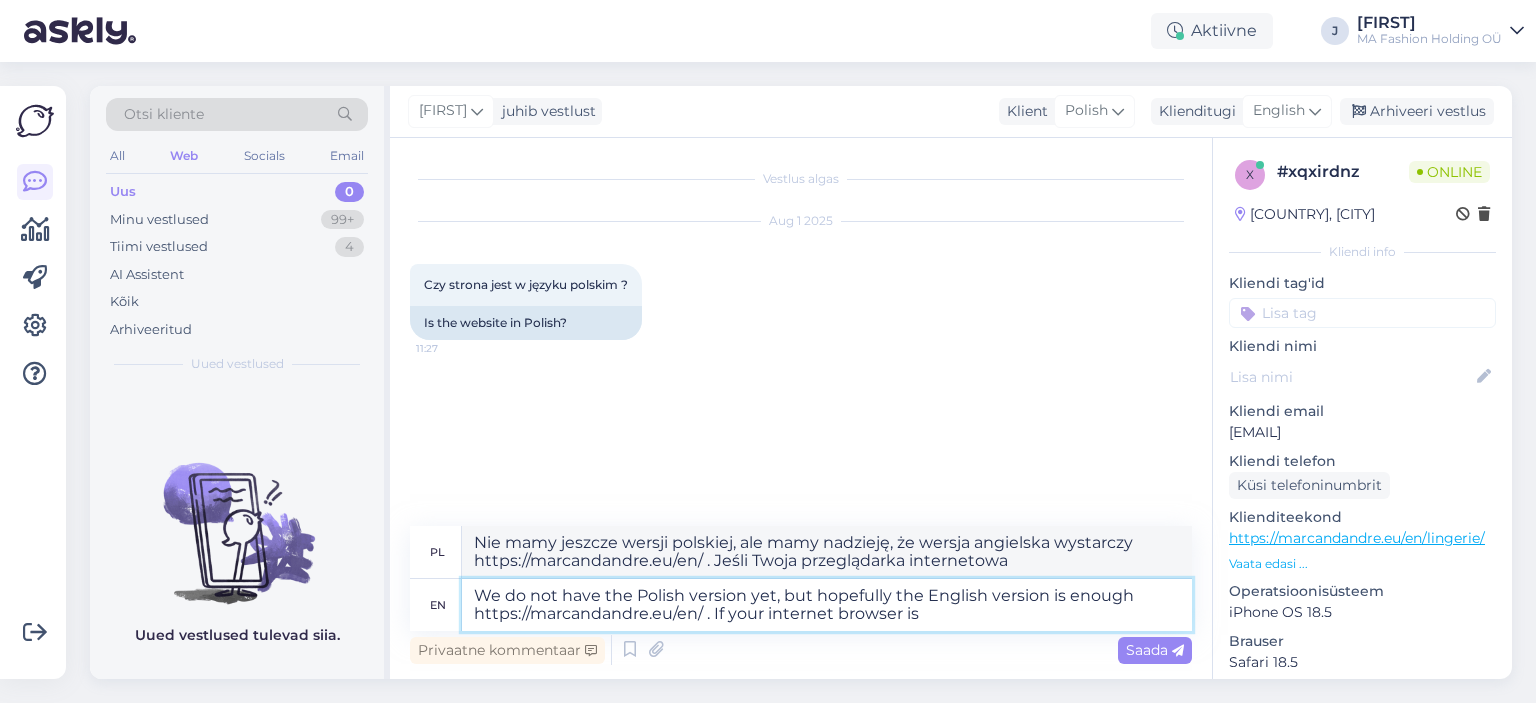 type on "We do not have the Polish version yet, but hopefully the English version is enough https://marcandandre.eu/en/ . If your internet browser is" 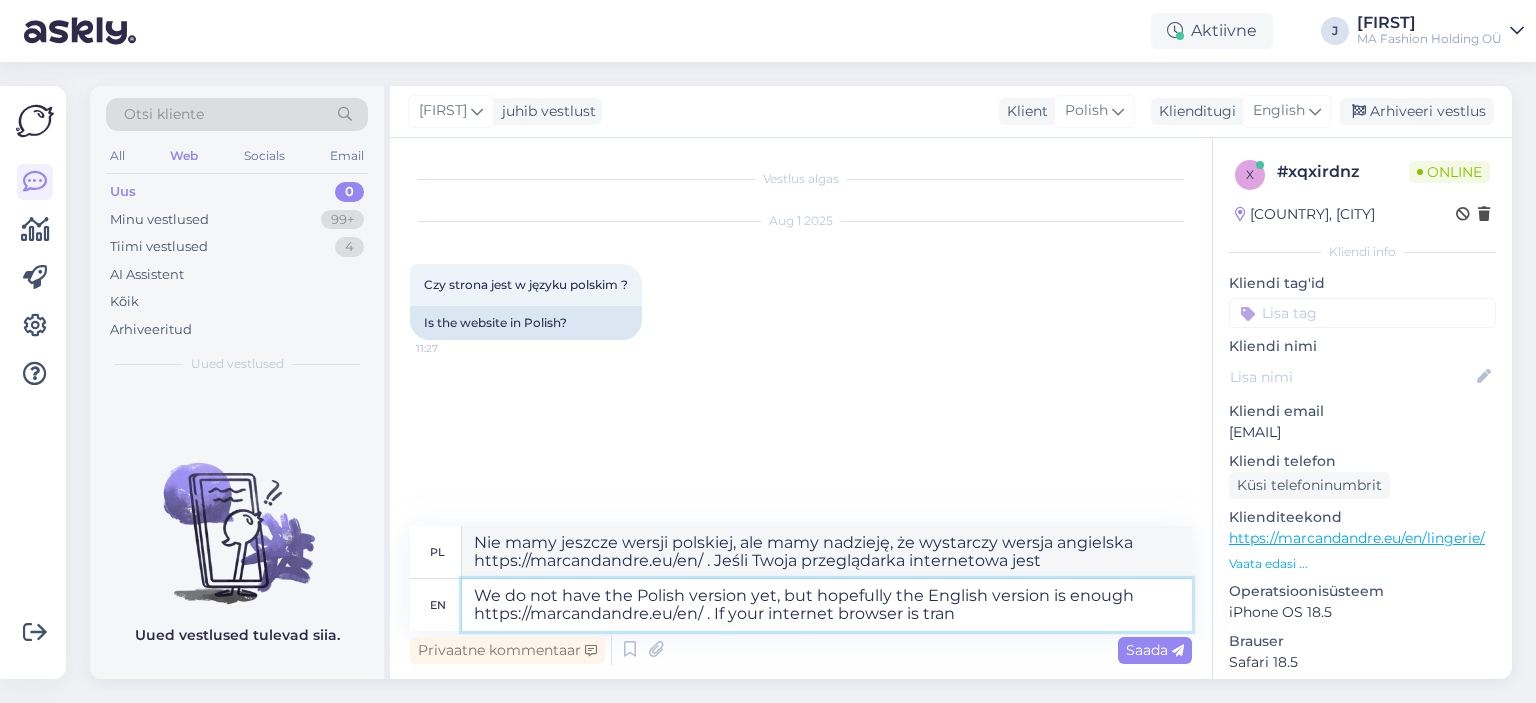 type on "We do not have the Polish version yet, but hopefully the English version is enough https://marcandandre.eu/en/ . If your internet browser is trans" 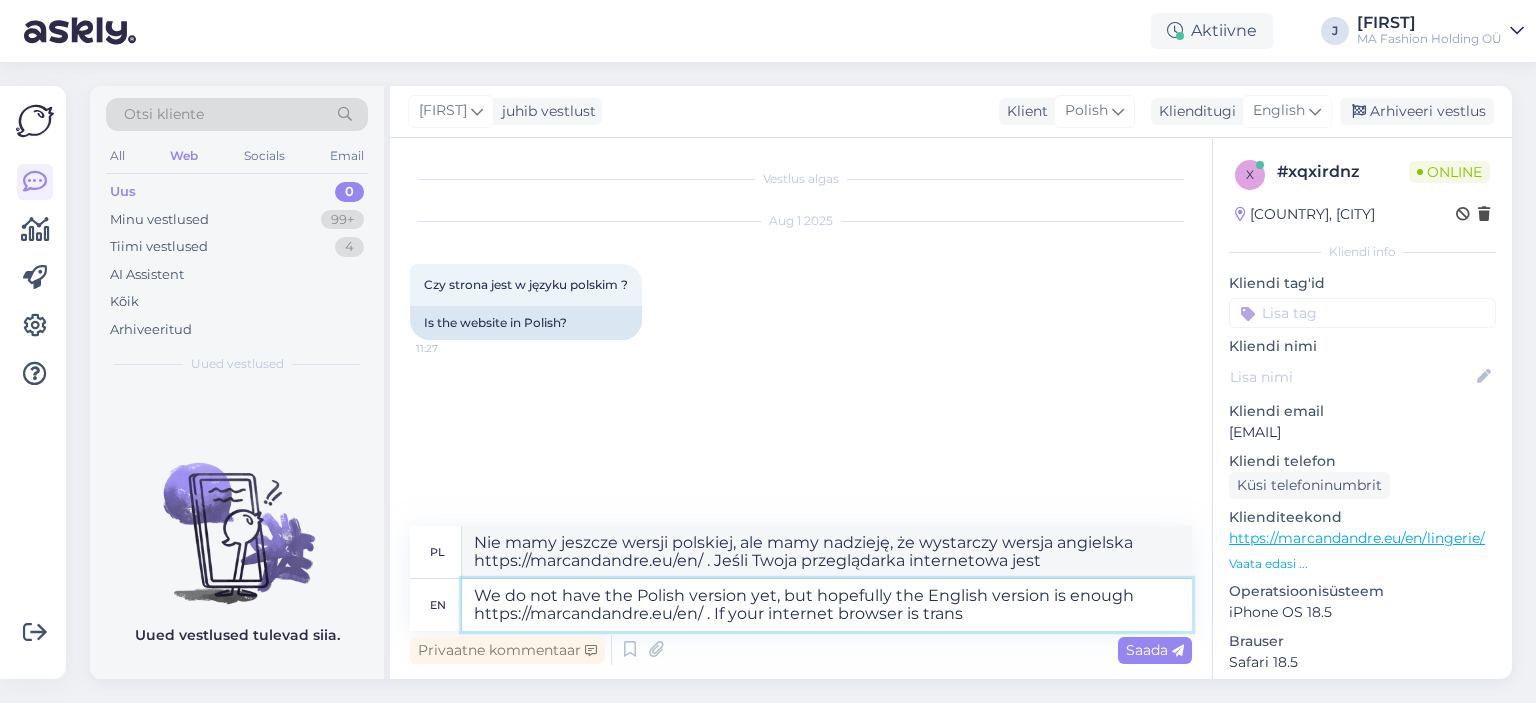 type on "Nie mamy jeszcze wersji polskiej, ale mamy nadzieję, że wersja angielska wystarczy https://marcandandre.eu/en/ . Jeśli Twoja przeglądarka internetowa obsługuje" 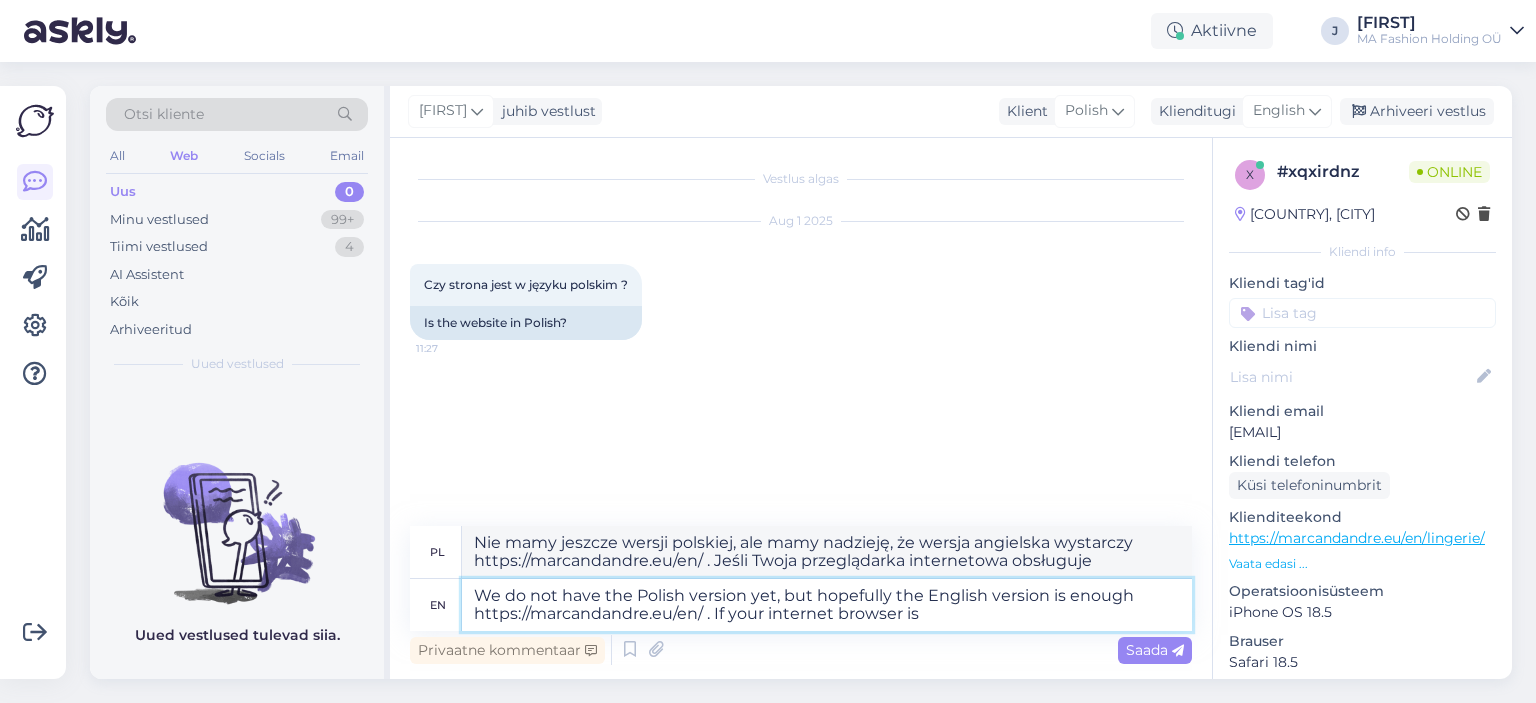 type on "We do not have the Polish version yet, but hopefully the English version is enough https://marcandandre.eu/en/ . If your internet browser i" 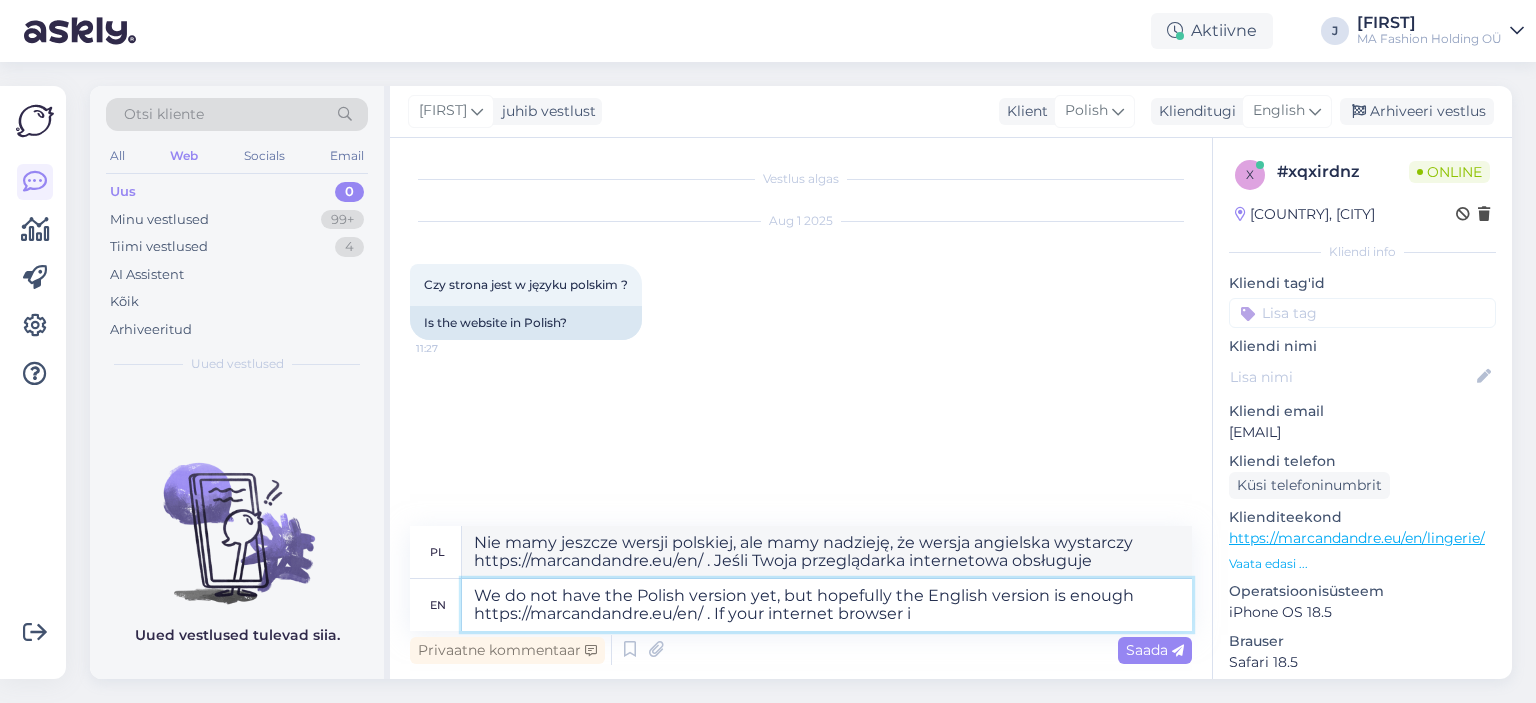 type on "Nie mamy jeszcze wersji polskiej, ale mamy nadzieję, że wystarczy wersja angielska https://marcandandre.eu/en/ . Jeśli Twoja przeglądarka internetowa jest" 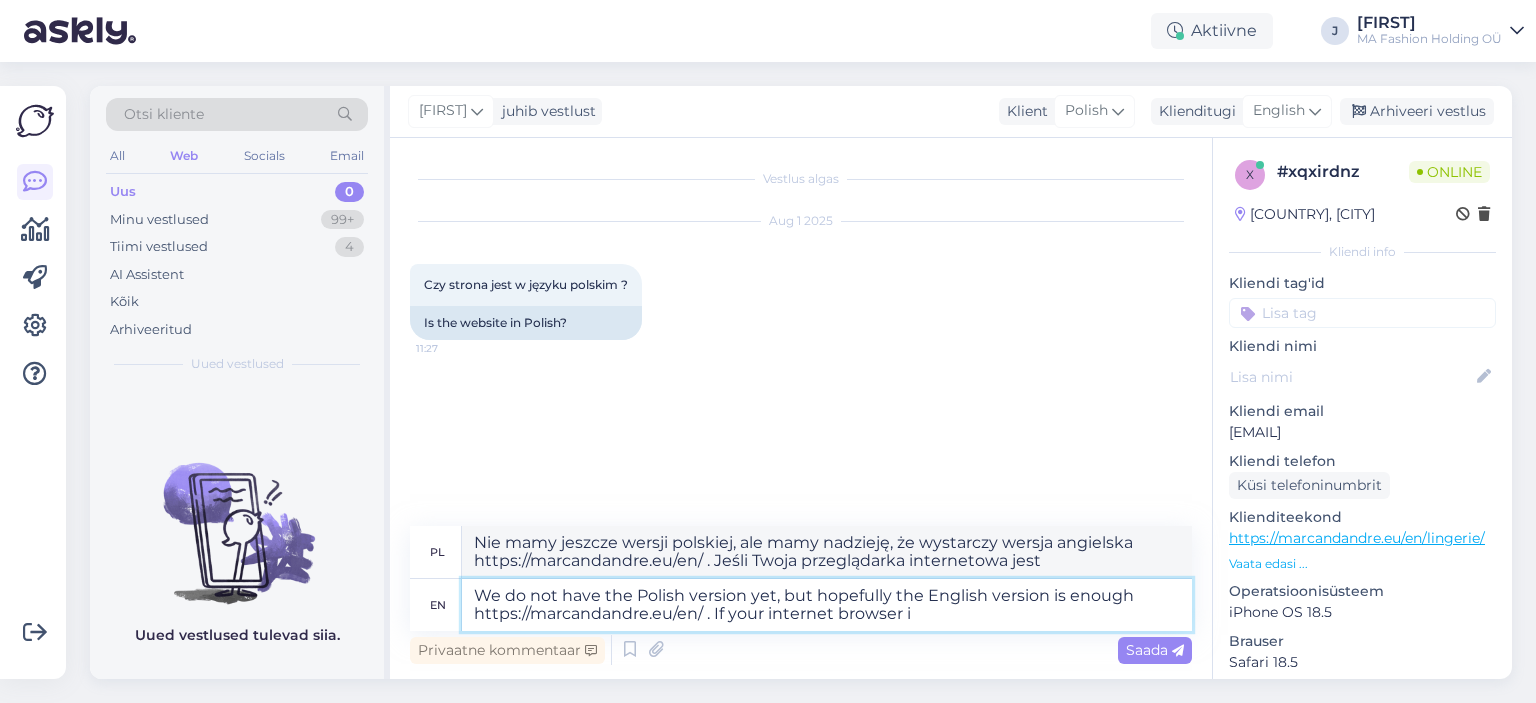 type on "We do not have the Polish version yet, but hopefully the English version is enough https://marcandandre.eu/en/ . If your internet browser" 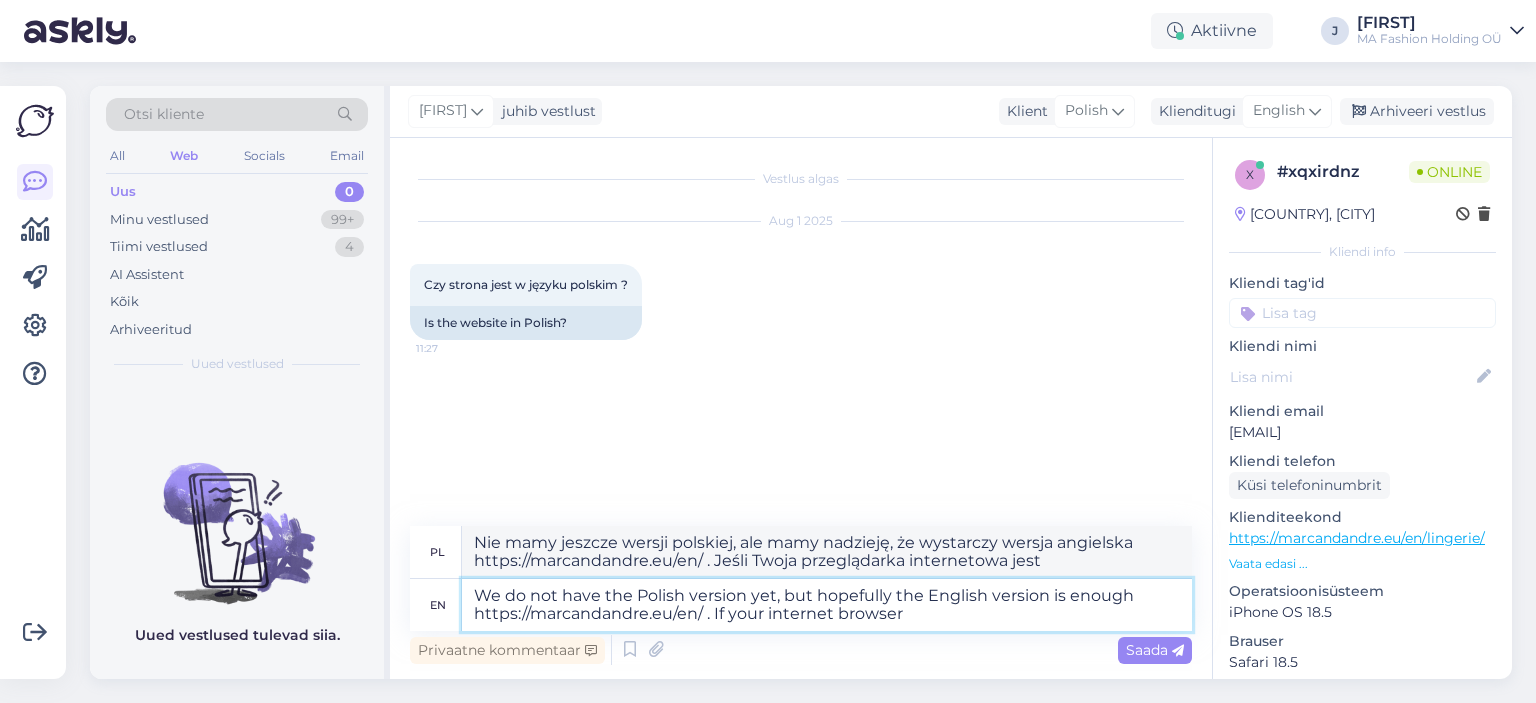 type on "Nie mamy jeszcze wersji polskiej, ale mamy nadzieję, że wersja angielska wystarczy https://marcandandre.eu/en/ . Jeśli Twoja przeglądarka internetowa" 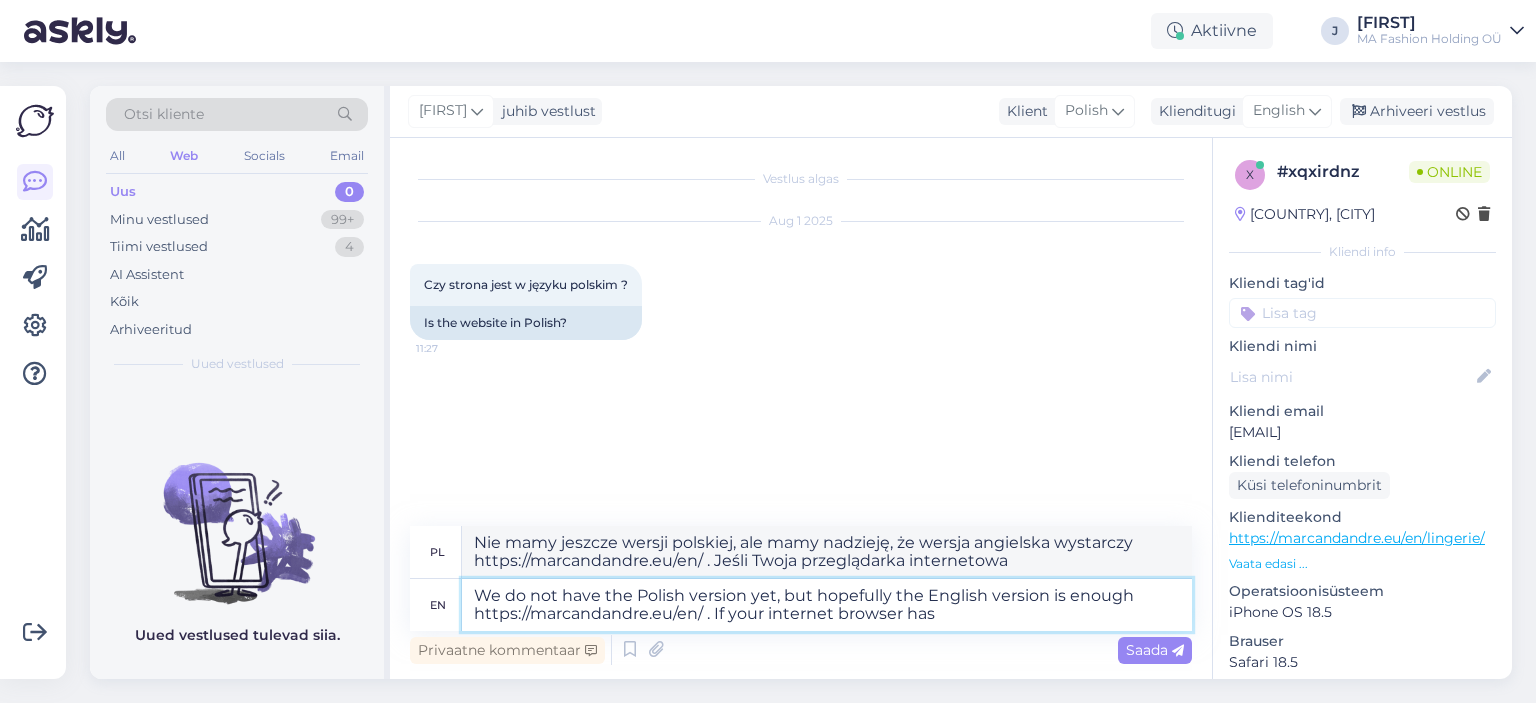 type on "We do not have the Polish version yet, but hopefully the English version is enough https://marcandandre.eu/en/ . If your internet browser has" 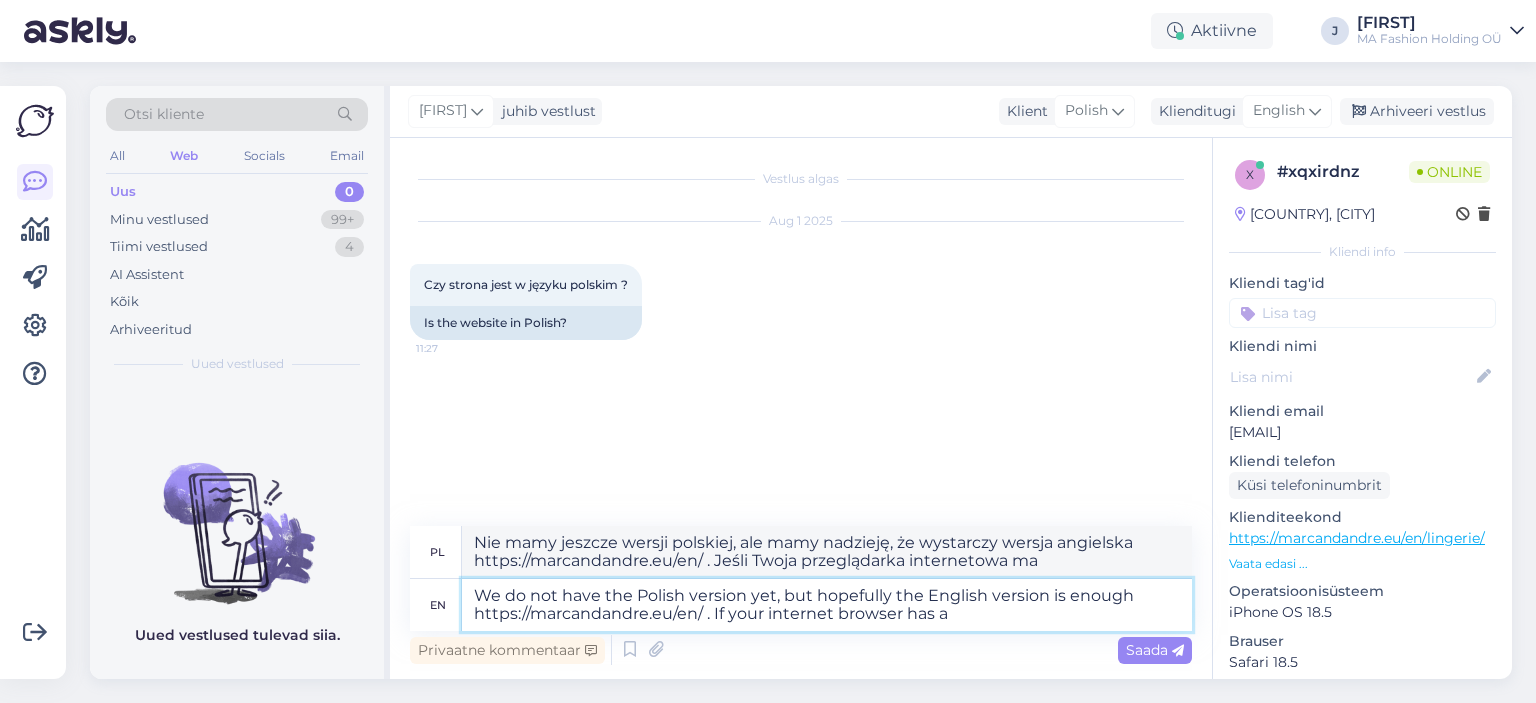 type on "We do not have the Polish version yet, but hopefully the English version is enough https://marcandandre.eu/en/ . If your internet browser has a" 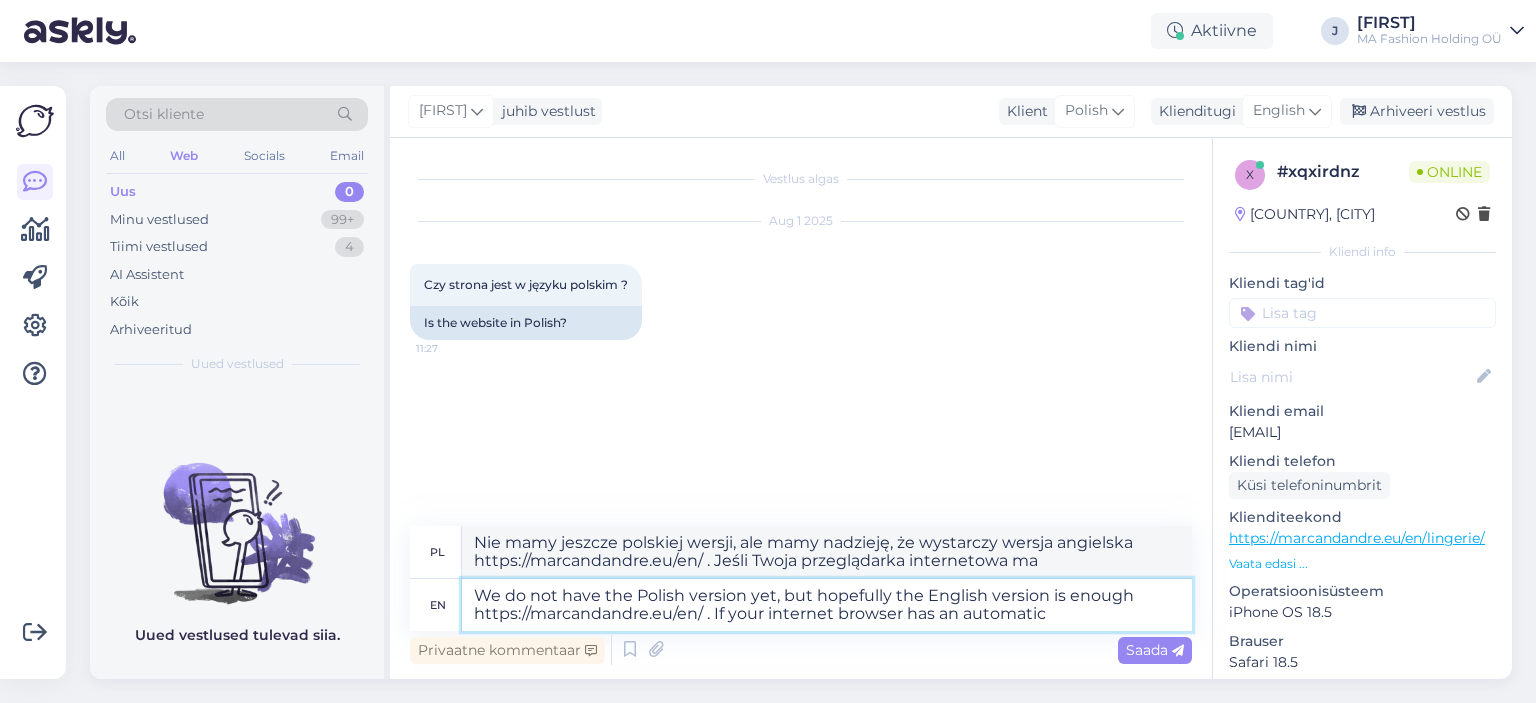 type on "We do not have the Polish version yet, but hopefully the English version is enough https://marcandandre.eu/en/ . If your internet browser has an automatic" 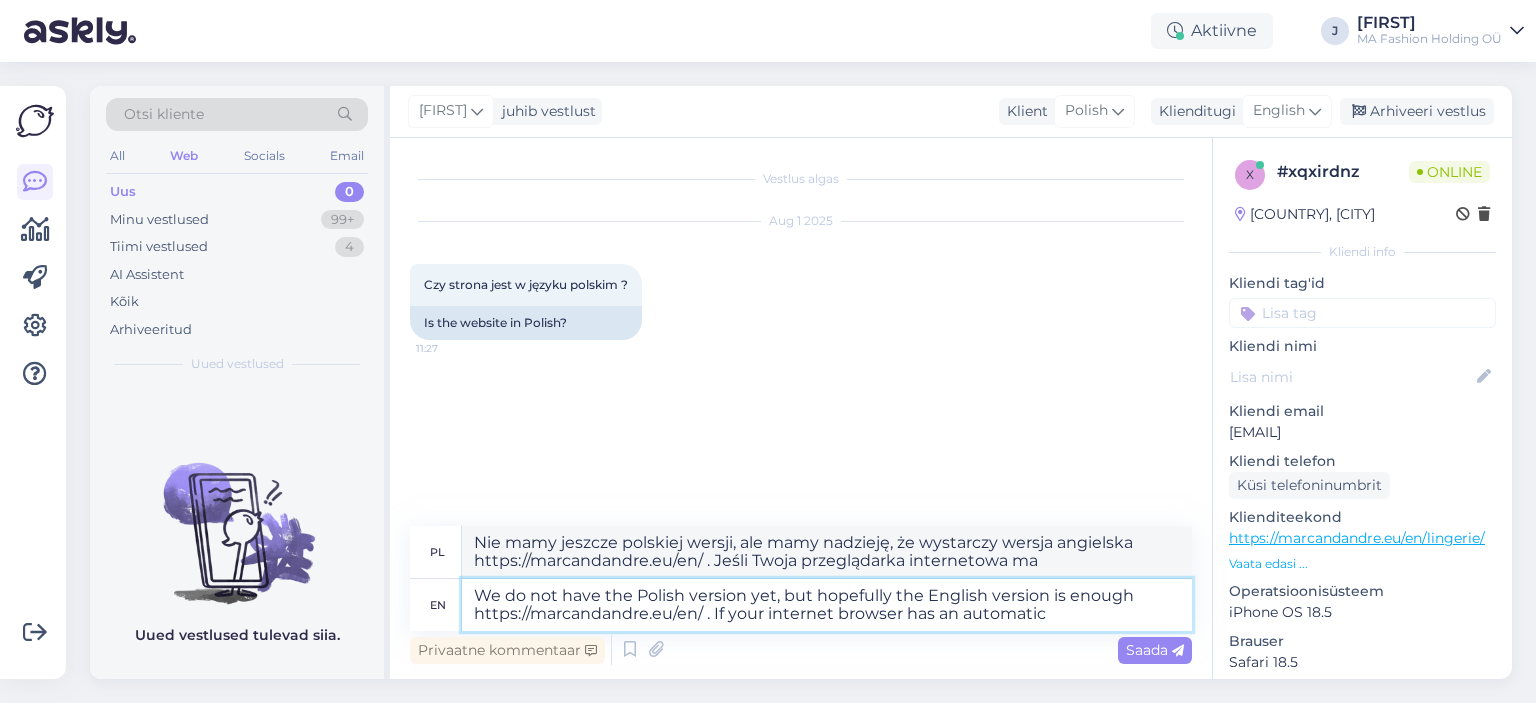 type on "Nie mamy jeszcze wersji polskiej, ale mamy nadzieję, że wystarczy wersja angielska https://marcandandre.eu/en/ . Jeśli Twoja przeglądarka internetowa ma automatyczną" 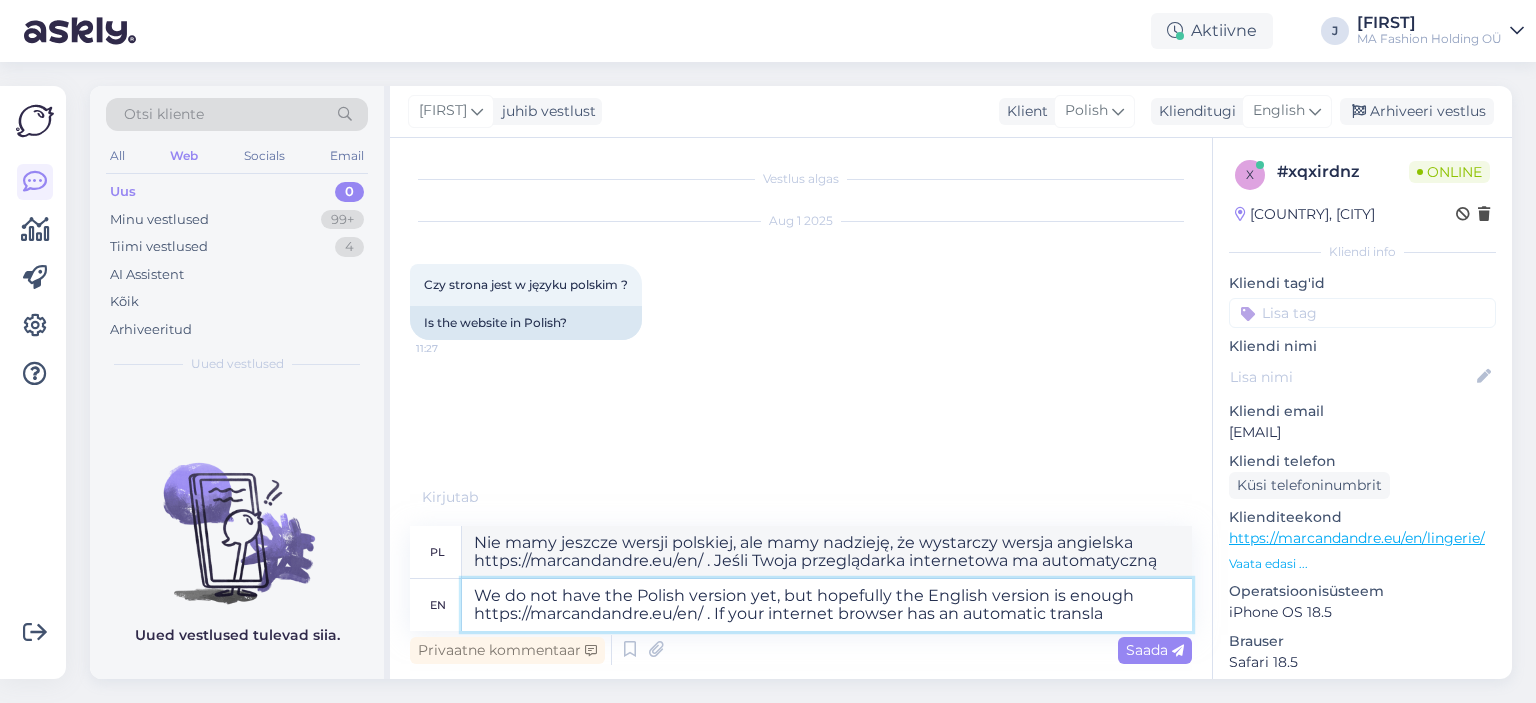 type on "We do not have the Polish version yet, but hopefully the English version is enough https://marcandandre.eu/en/ . If your internet browser has an automatic transl" 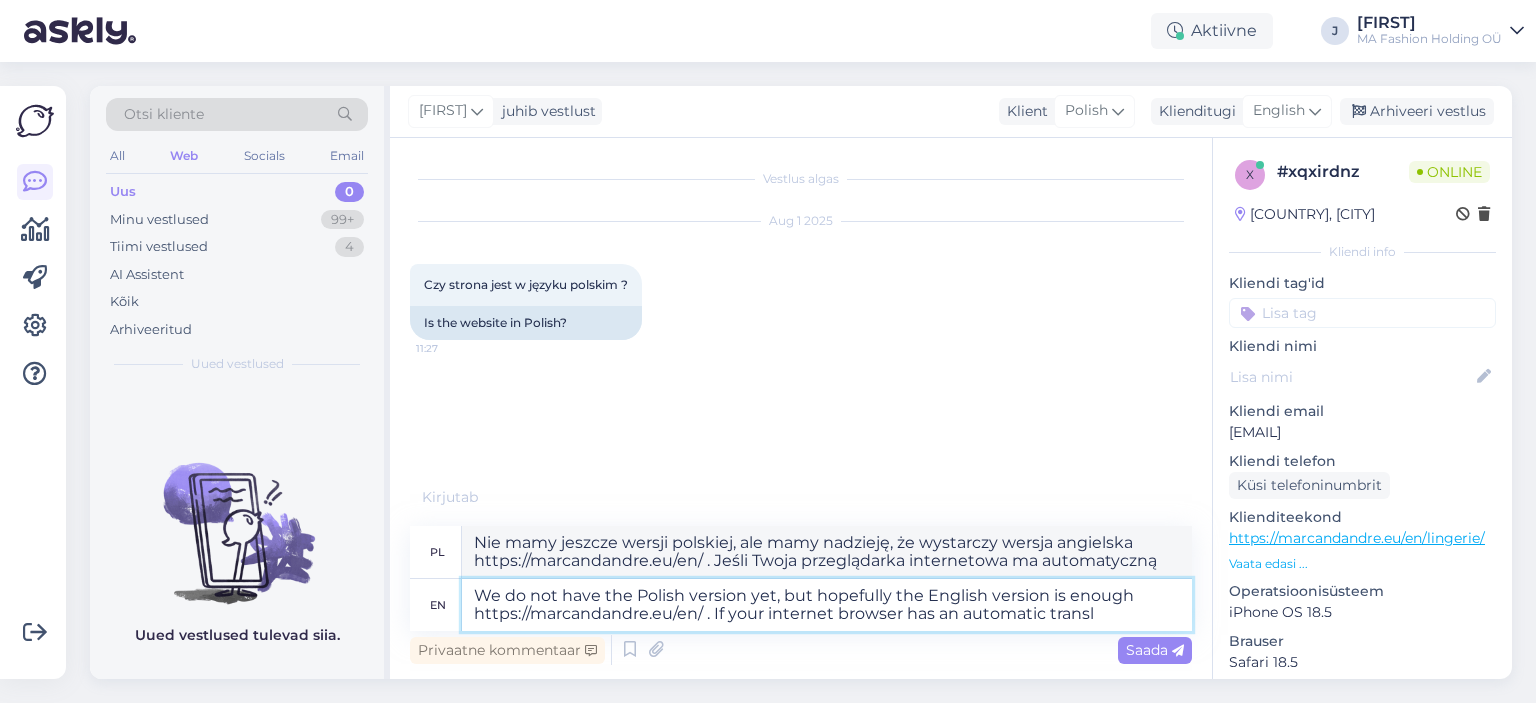 type on "Nie mamy jeszcze polskiej wersji, ale mamy nadzieję, że angielska wersja wystarczy https://marcandandre.eu/en/ . Jeśli Twoja przeglądarka internetowa ma automatyczne tłumaczenie," 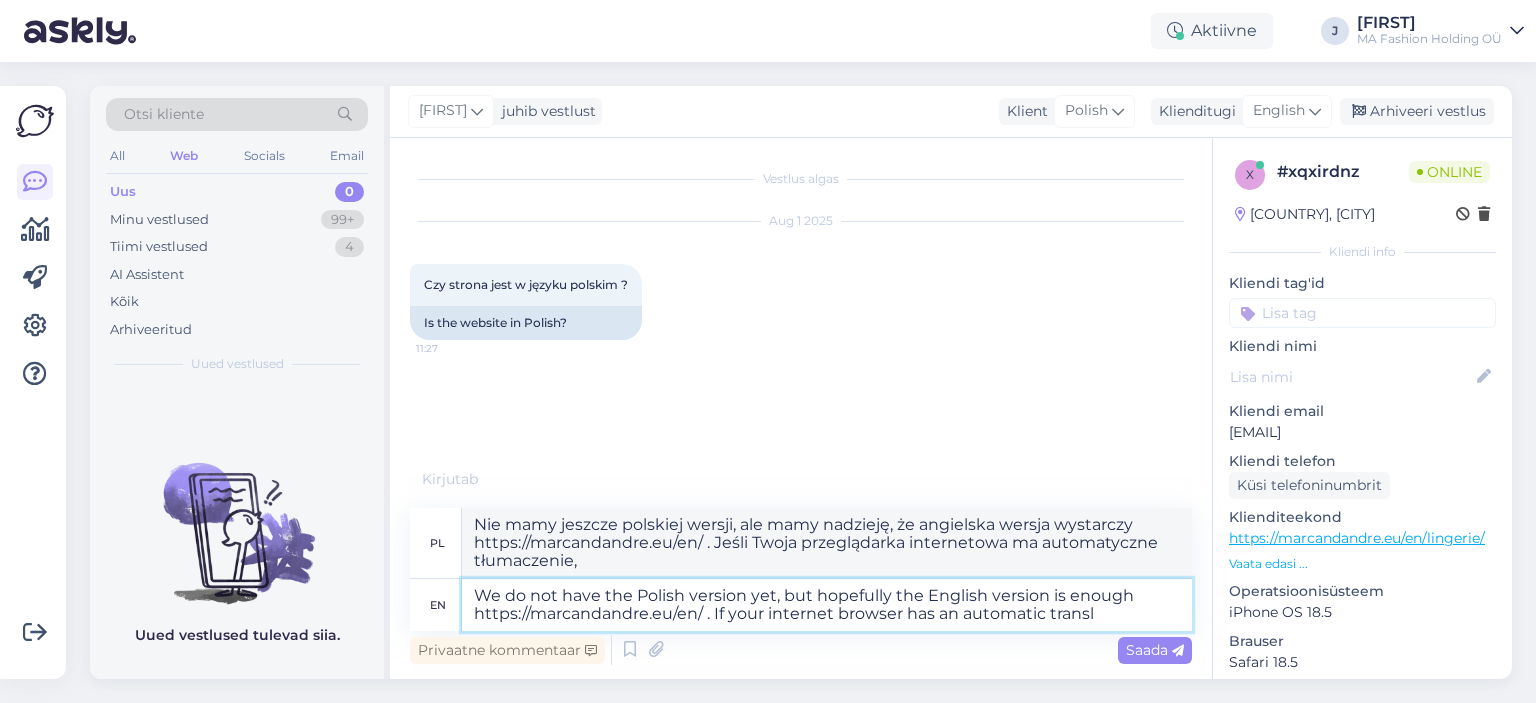 drag, startPoint x: 710, startPoint y: 619, endPoint x: 1143, endPoint y: 623, distance: 433.01846 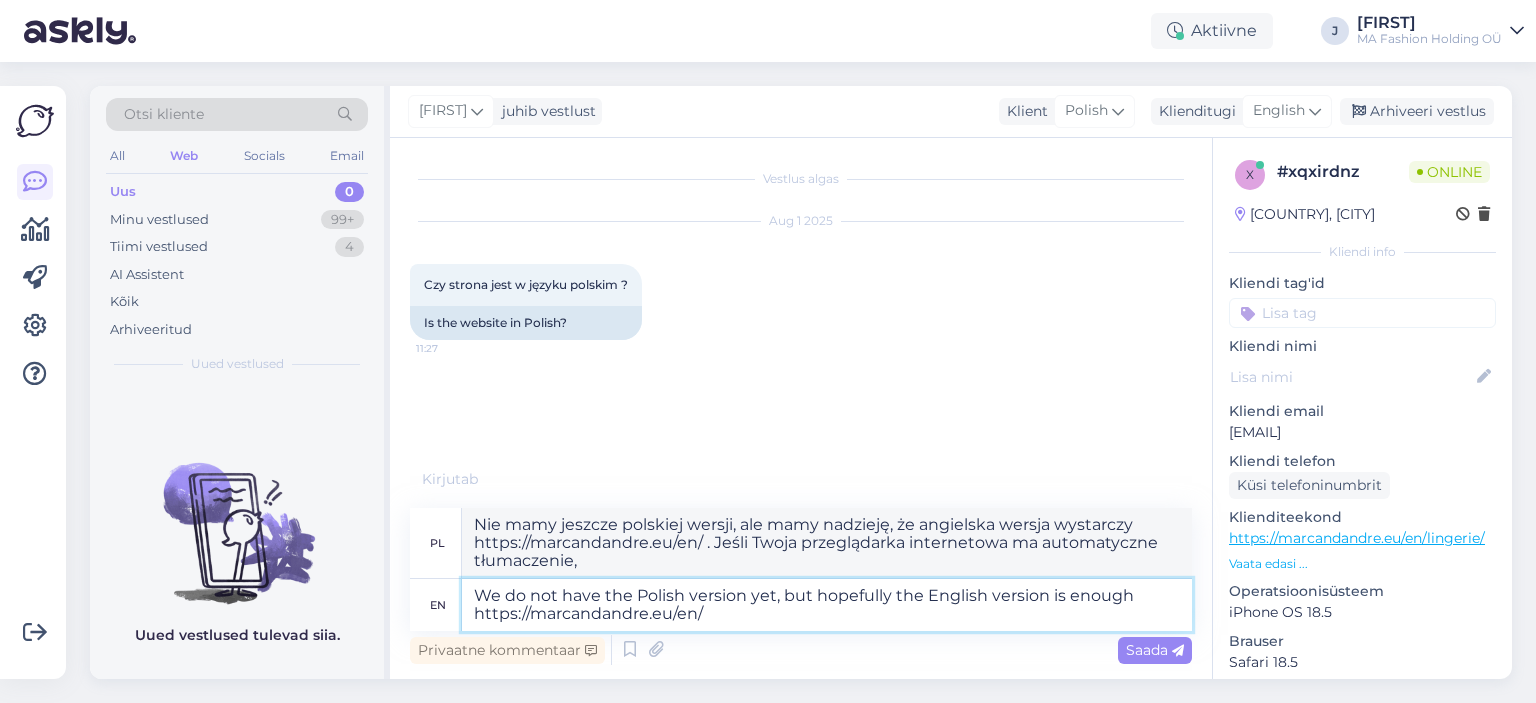 type on "We do not have the Polish version yet, but hopefully the English version is enough https://marcandandre.eu/en/" 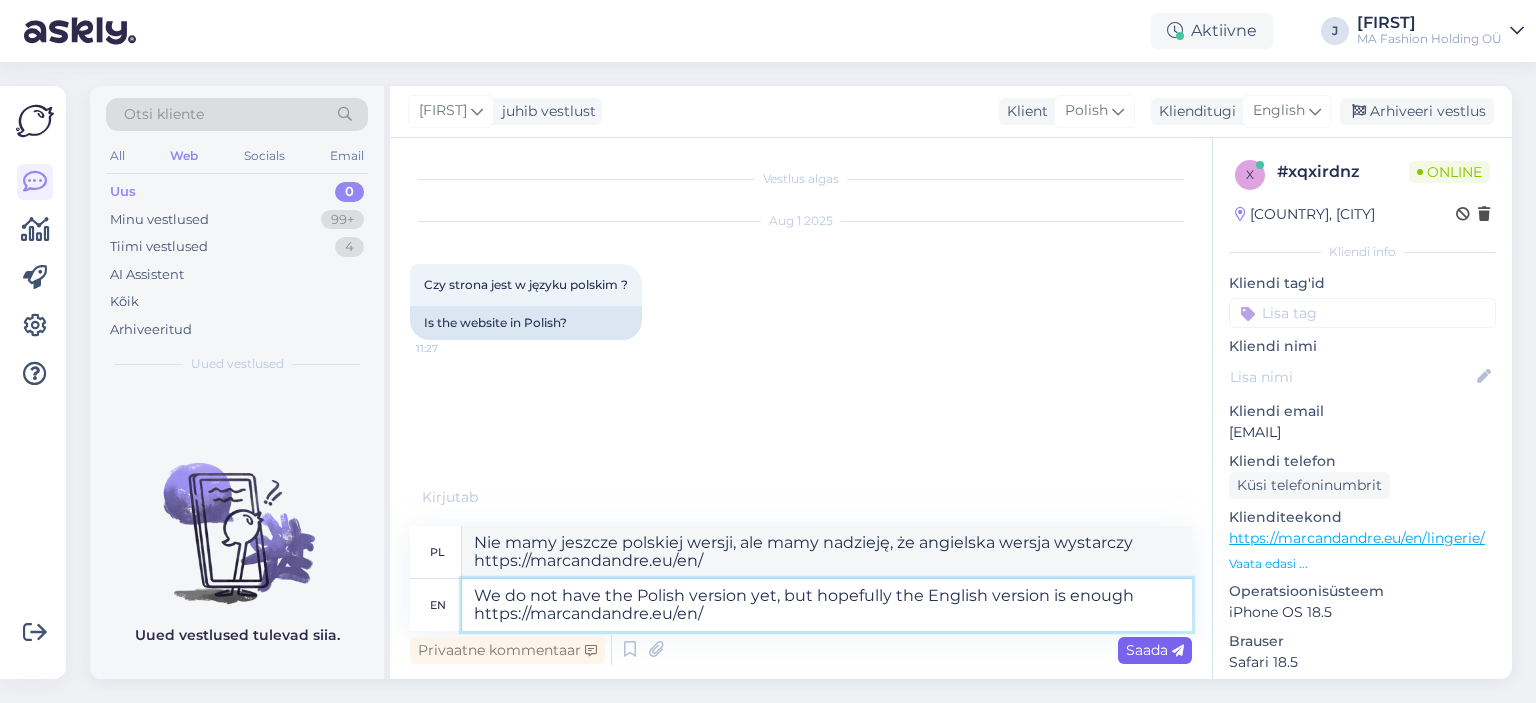 type on "We do not have the Polish version yet, but hopefully the English version is enough https://marcandandre.eu/en/" 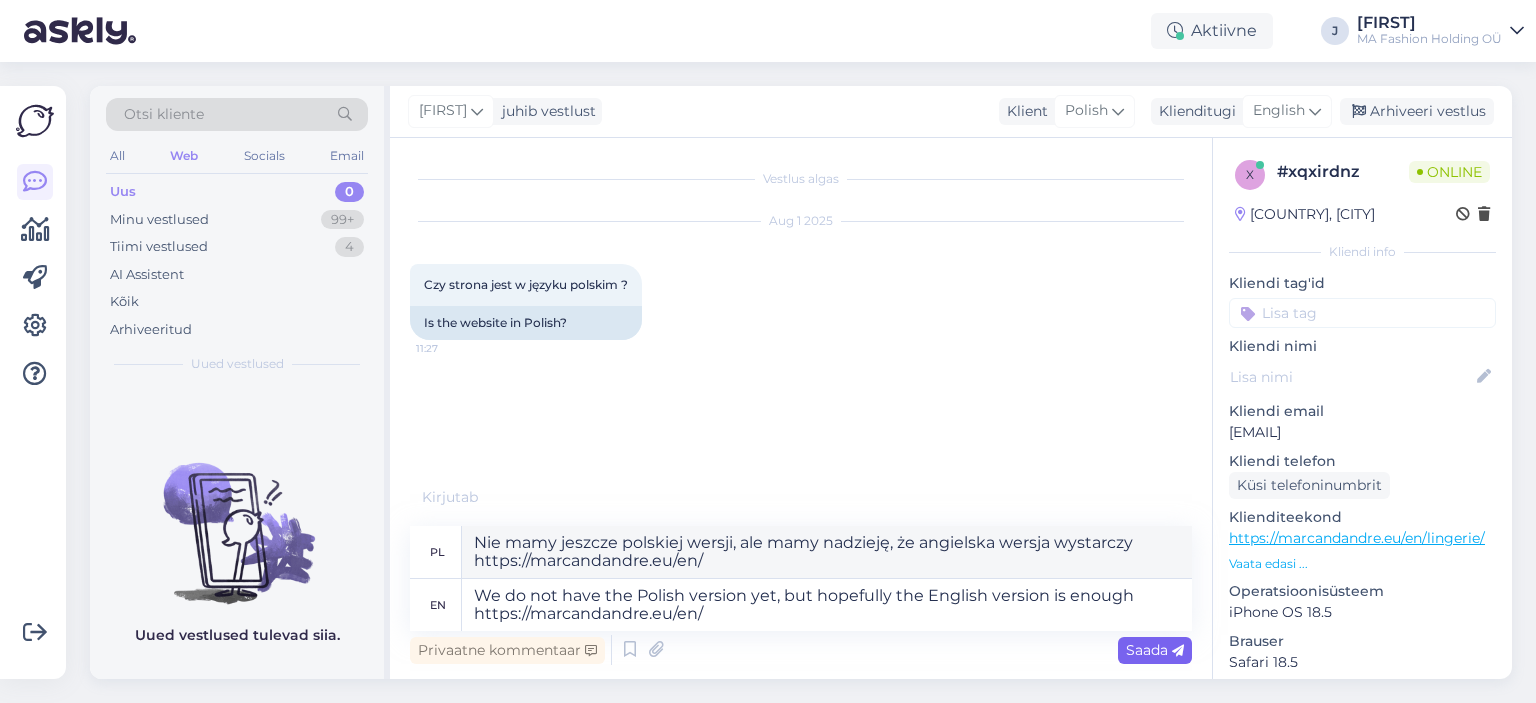 click at bounding box center [1178, 651] 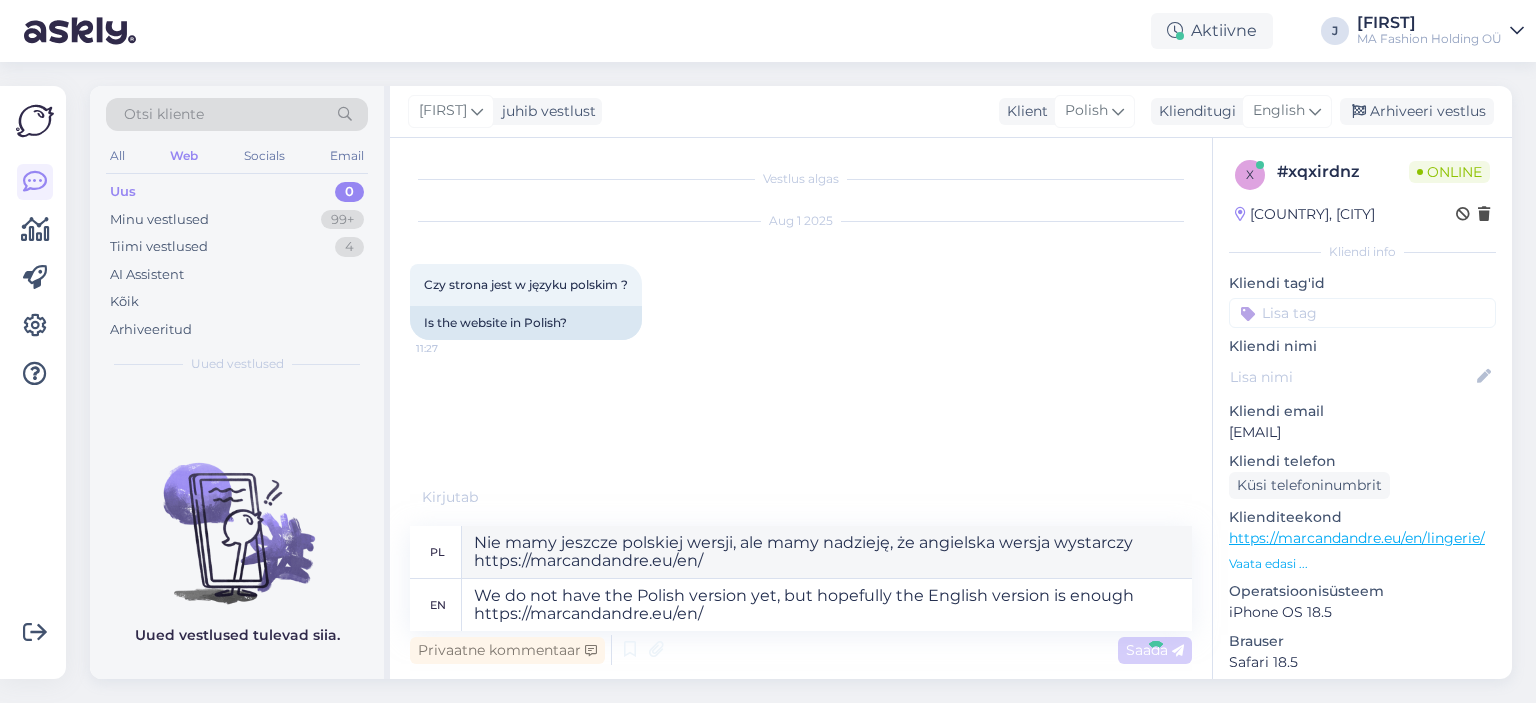 type 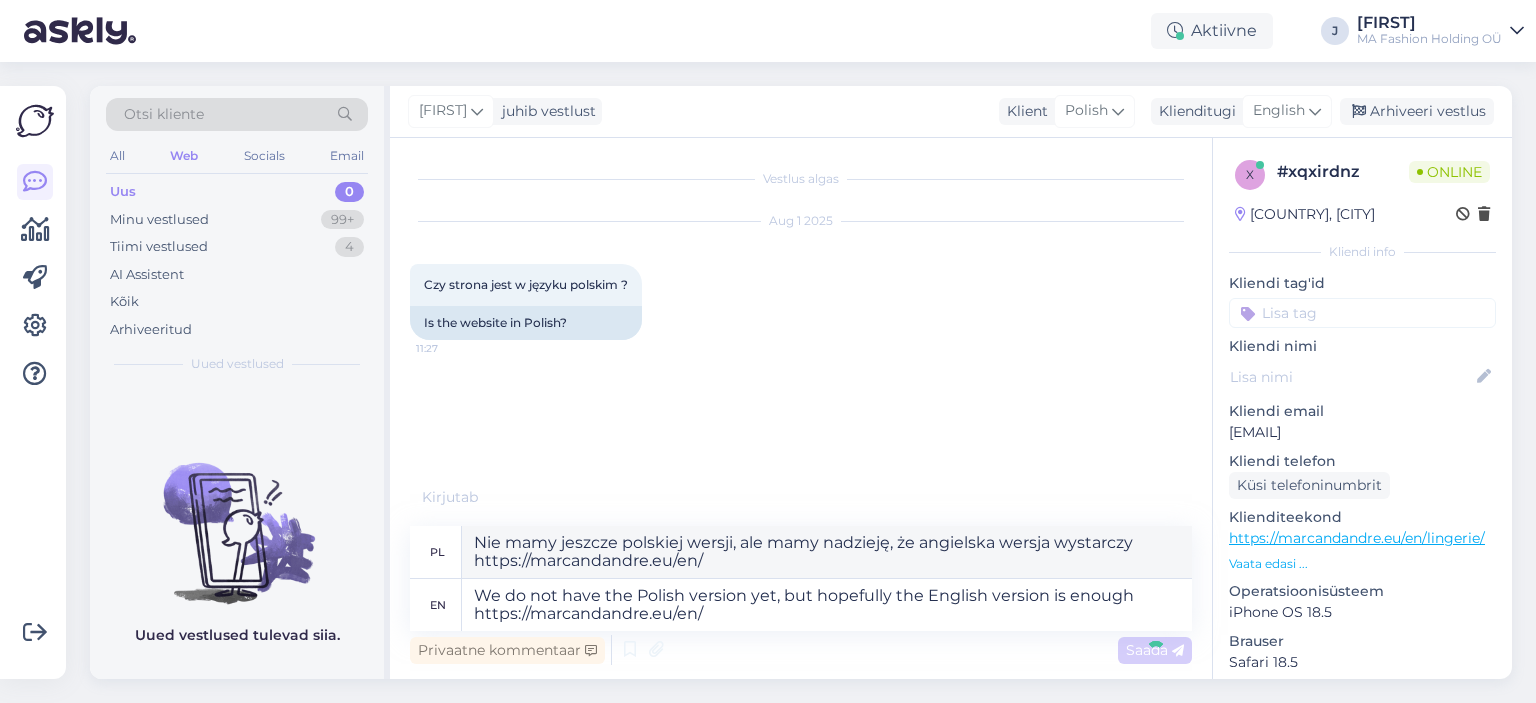 type 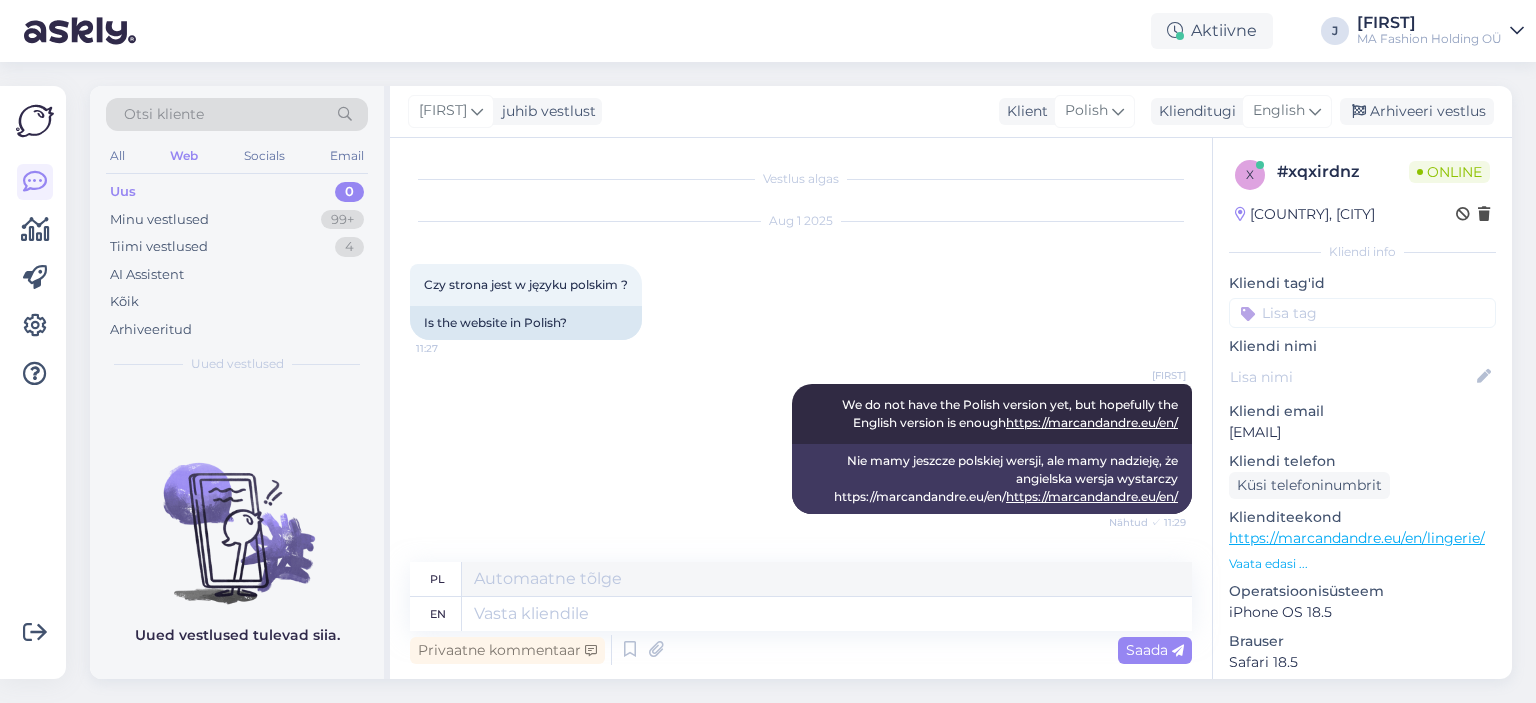 click on "[FIRST] We do not have the Polish version yet, but hopefully the English version is enough  https://marcandandre.eu/en/ Nähtud ✓ [TIME]  Nie mamy jeszcze polskiej wersji, ale mamy nadzieję, że angielska wersja wystarczy  https://marcandandre.eu/en/" at bounding box center [801, 449] 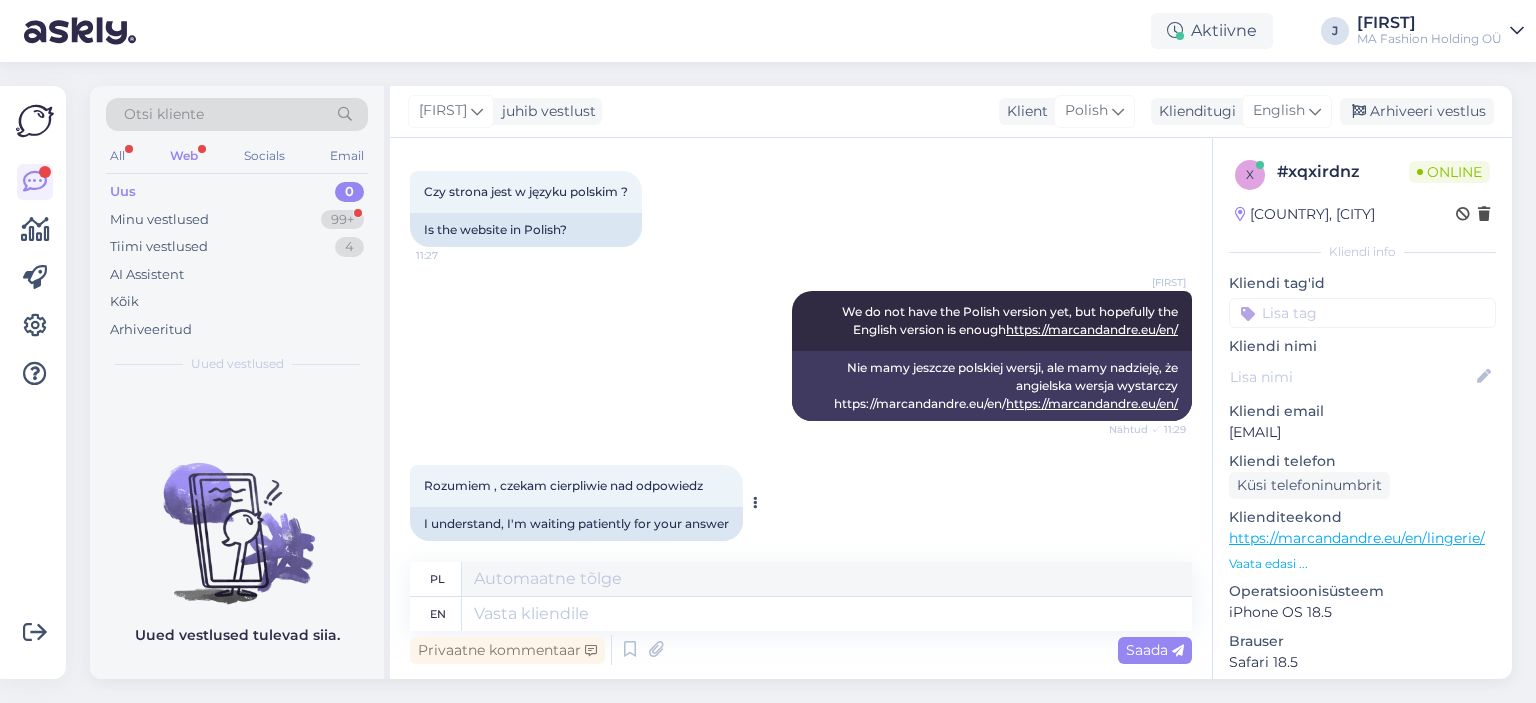click on "I understand, I'm waiting patiently for your answer" at bounding box center [576, 524] 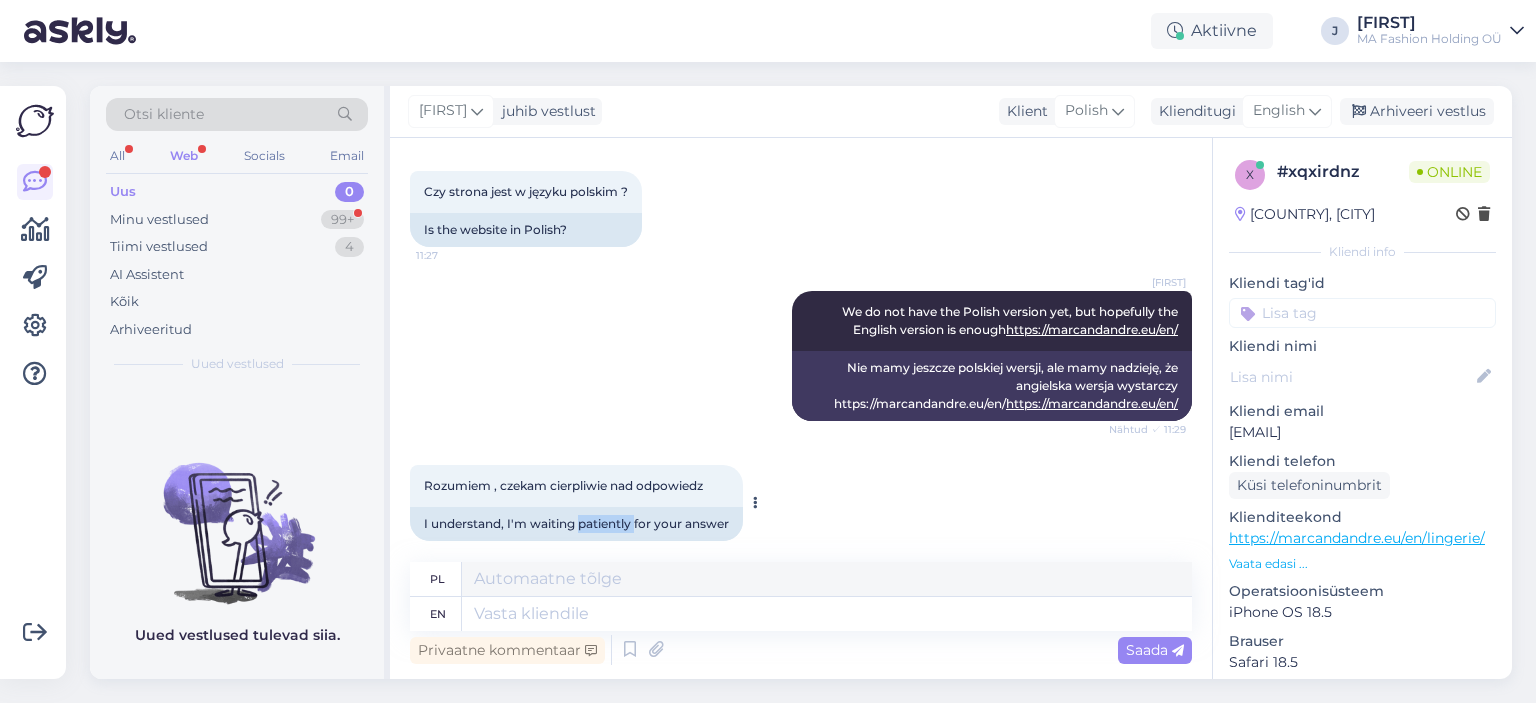 click on "I understand, I'm waiting patiently for your answer" at bounding box center [576, 524] 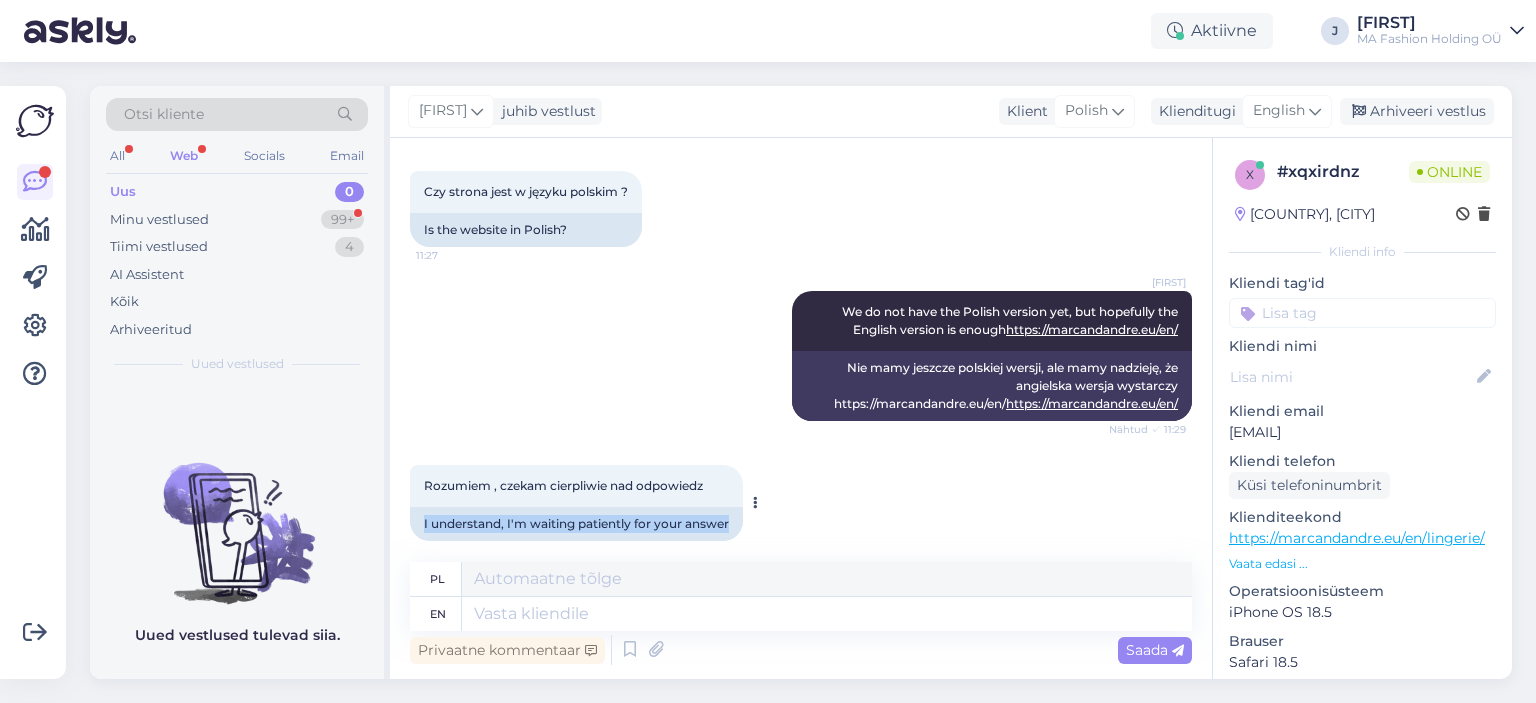 click on "I understand, I'm waiting patiently for your answer" at bounding box center (576, 524) 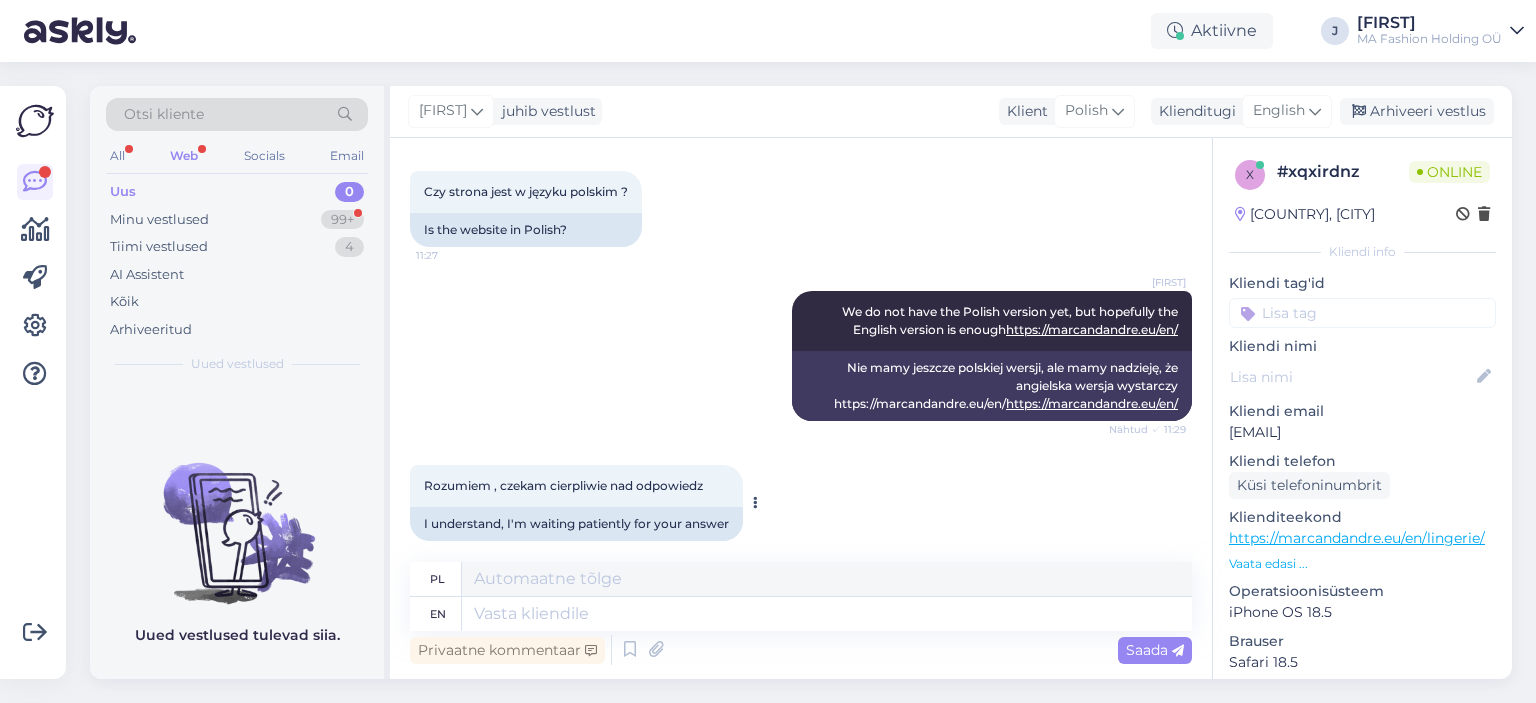 click on "I understand, I'm waiting patiently for your answer" at bounding box center (576, 524) 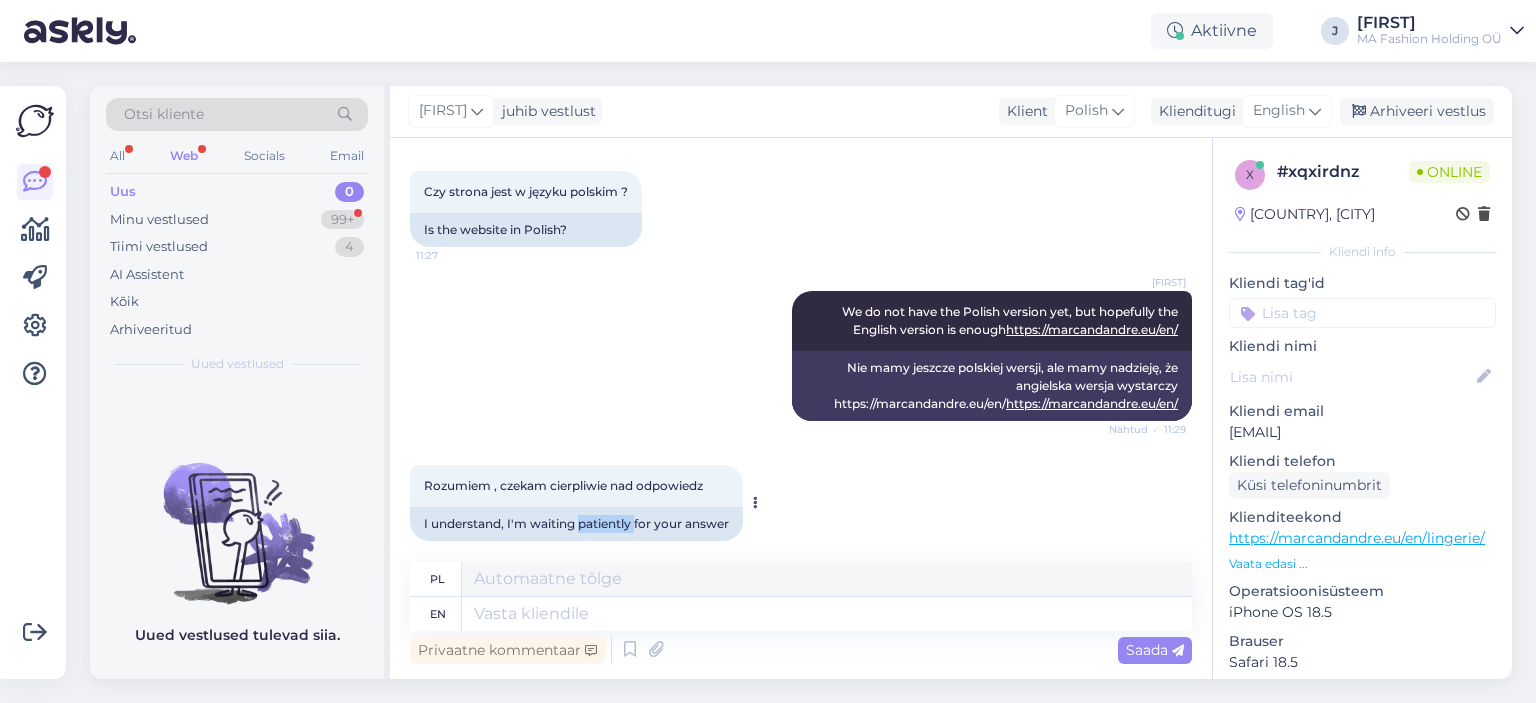 click on "I understand, I'm waiting patiently for your answer" at bounding box center (576, 524) 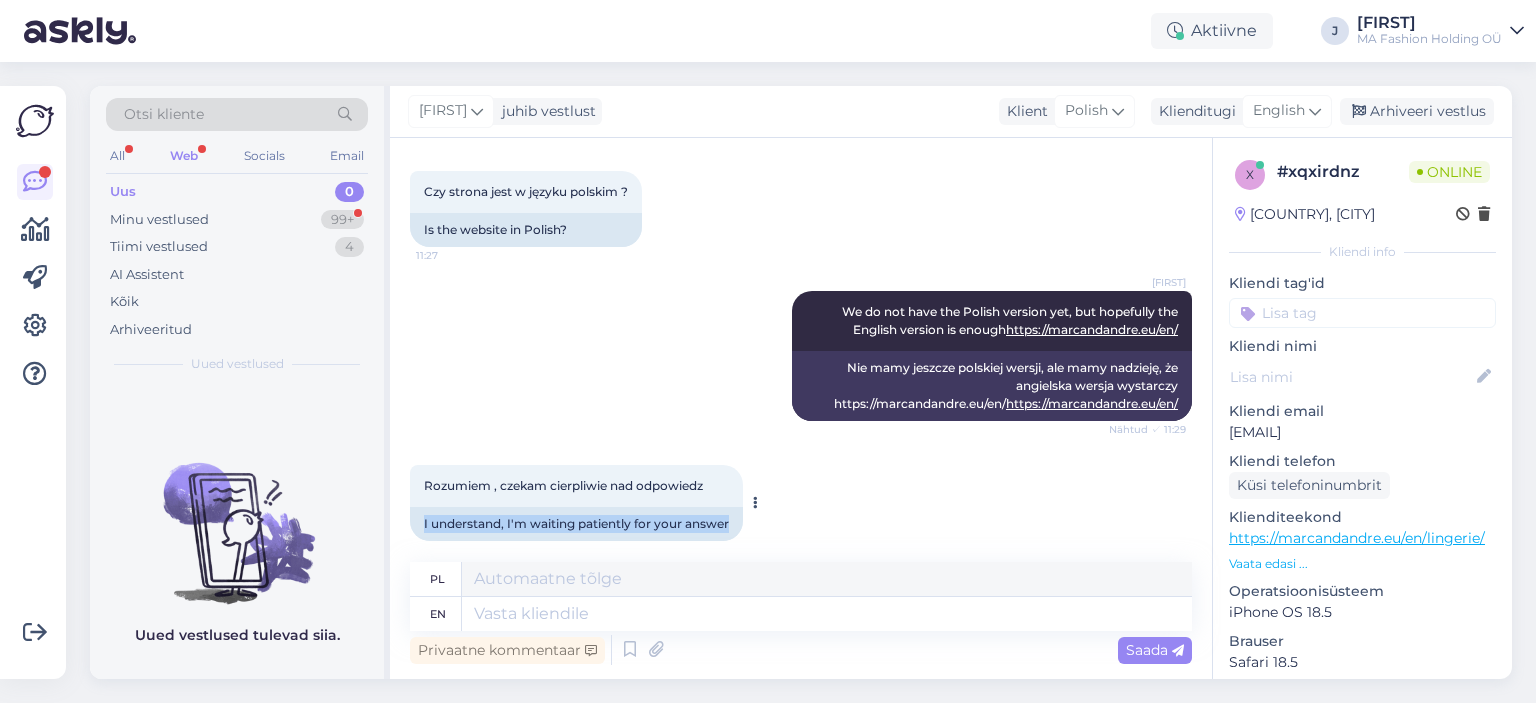 click on "I understand, I'm waiting patiently for your answer" at bounding box center (576, 524) 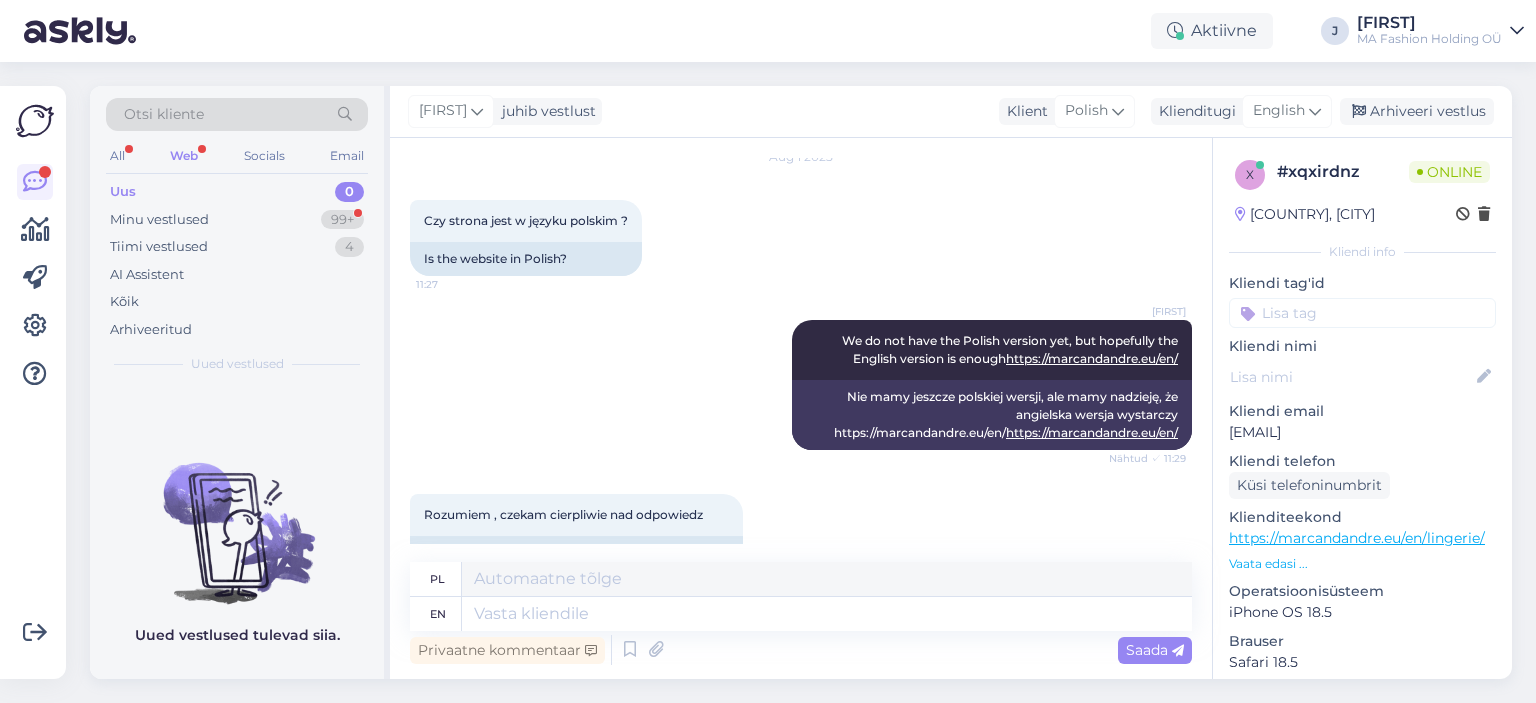 scroll, scrollTop: 93, scrollLeft: 0, axis: vertical 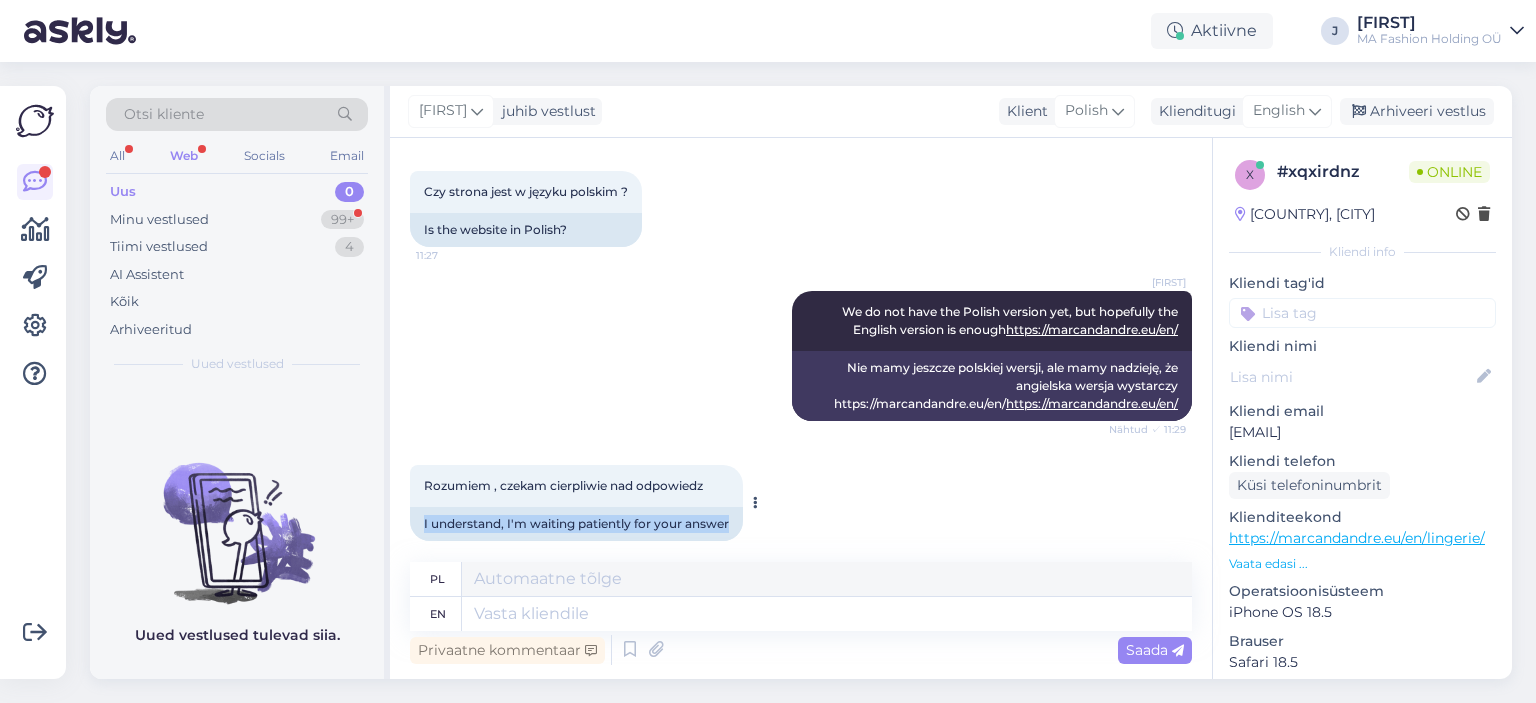 click on "I understand, I'm waiting patiently for your answer" at bounding box center [576, 524] 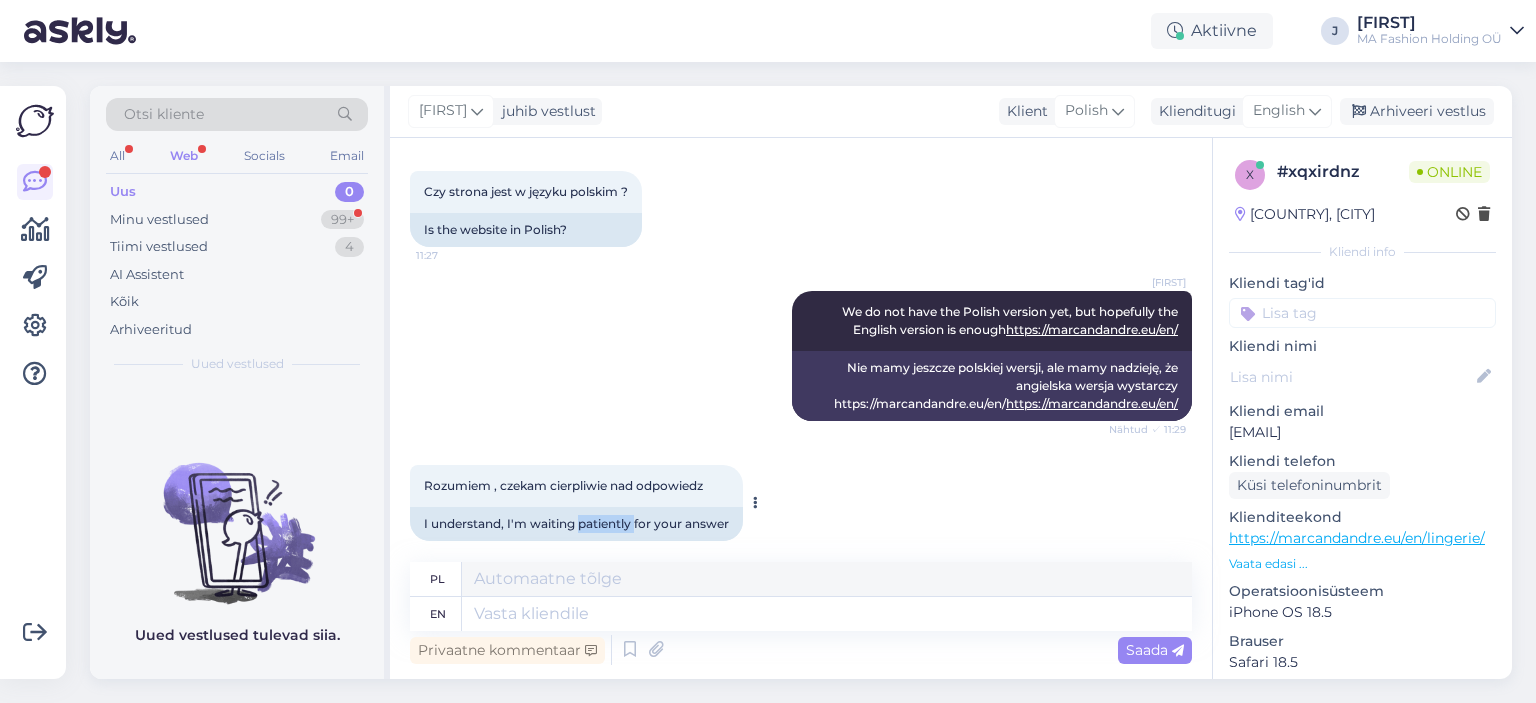 click on "I understand, I'm waiting patiently for your answer" at bounding box center [576, 524] 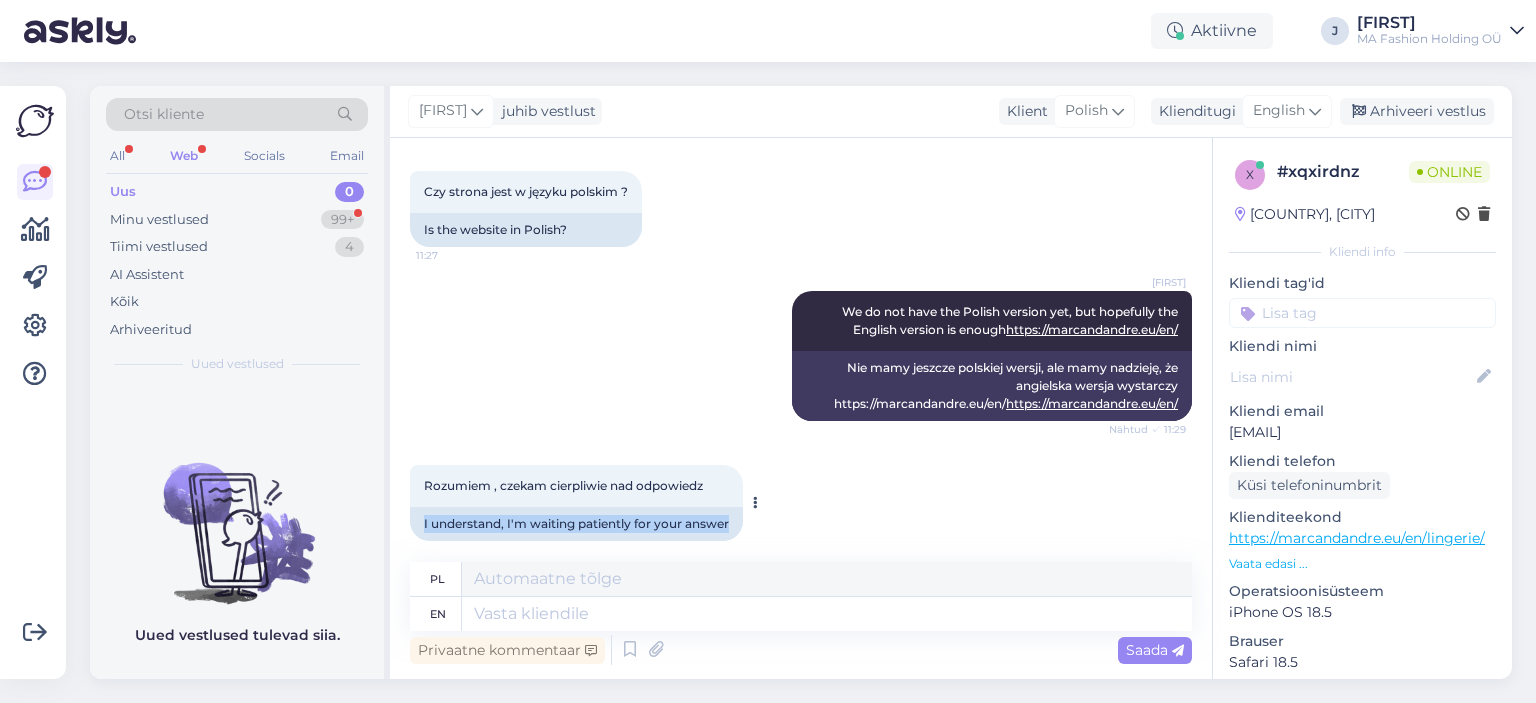 click on "I understand, I'm waiting patiently for your answer" at bounding box center (576, 524) 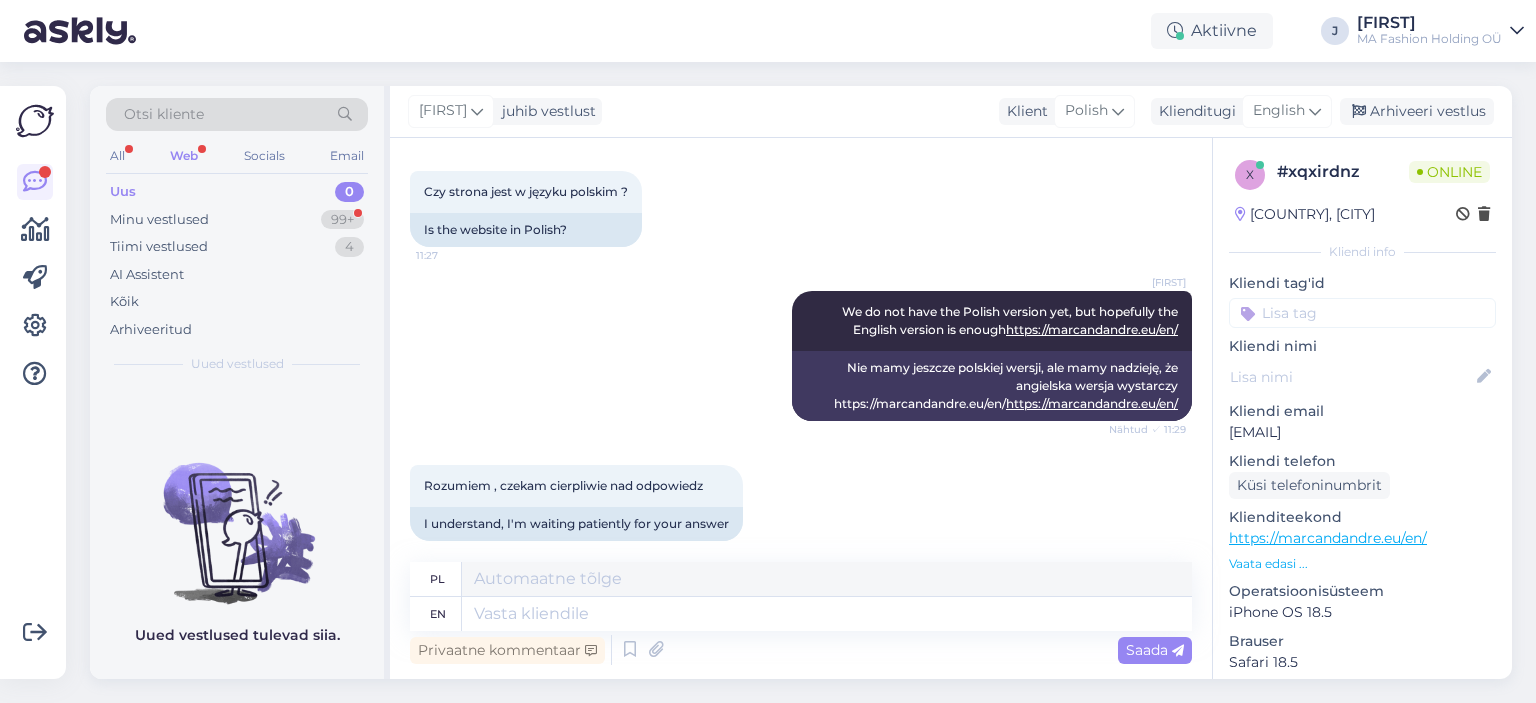 click on "Rozumiem , czekam cierpliwie nad odpowiedz [TIME]  I understand, I'm waiting patiently for your answer" at bounding box center (801, 503) 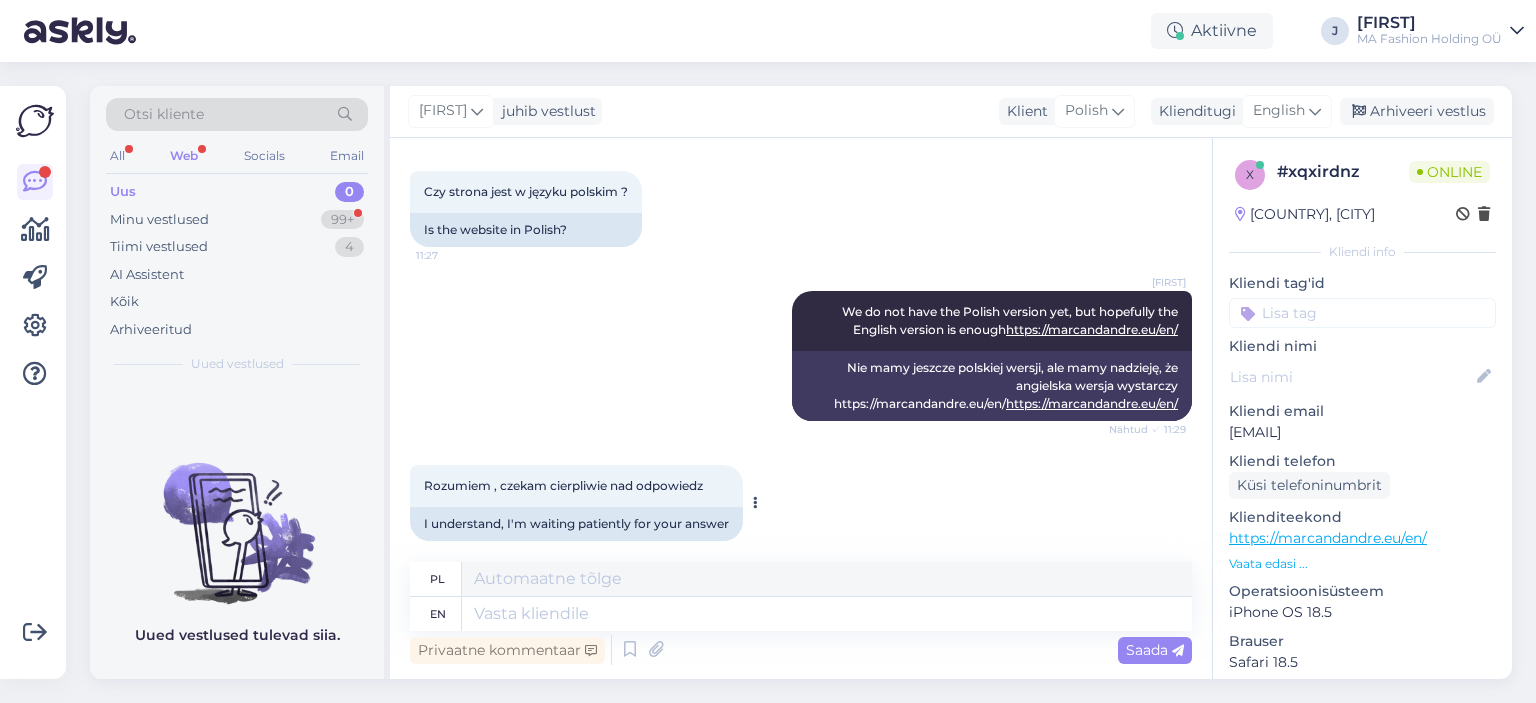 click on "I understand, I'm waiting patiently for your answer" at bounding box center (576, 524) 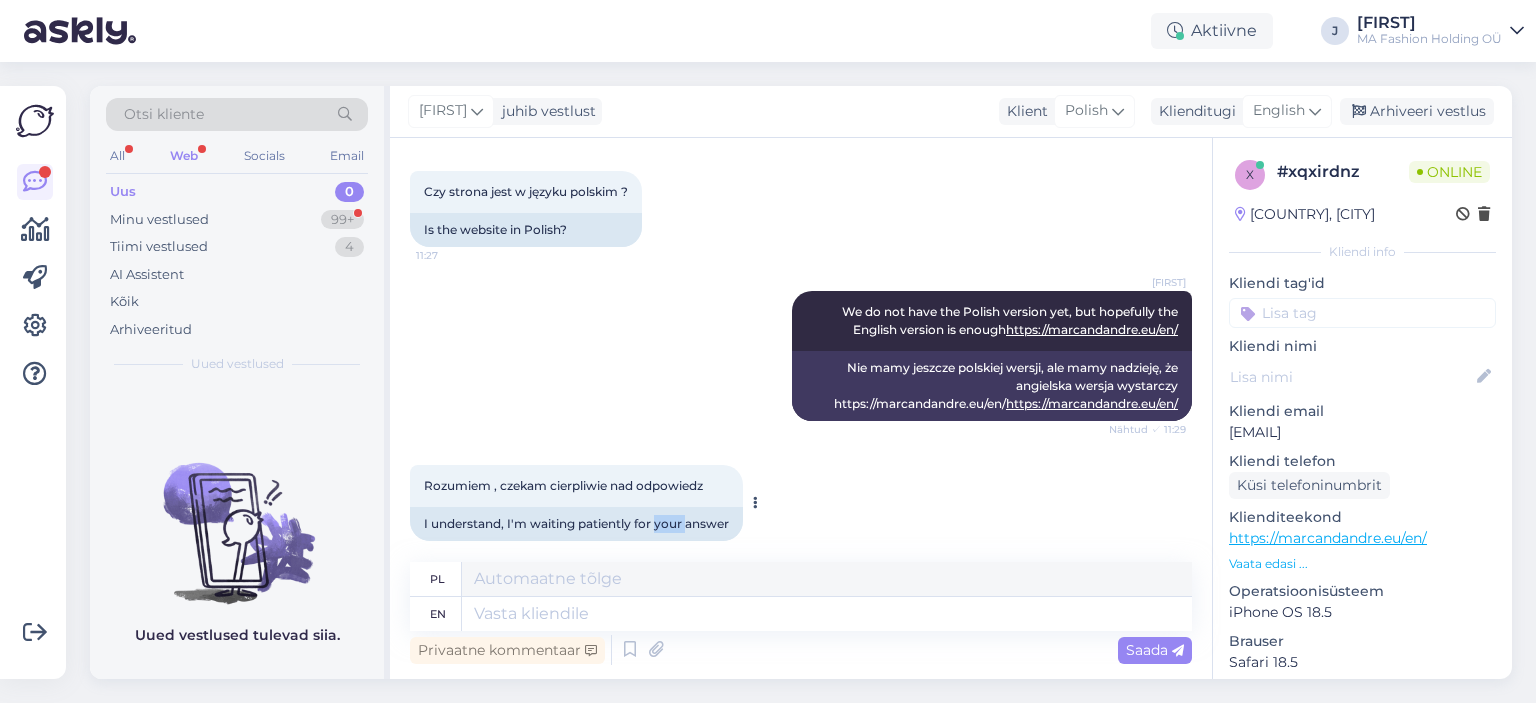 click on "I understand, I'm waiting patiently for your answer" at bounding box center [576, 524] 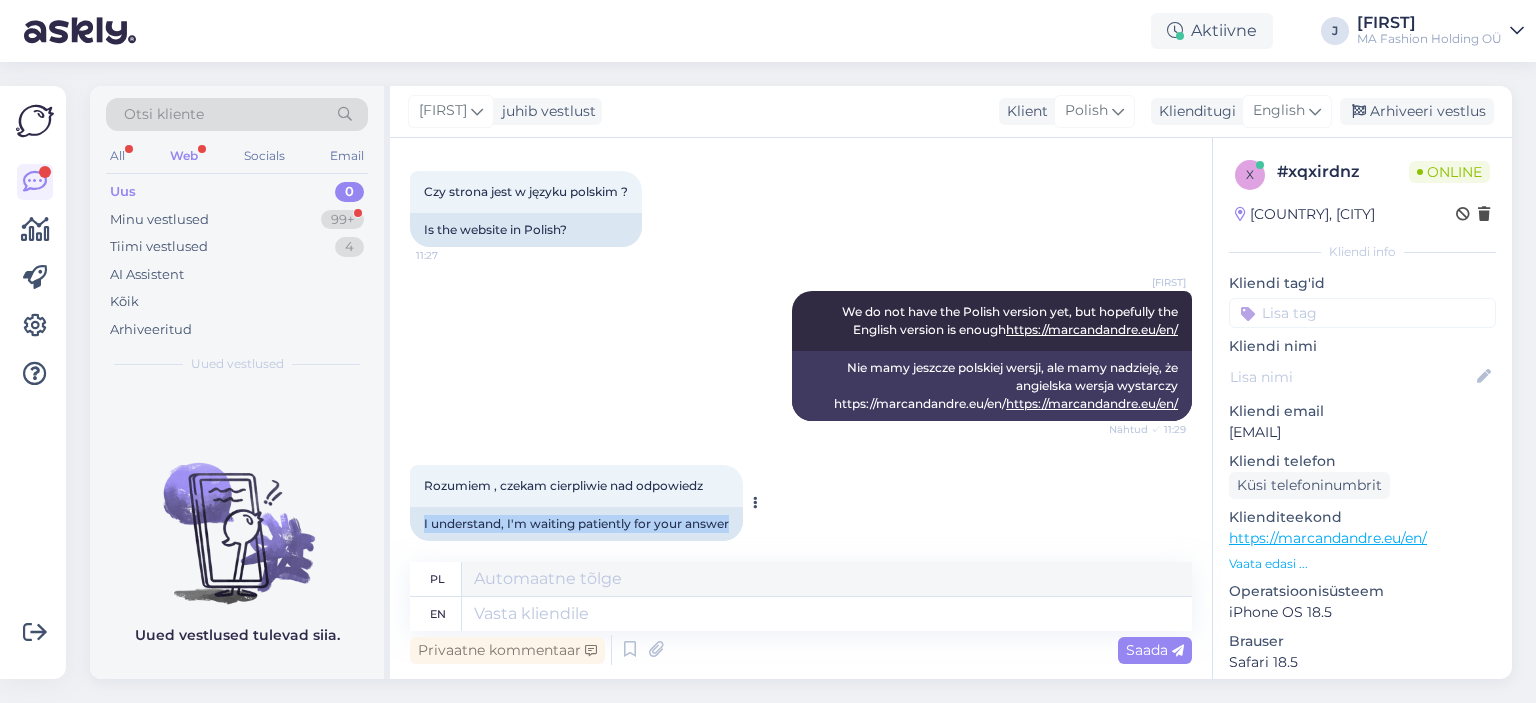 click on "I understand, I'm waiting patiently for your answer" at bounding box center (576, 524) 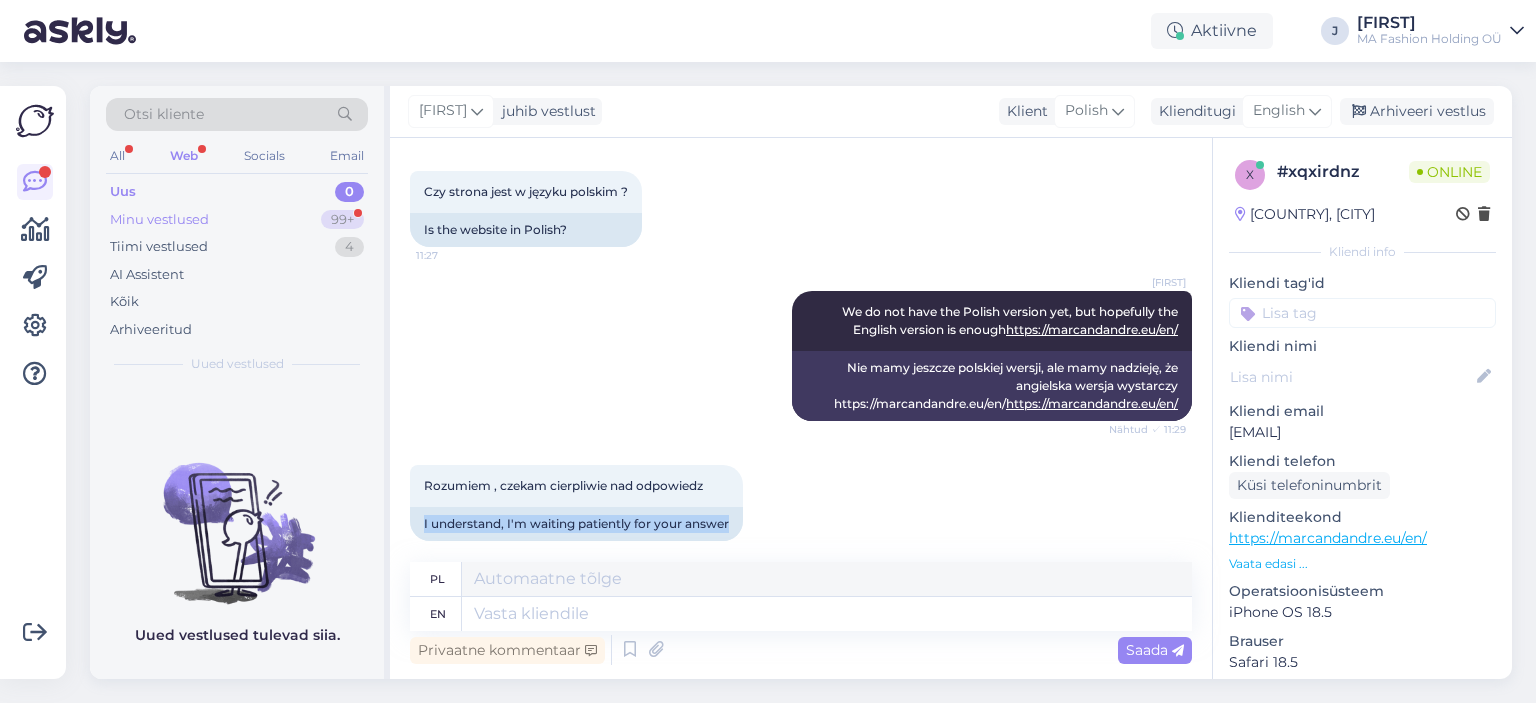 click on "Minu vestlused 99+" at bounding box center [237, 220] 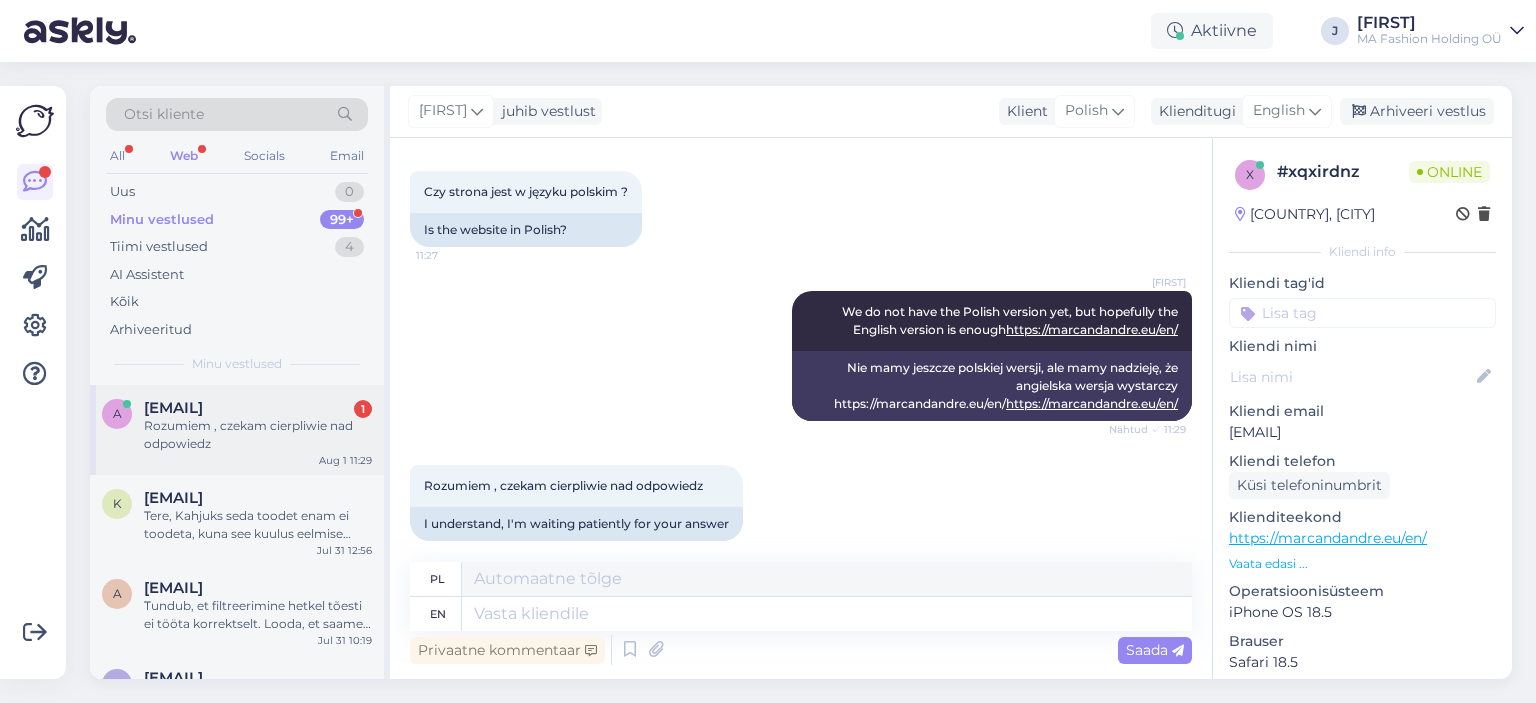 click on "[EMAIL] 1 Rozumiem , czekam cierpliwie nad odpowiedz [MONTH] [DAY] [TIME]" at bounding box center (237, 430) 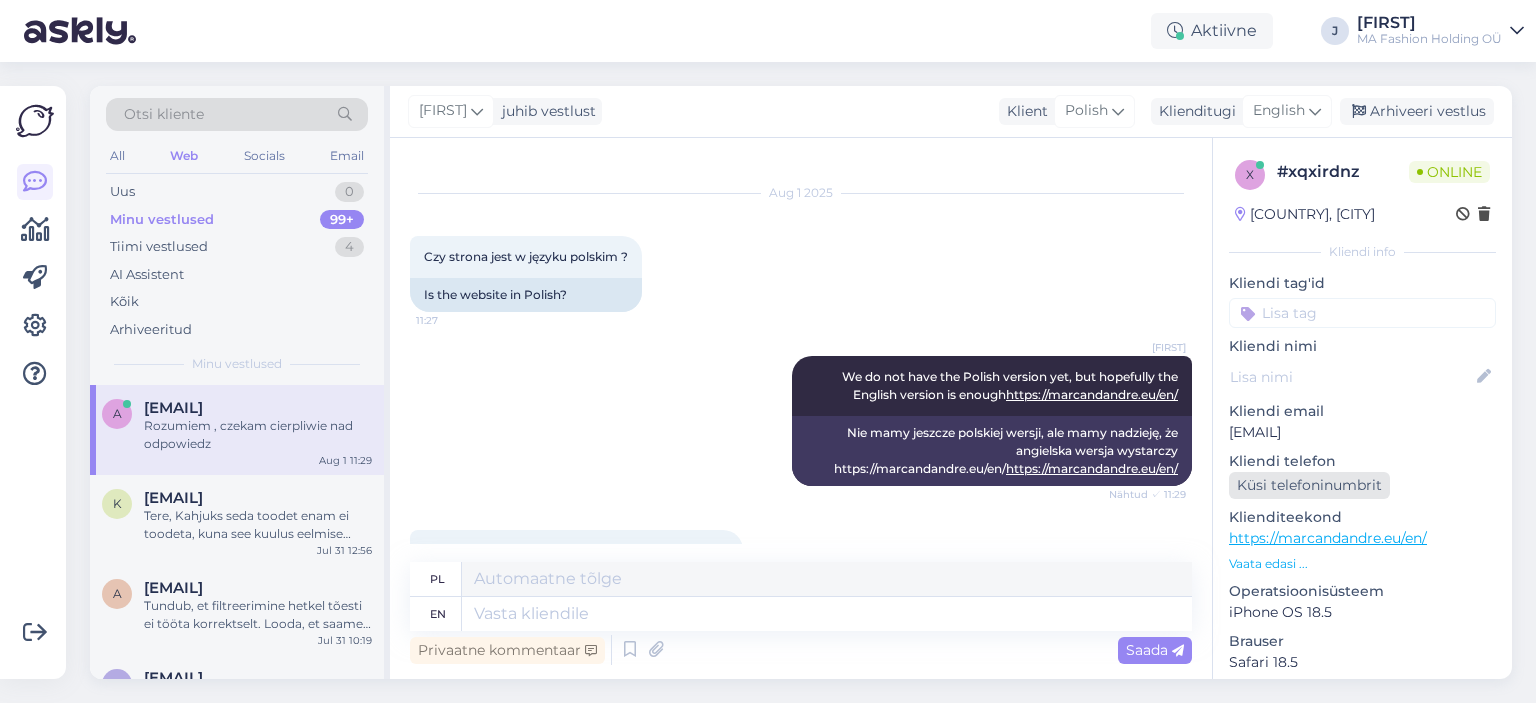 scroll, scrollTop: 0, scrollLeft: 0, axis: both 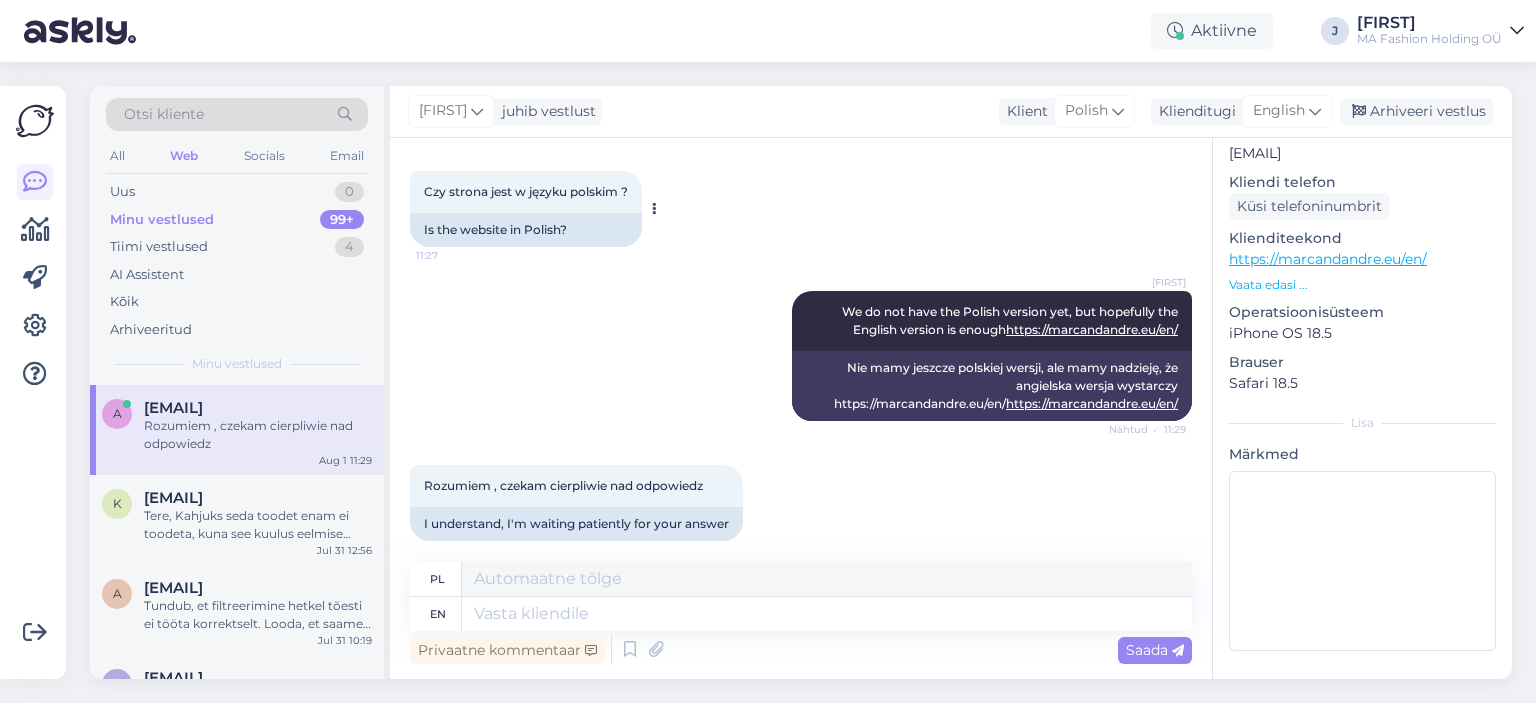 click on "Is the website in Polish?" at bounding box center [526, 230] 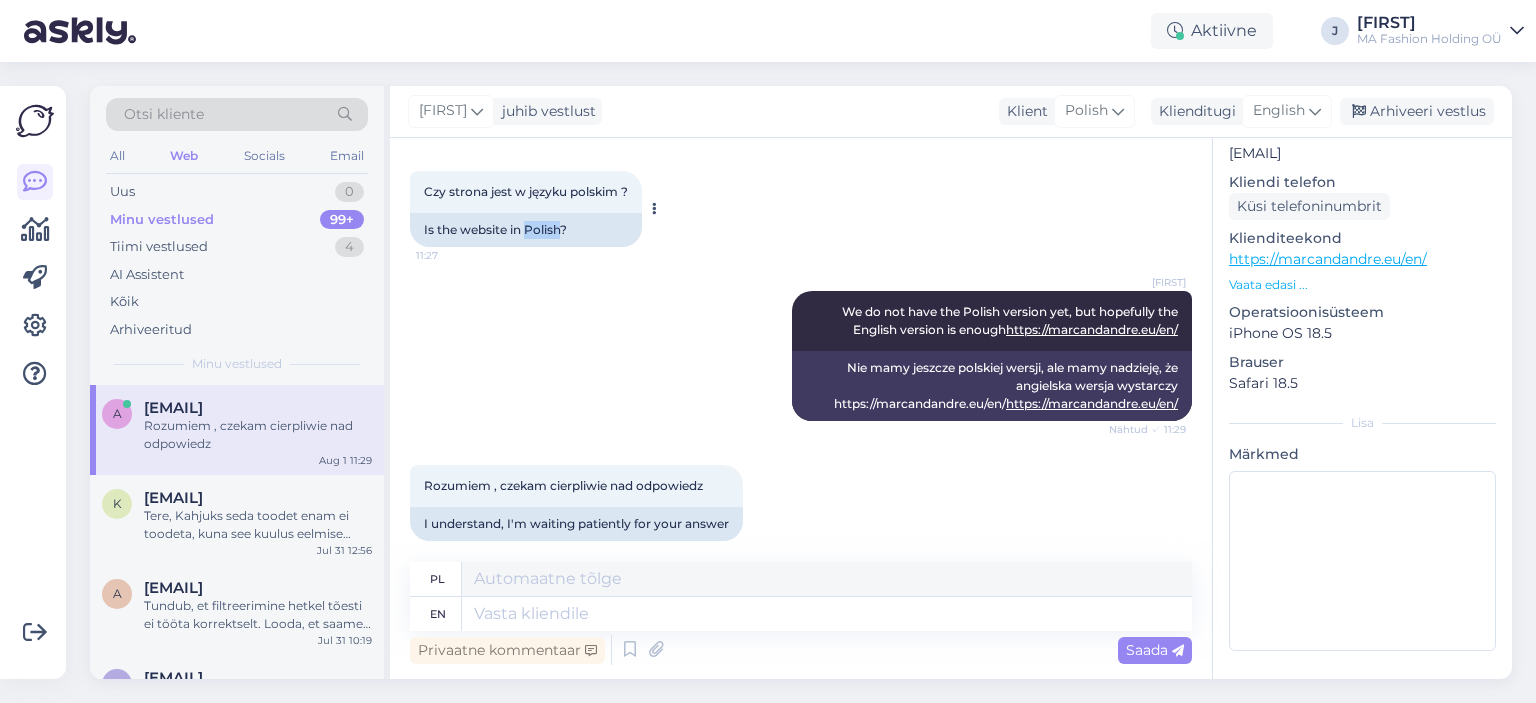 click on "Is the website in Polish?" at bounding box center [526, 230] 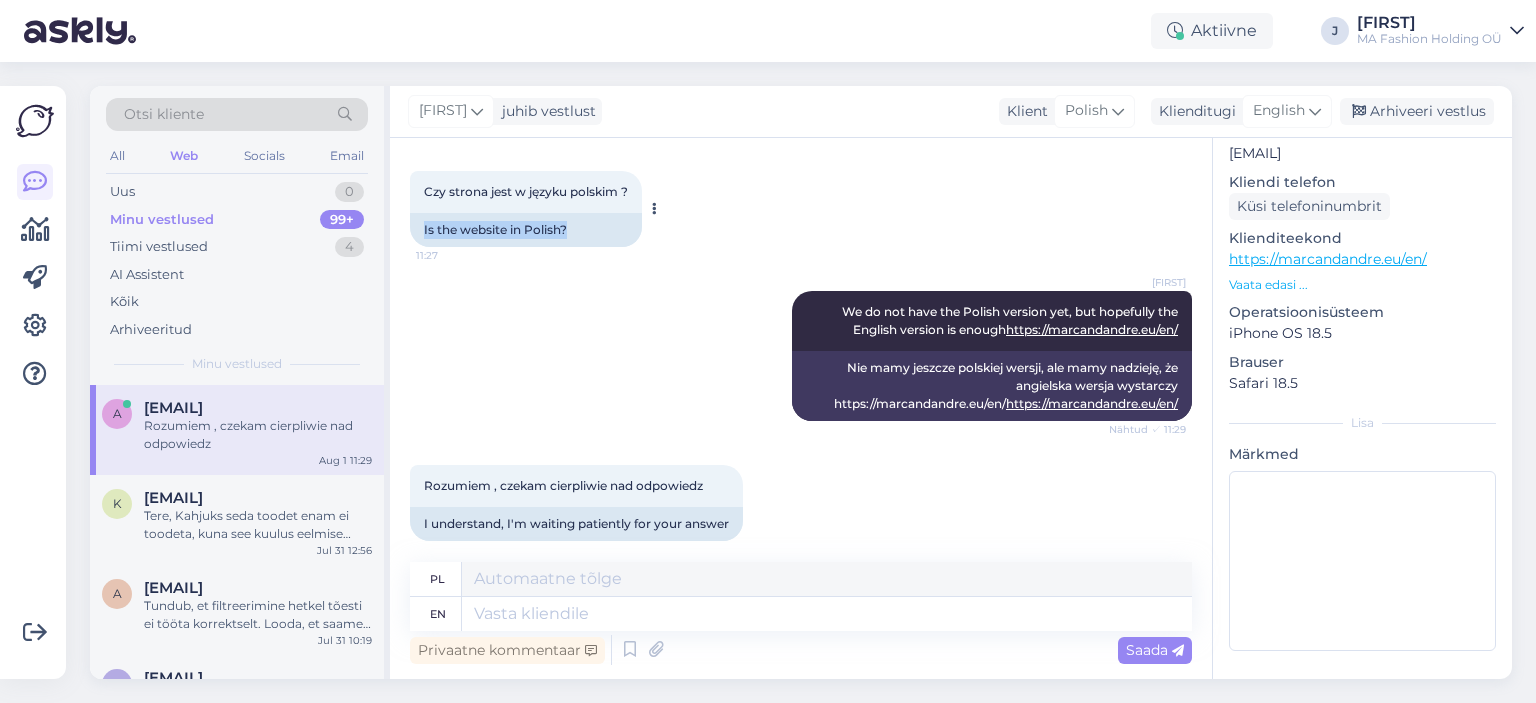 click on "Is the website in Polish?" at bounding box center (526, 230) 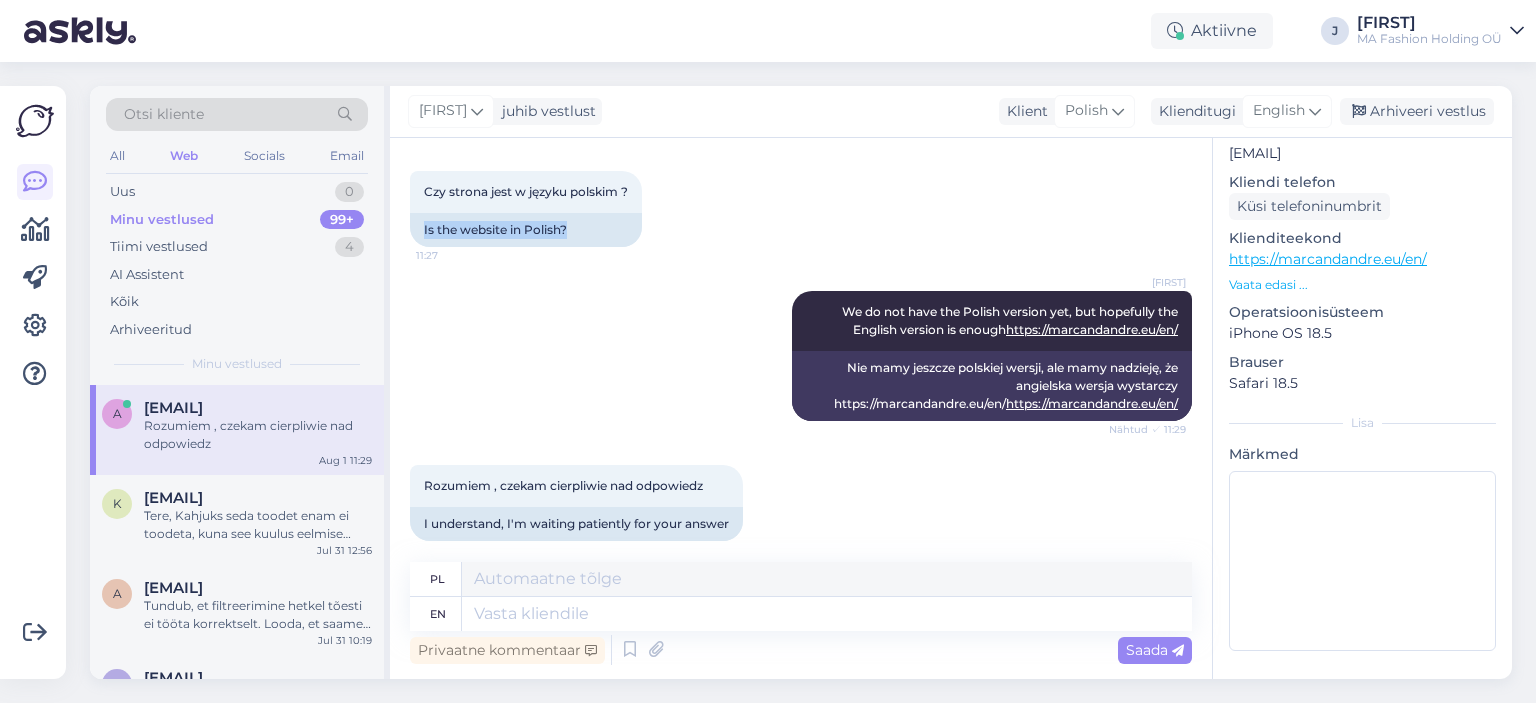 click on "Aug 1 2025 Czy strona jest w języku polskim ? 11:27  Is the website in Polish?" at bounding box center [801, 188] 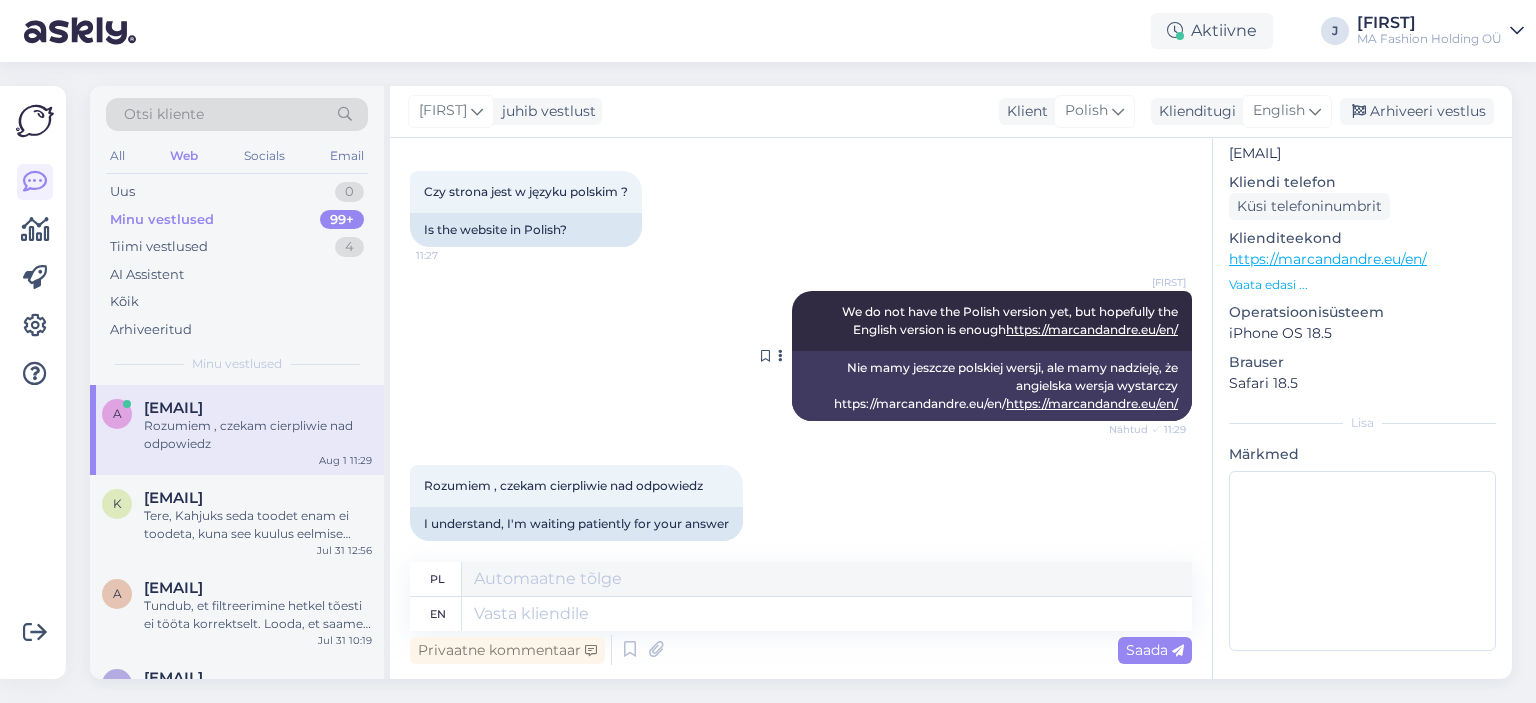 click on "Nie mamy jeszcze polskiej wersji, ale mamy nadzieję, że angielska wersja wystarczy  https://marcandandre.eu/en/" at bounding box center [992, 386] 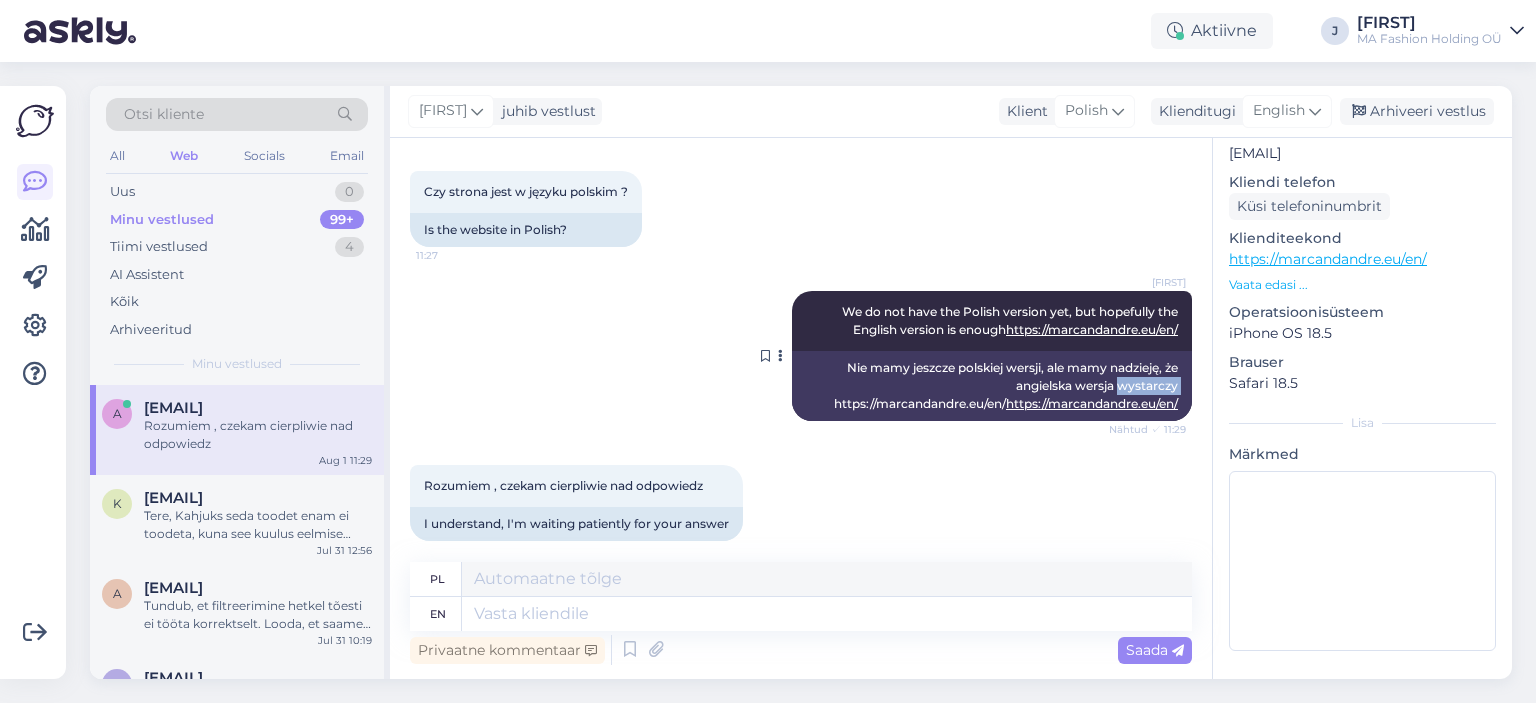 click on "Nie mamy jeszcze polskiej wersji, ale mamy nadzieję, że angielska wersja wystarczy  https://marcandandre.eu/en/" at bounding box center (992, 386) 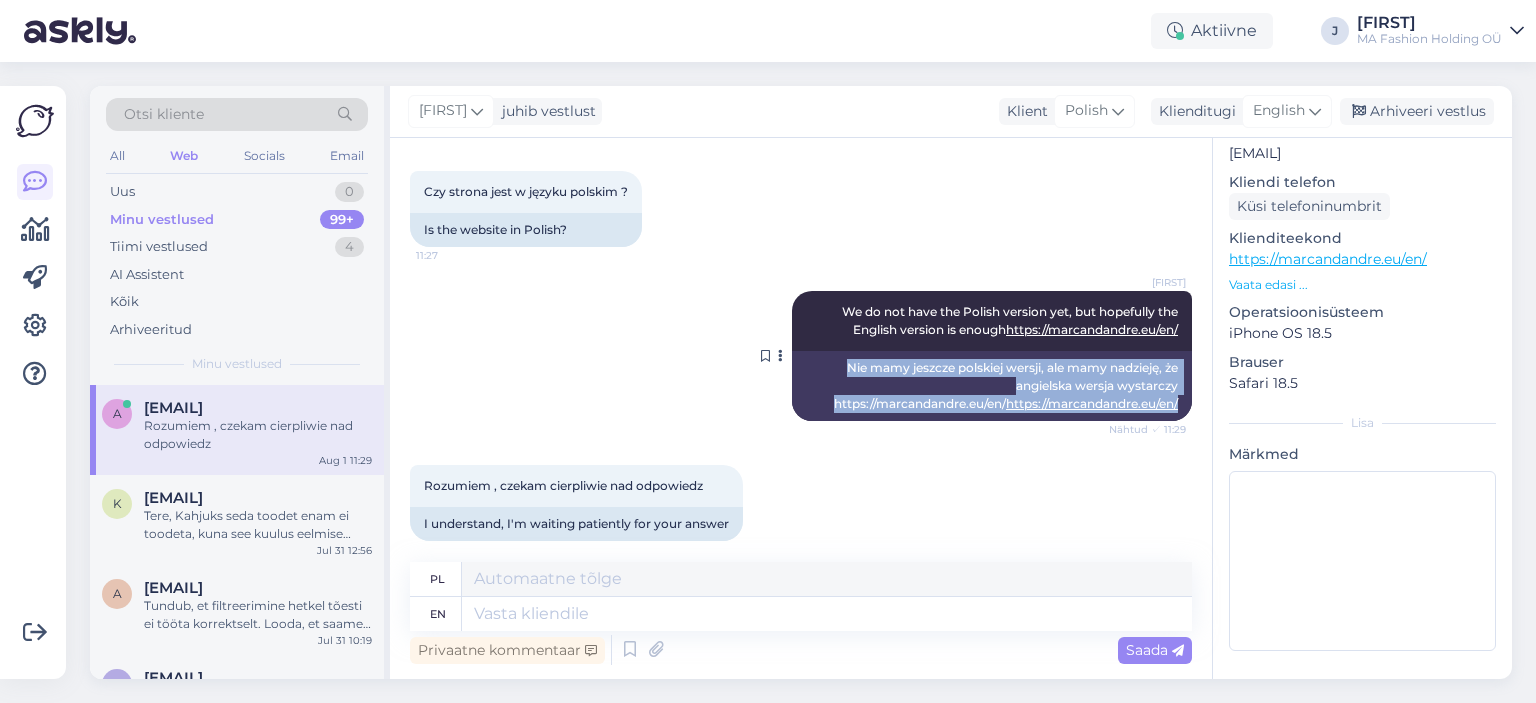 click on "Nie mamy jeszcze polskiej wersji, ale mamy nadzieję, że angielska wersja wystarczy  https://marcandandre.eu/en/" at bounding box center (992, 386) 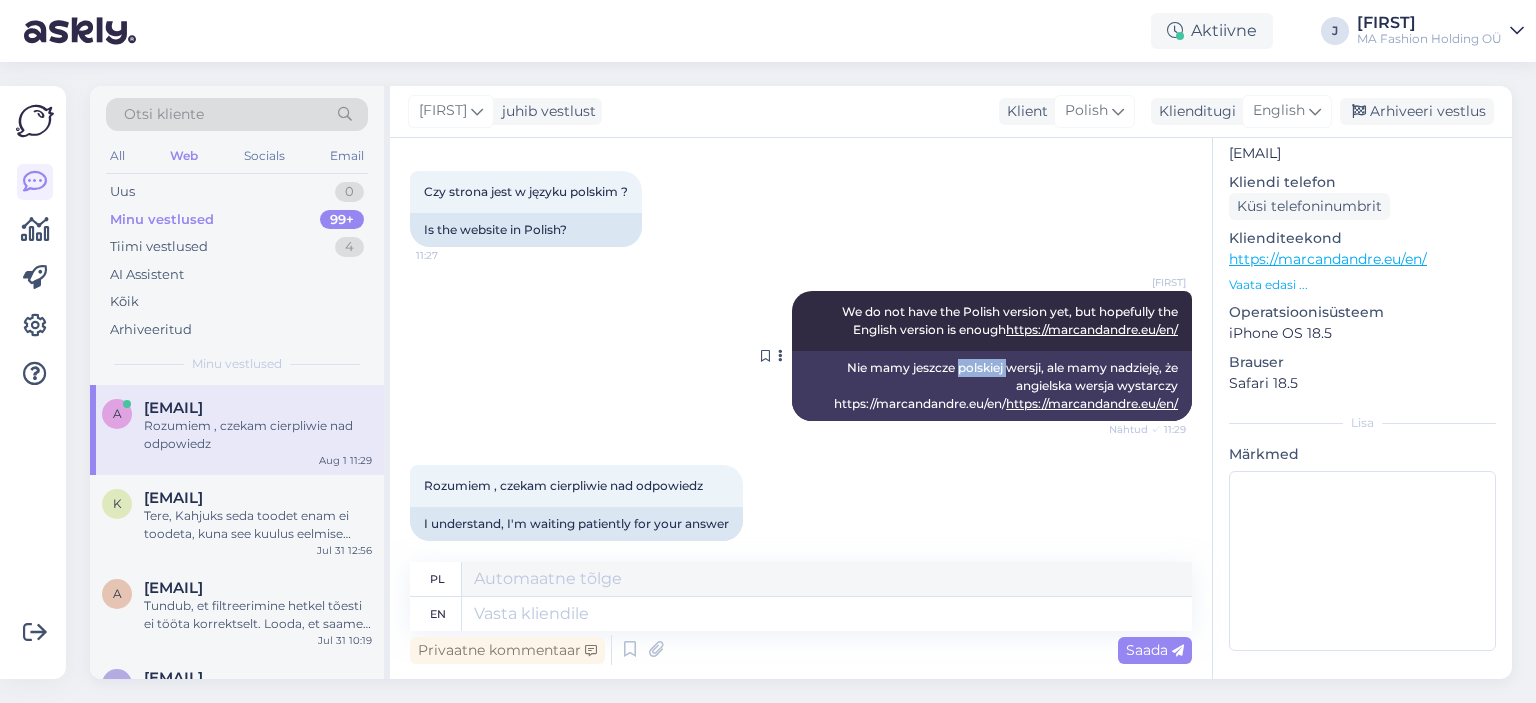 click on "Nie mamy jeszcze polskiej wersji, ale mamy nadzieję, że angielska wersja wystarczy  https://marcandandre.eu/en/" at bounding box center [992, 386] 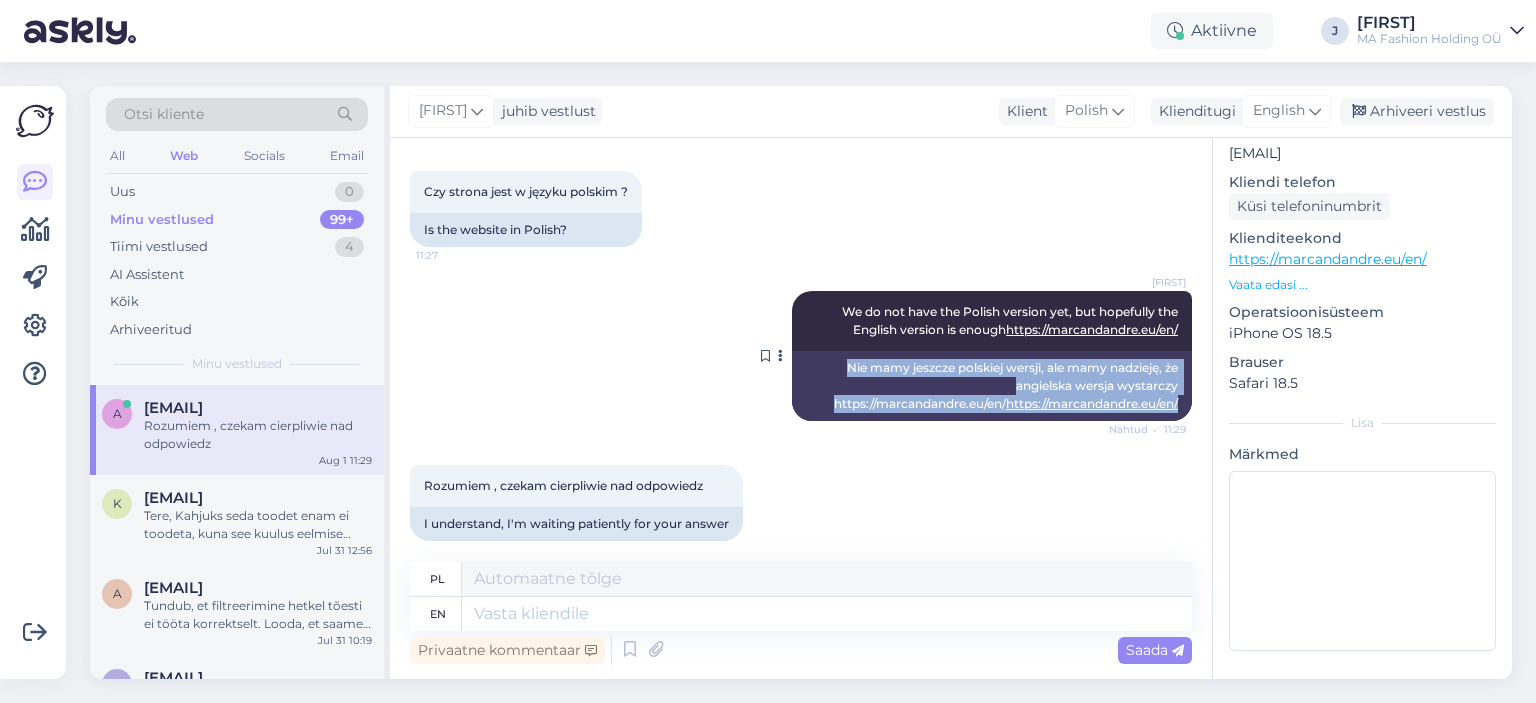 click on "Nie mamy jeszcze polskiej wersji, ale mamy nadzieję, że angielska wersja wystarczy  https://marcandandre.eu/en/" at bounding box center (992, 386) 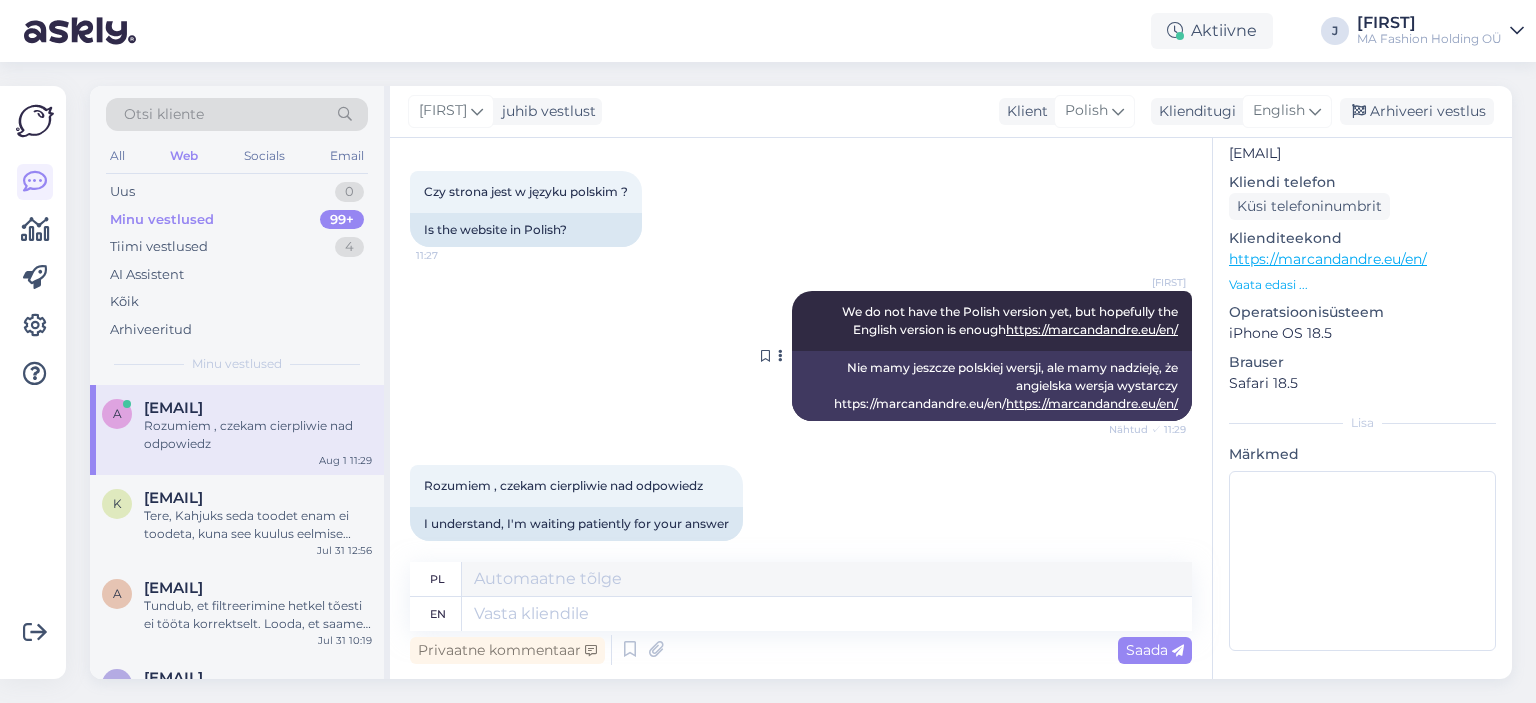 click on "We do not have the Polish version yet, but hopefully the English version is enough  https://marcandandre.eu/en/" at bounding box center [1011, 320] 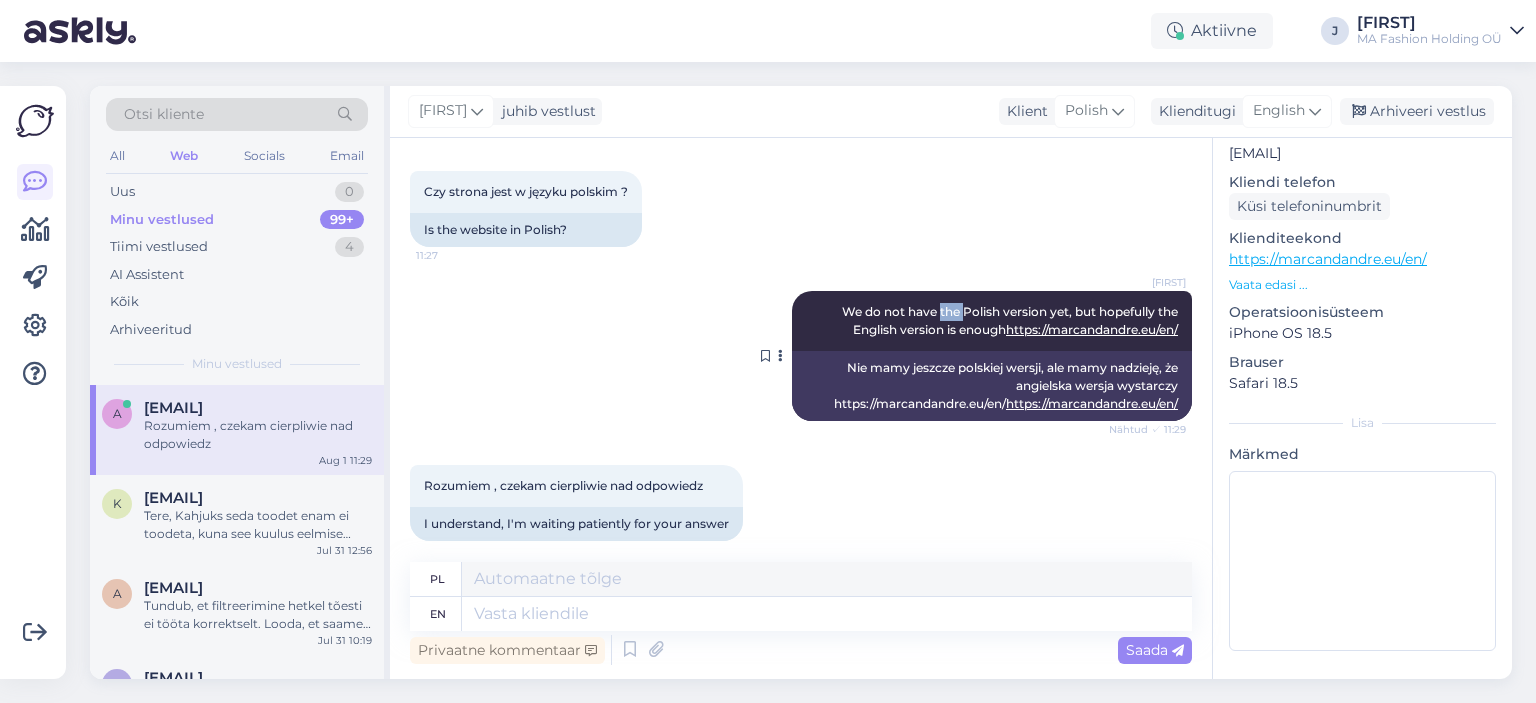 click on "We do not have the Polish version yet, but hopefully the English version is enough  https://marcandandre.eu/en/" at bounding box center [1011, 320] 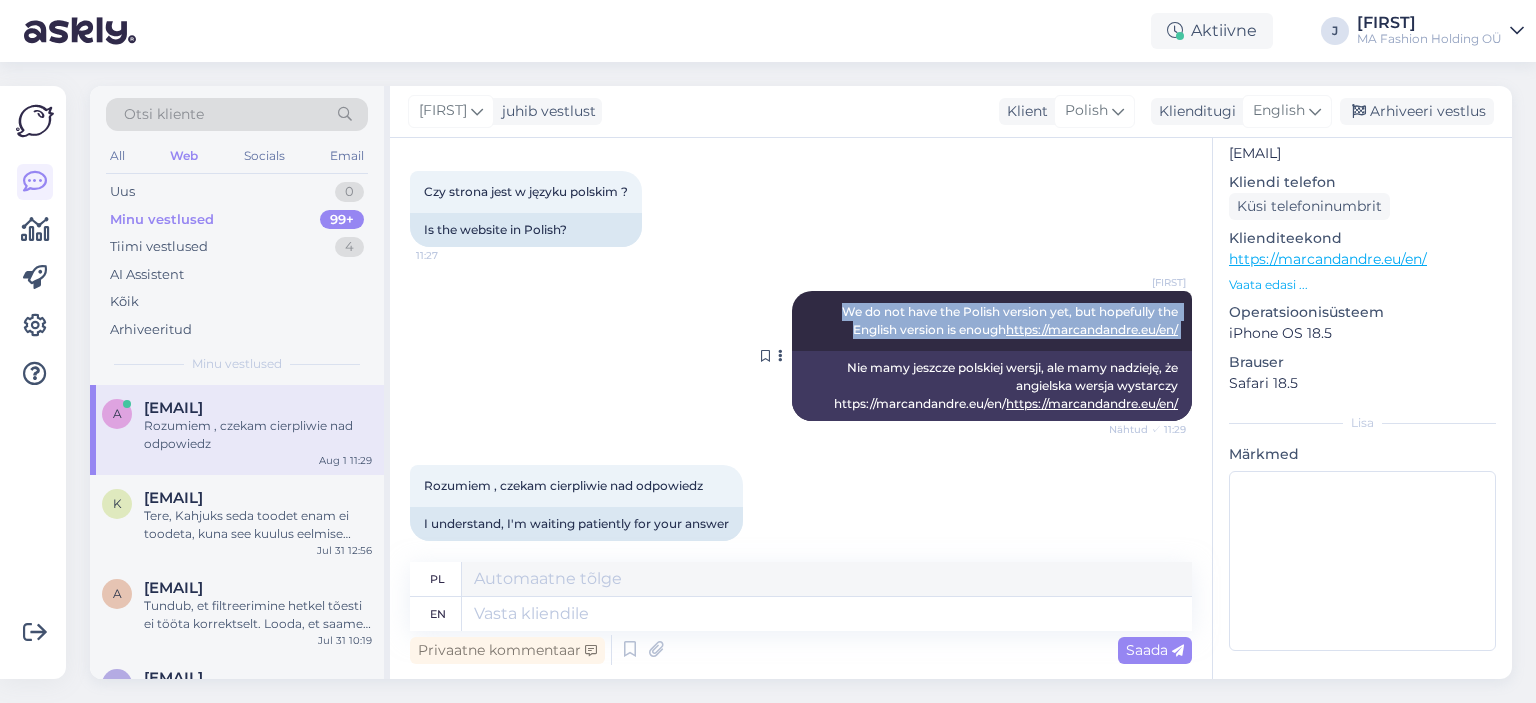 click on "We do not have the Polish version yet, but hopefully the English version is enough  https://marcandandre.eu/en/" at bounding box center (1011, 320) 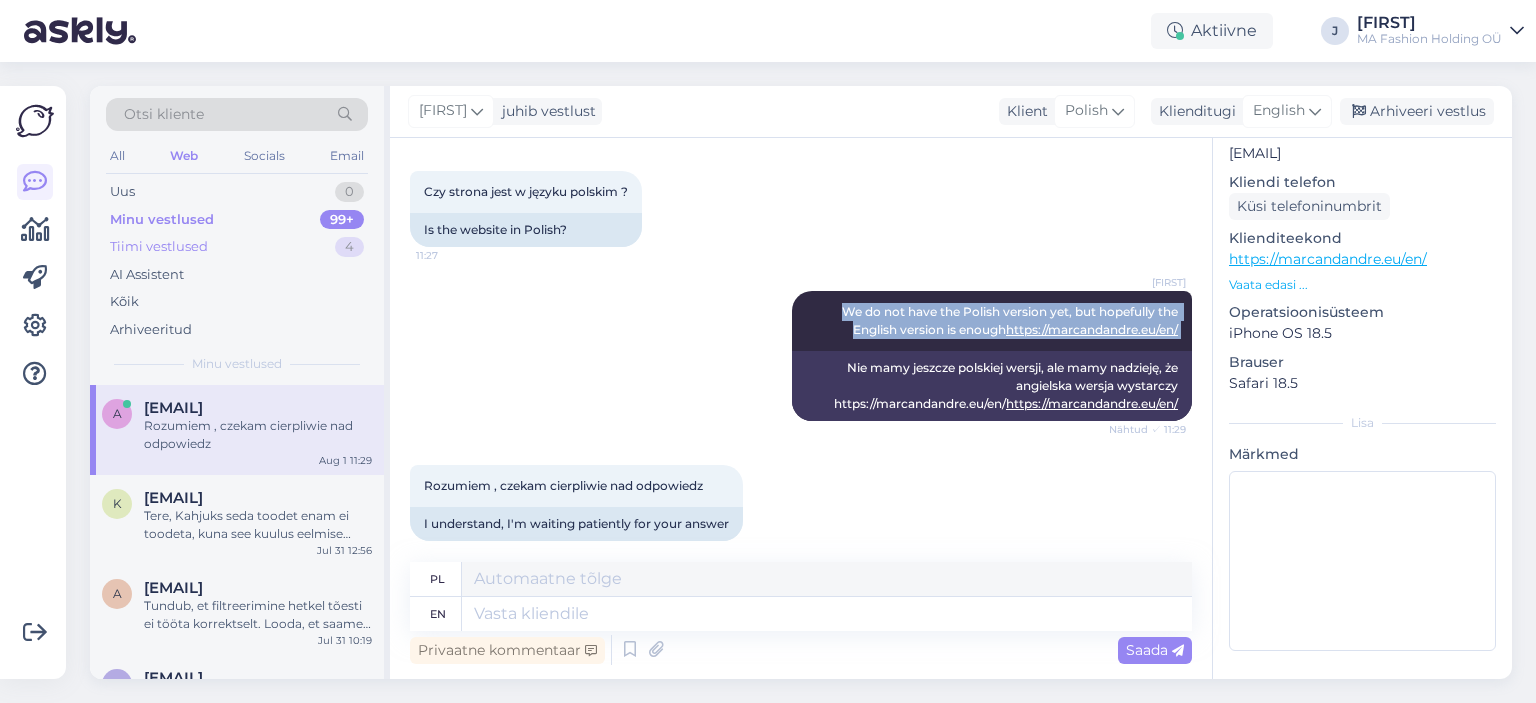 click on "Tiimi vestlused 4" at bounding box center (237, 247) 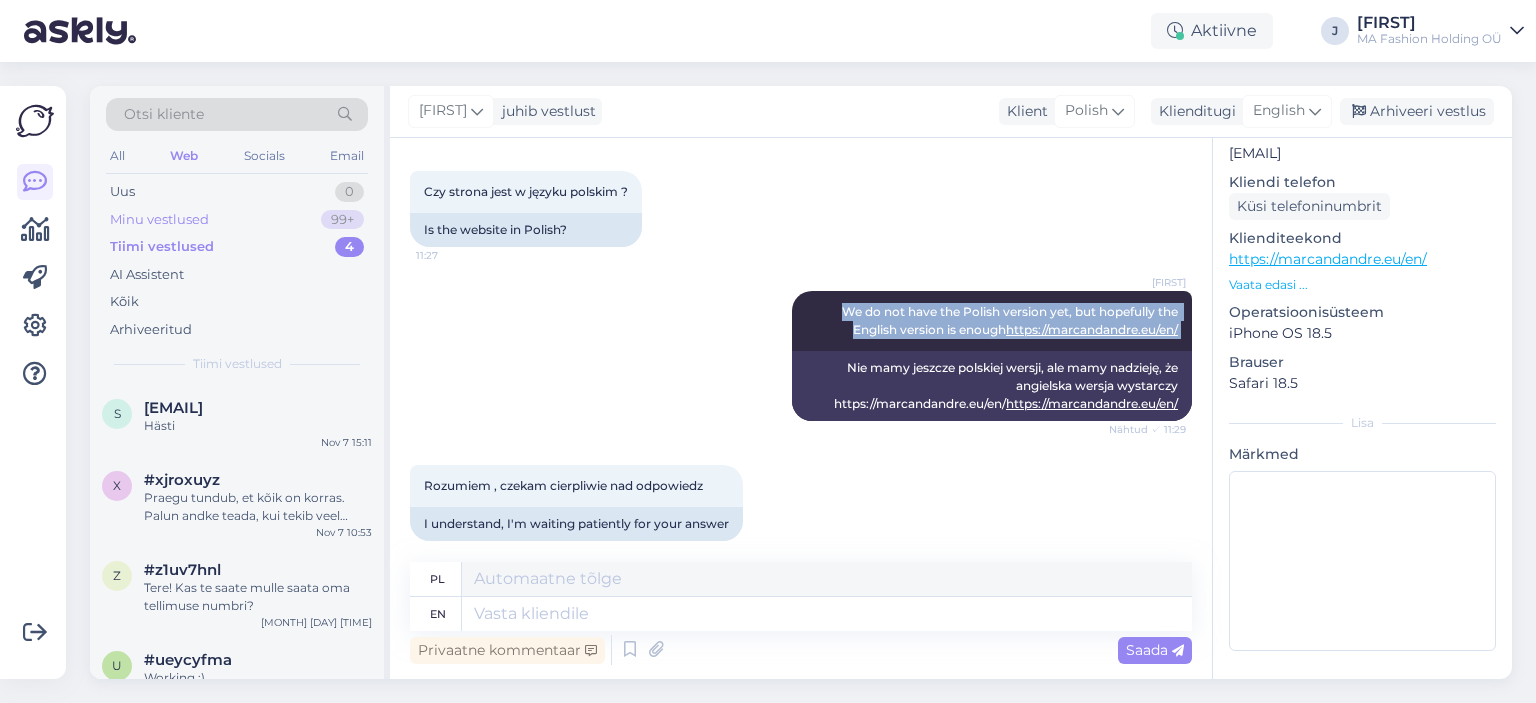 click on "Minu vestlused 99+" at bounding box center (237, 220) 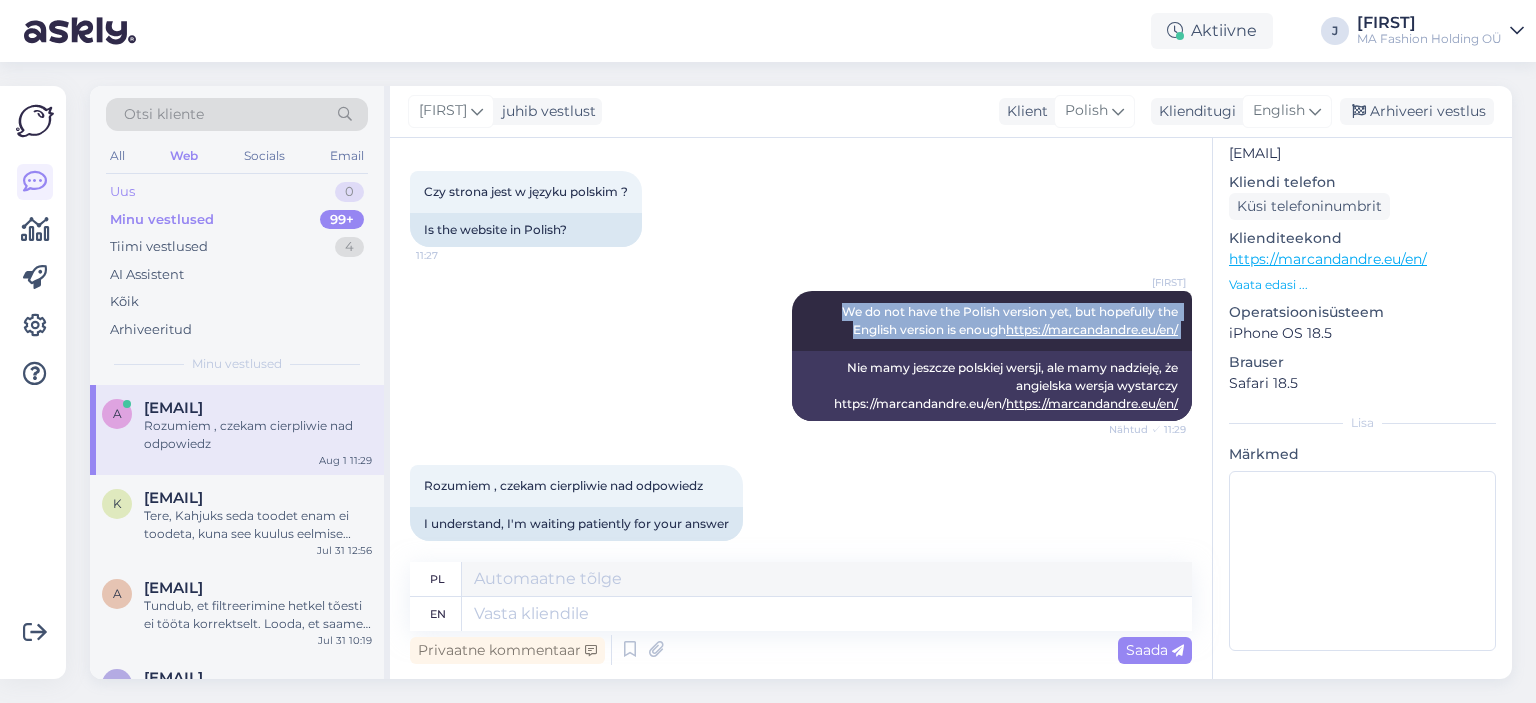 click on "Uus 0" at bounding box center (237, 192) 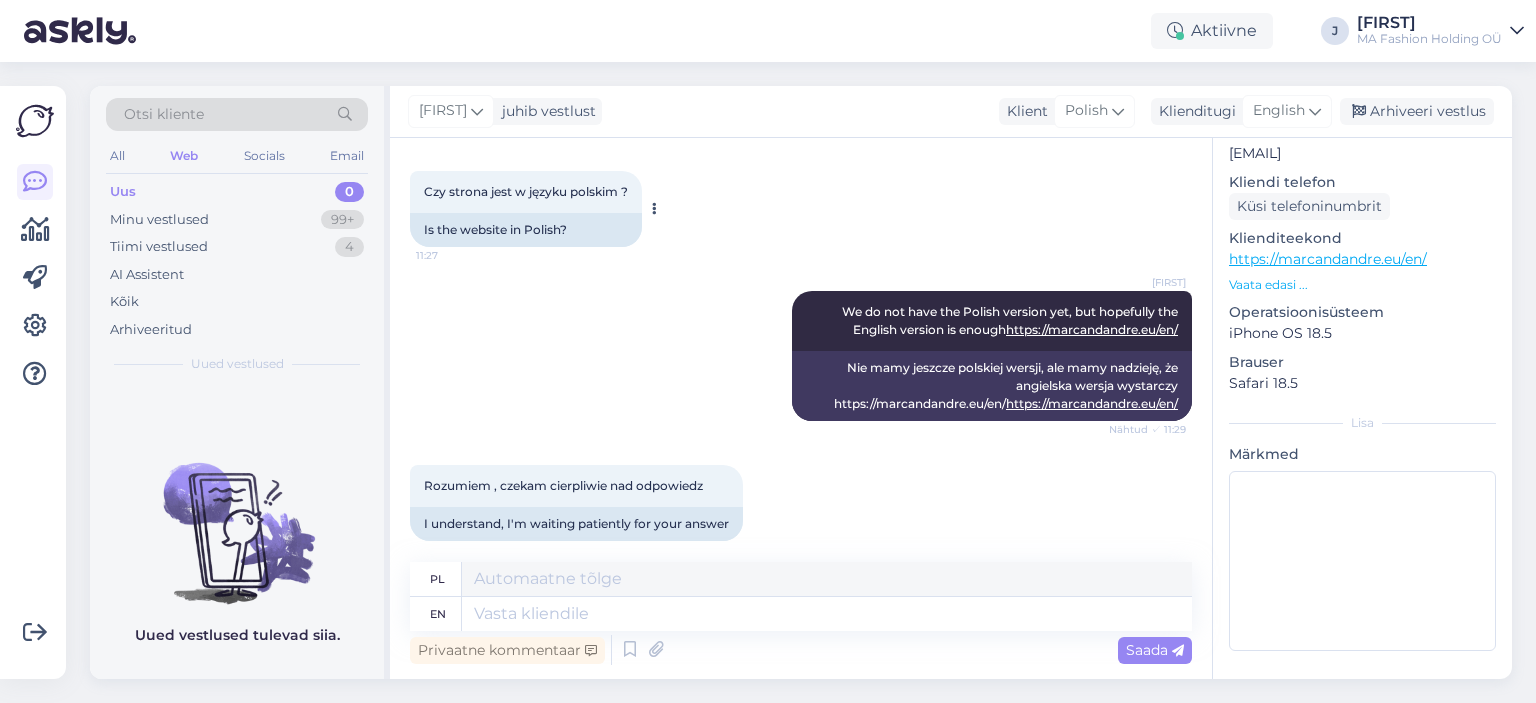 click on "Czy strona jest w języku polskim ? [TIME]" at bounding box center (526, 192) 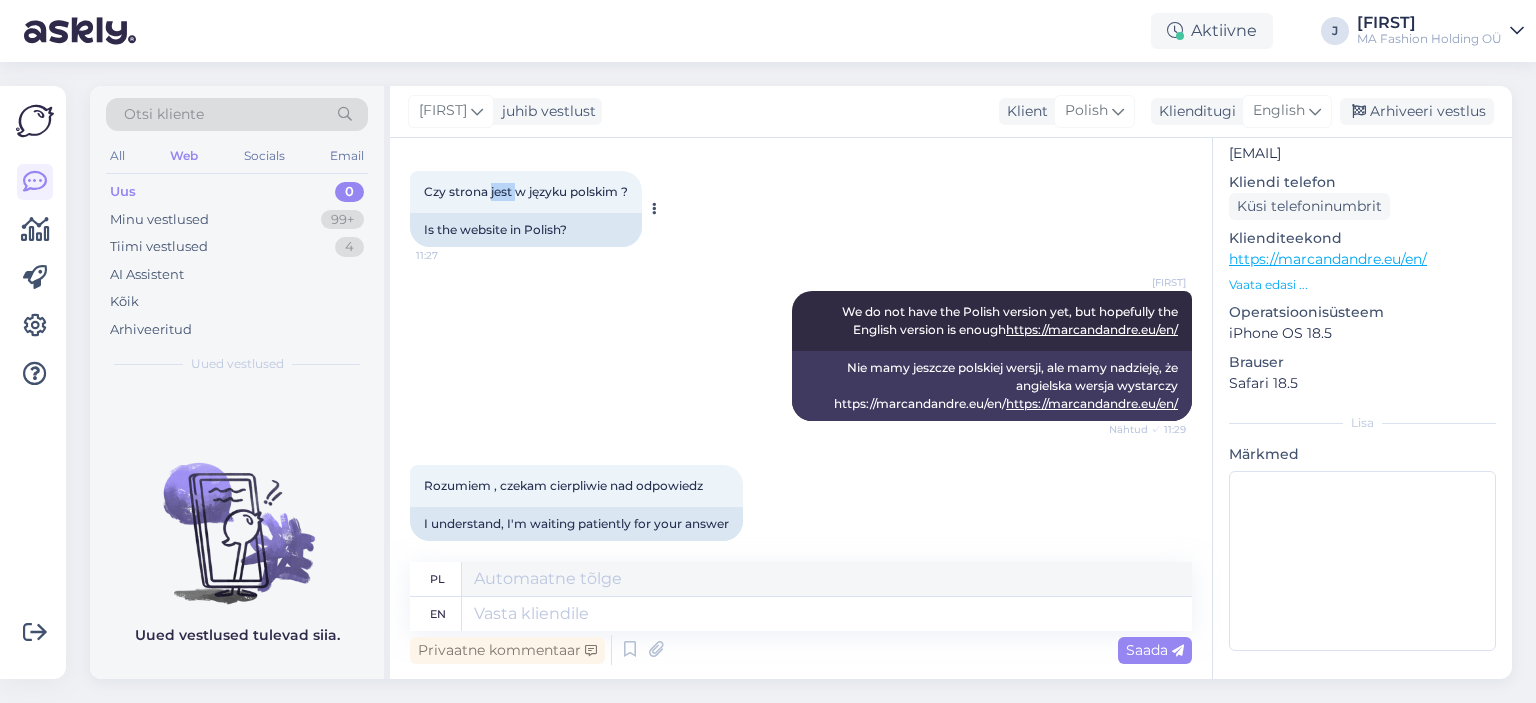 click on "Czy strona jest w języku polskim ? [TIME]" at bounding box center [526, 192] 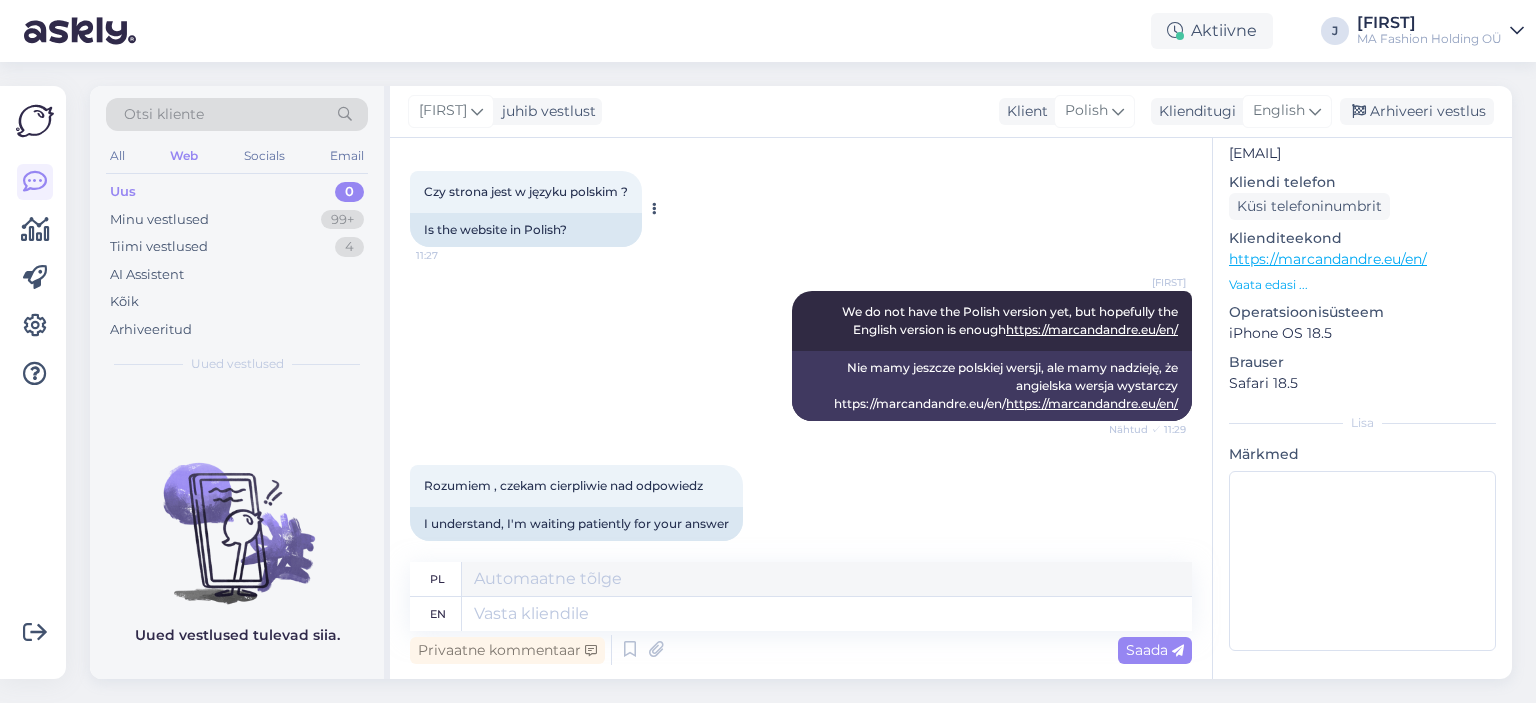 click at bounding box center (768, 703) 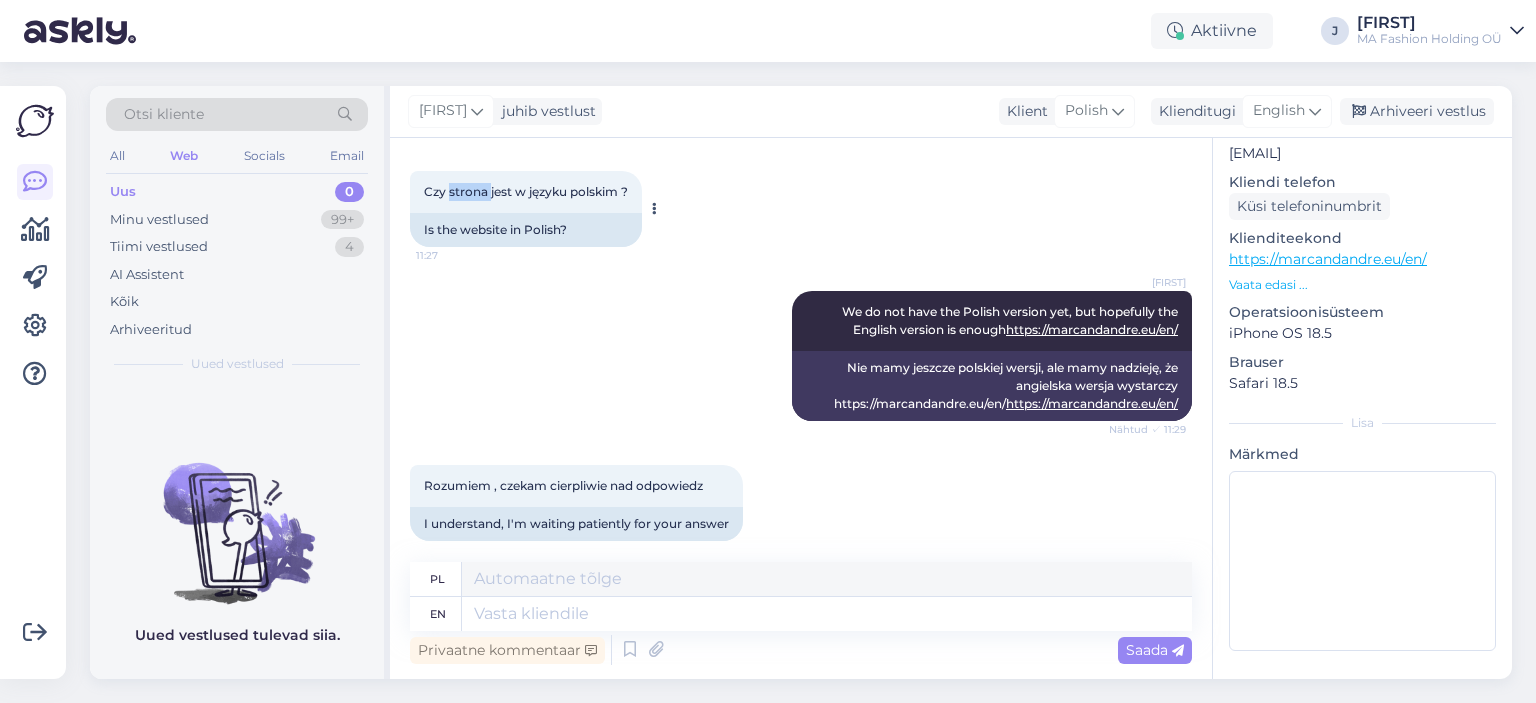 click on "Czy strona jest w języku polskim ? [TIME]" at bounding box center [526, 192] 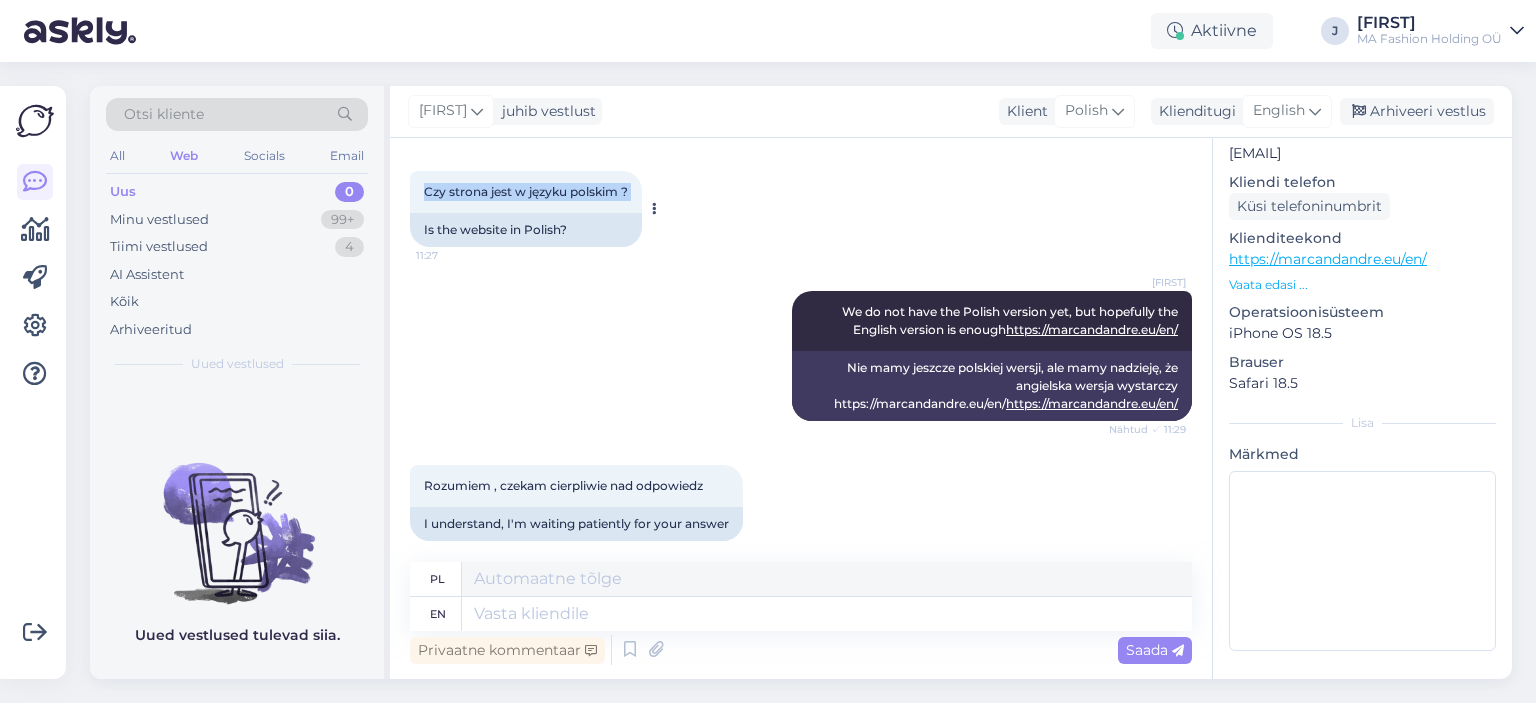 click on "Czy strona jest w języku polskim ? [TIME]" at bounding box center (526, 192) 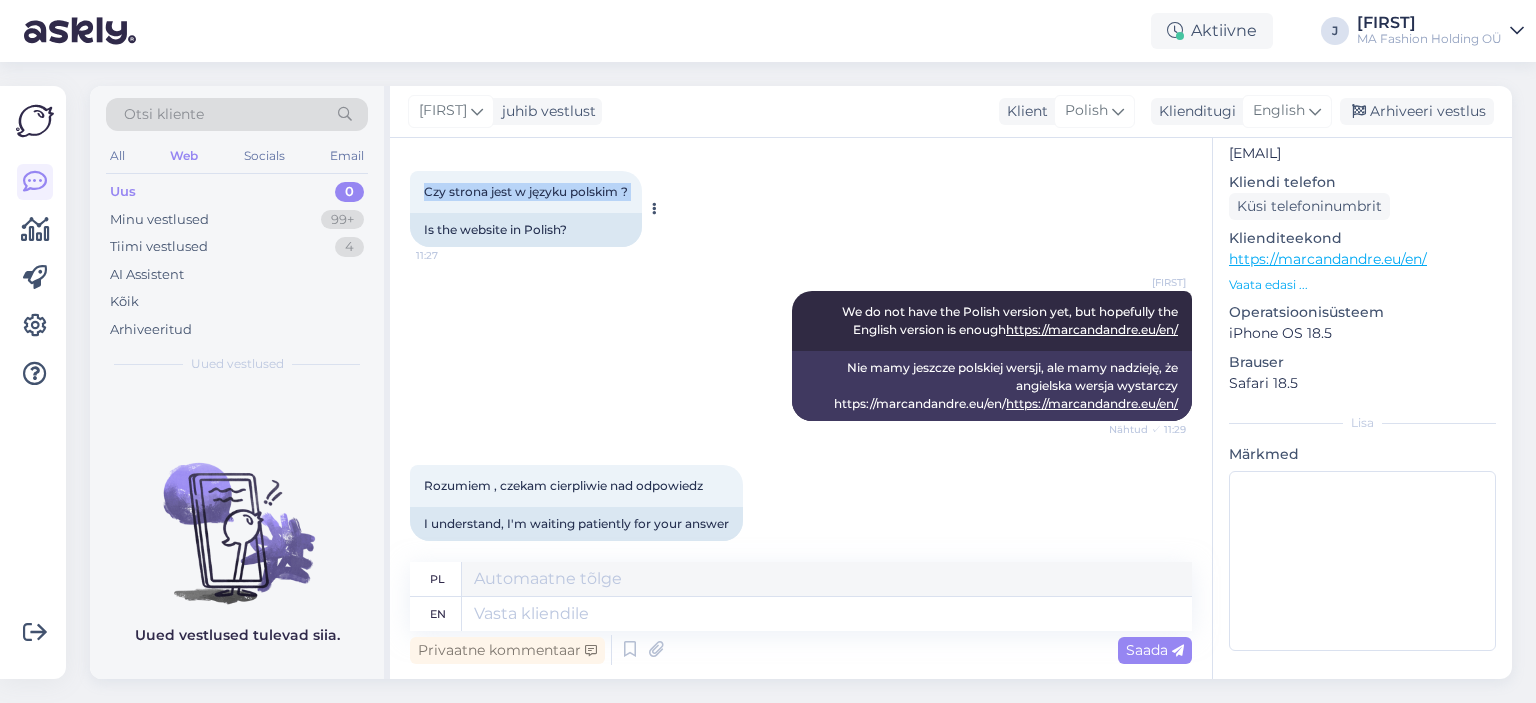 copy on "Czy strona jest w języku polskim ? [TIME]" 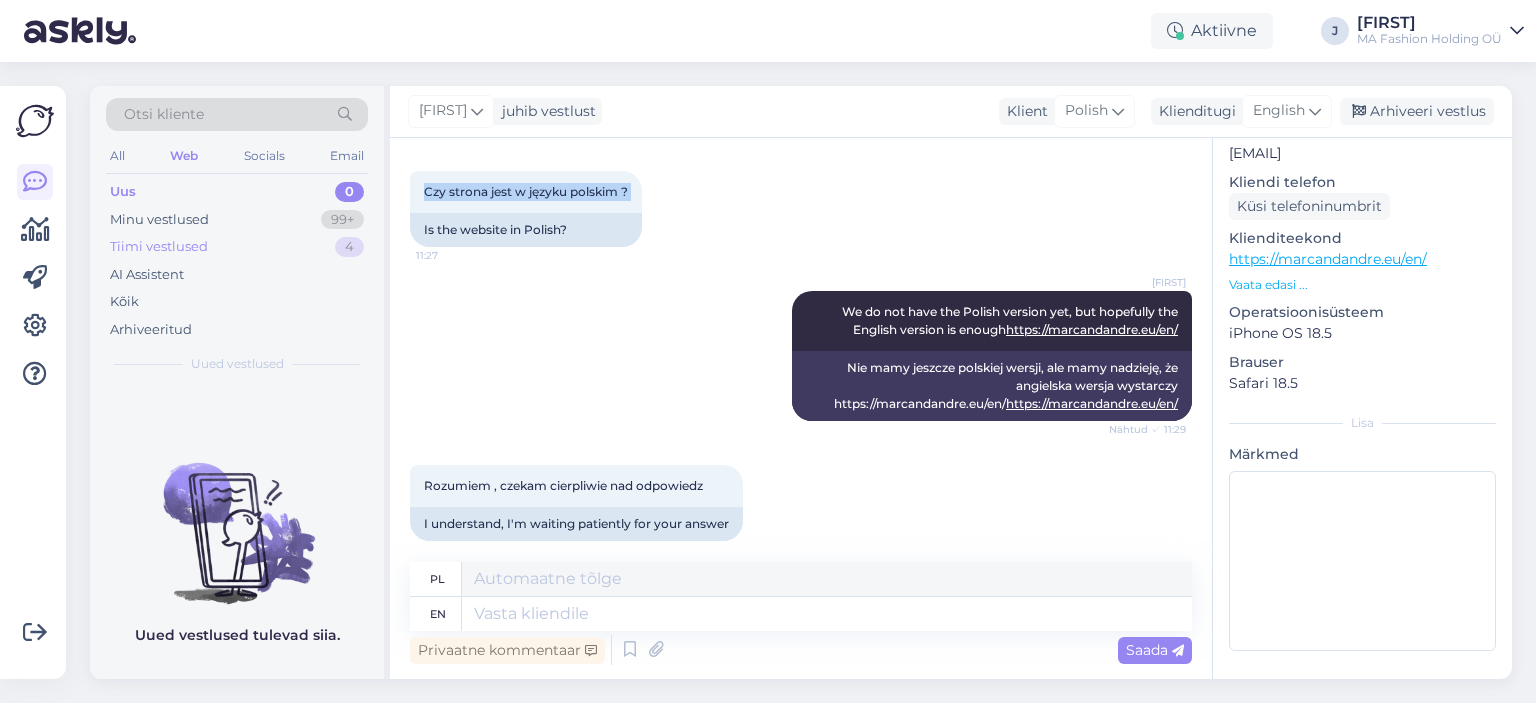 click on "Tiimi vestlused 4" at bounding box center [237, 247] 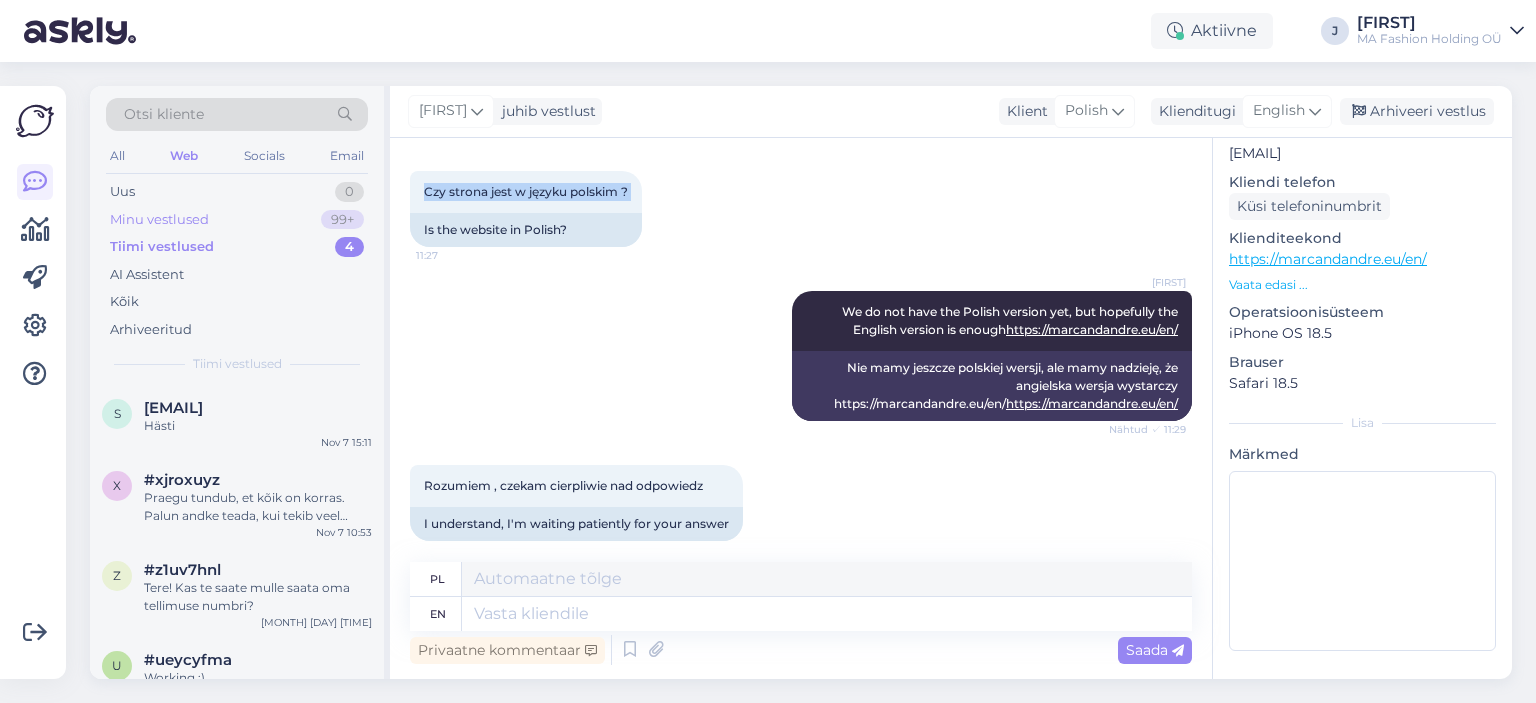 click on "Minu vestlused 99+" at bounding box center (237, 220) 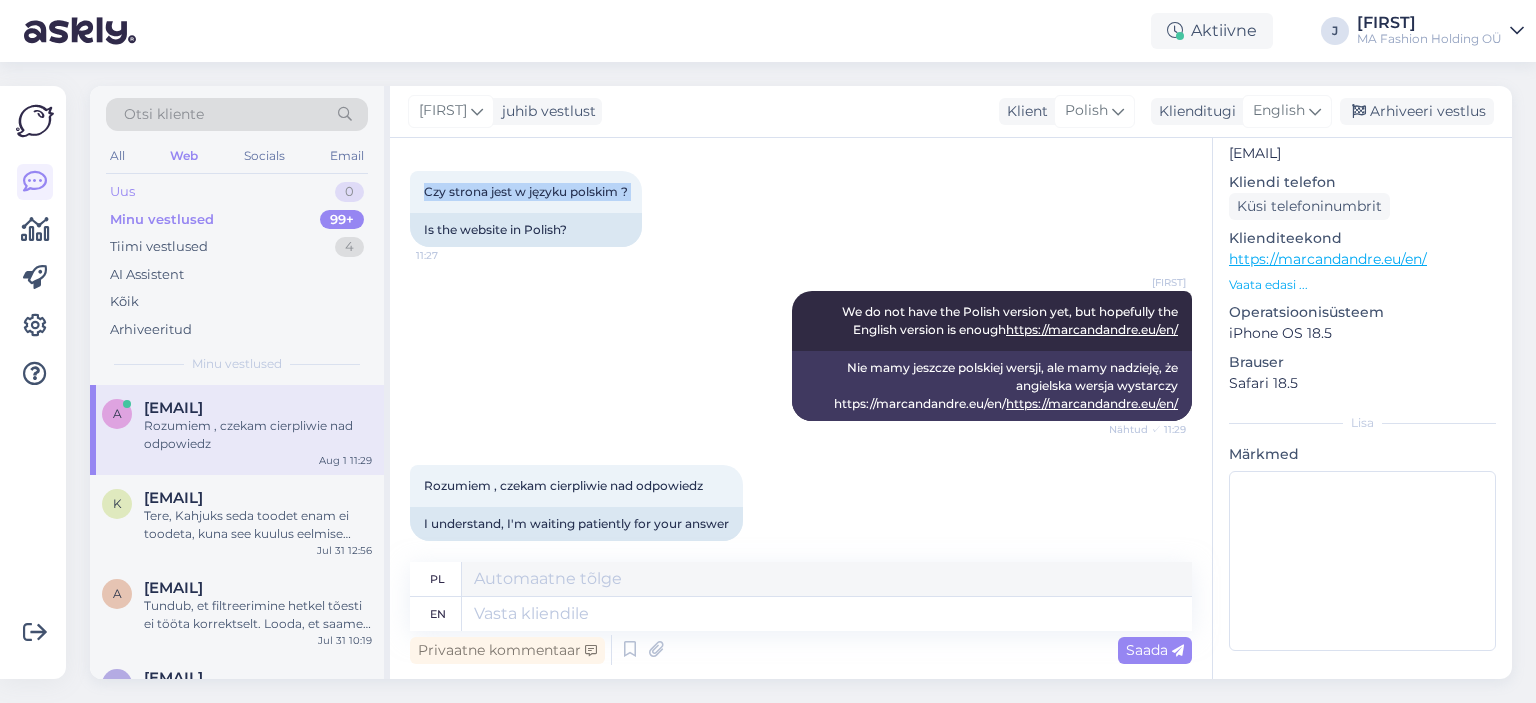 click on "Uus 0" at bounding box center [237, 192] 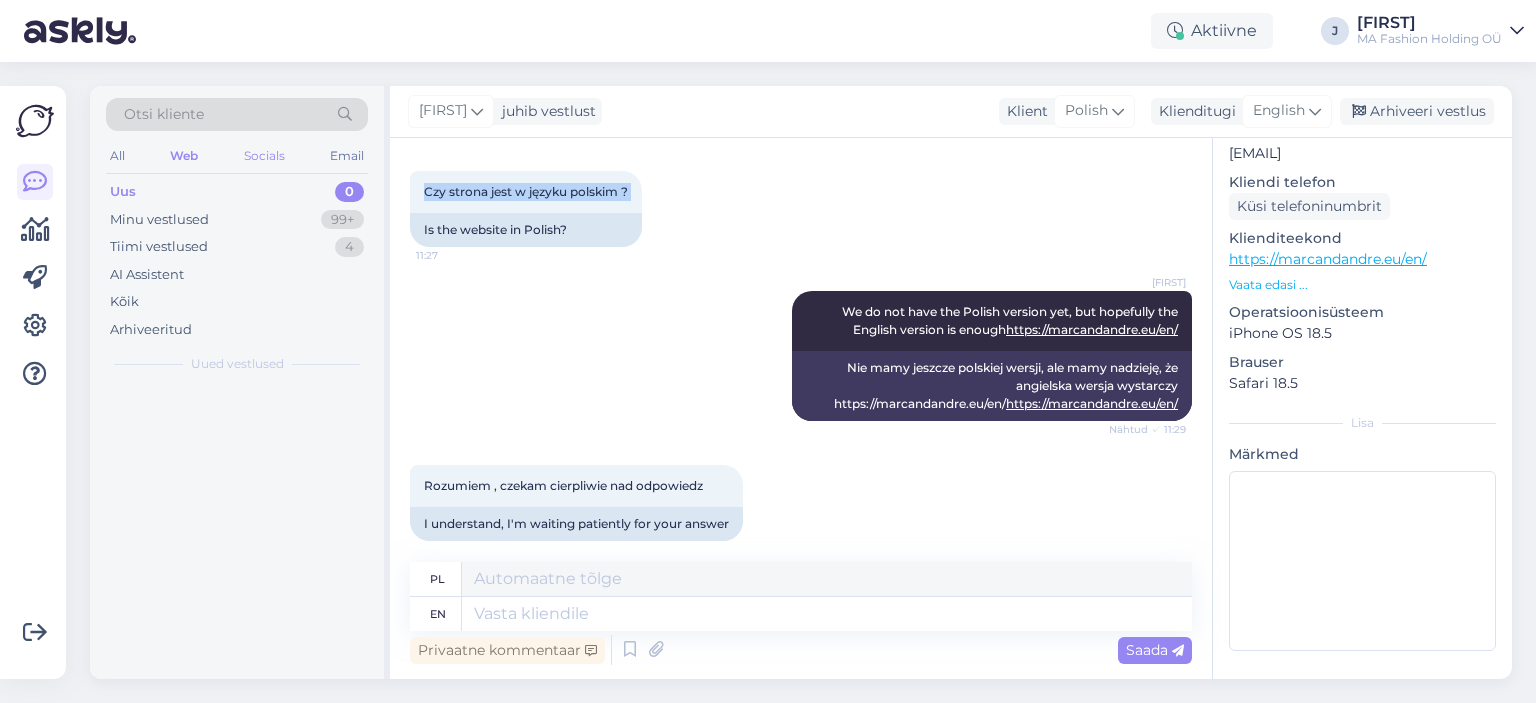 click on "Socials" at bounding box center (264, 156) 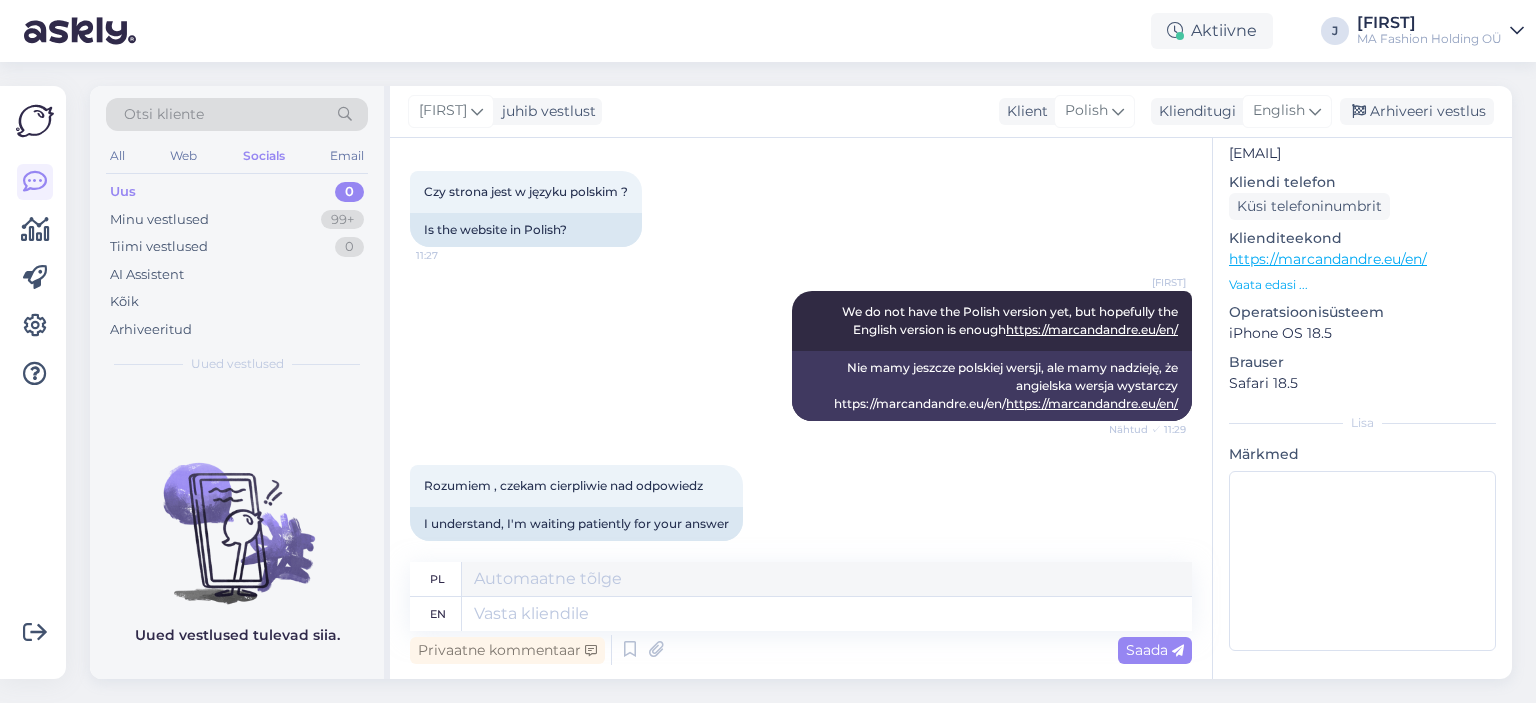 click on "Otsi kliente All Web Socials  Email Uus 0 Minu vestlused 99+ Tiimi vestlused 0 AI AssistentKõik Arhiveeritud Uued vestlused" at bounding box center (237, 235) 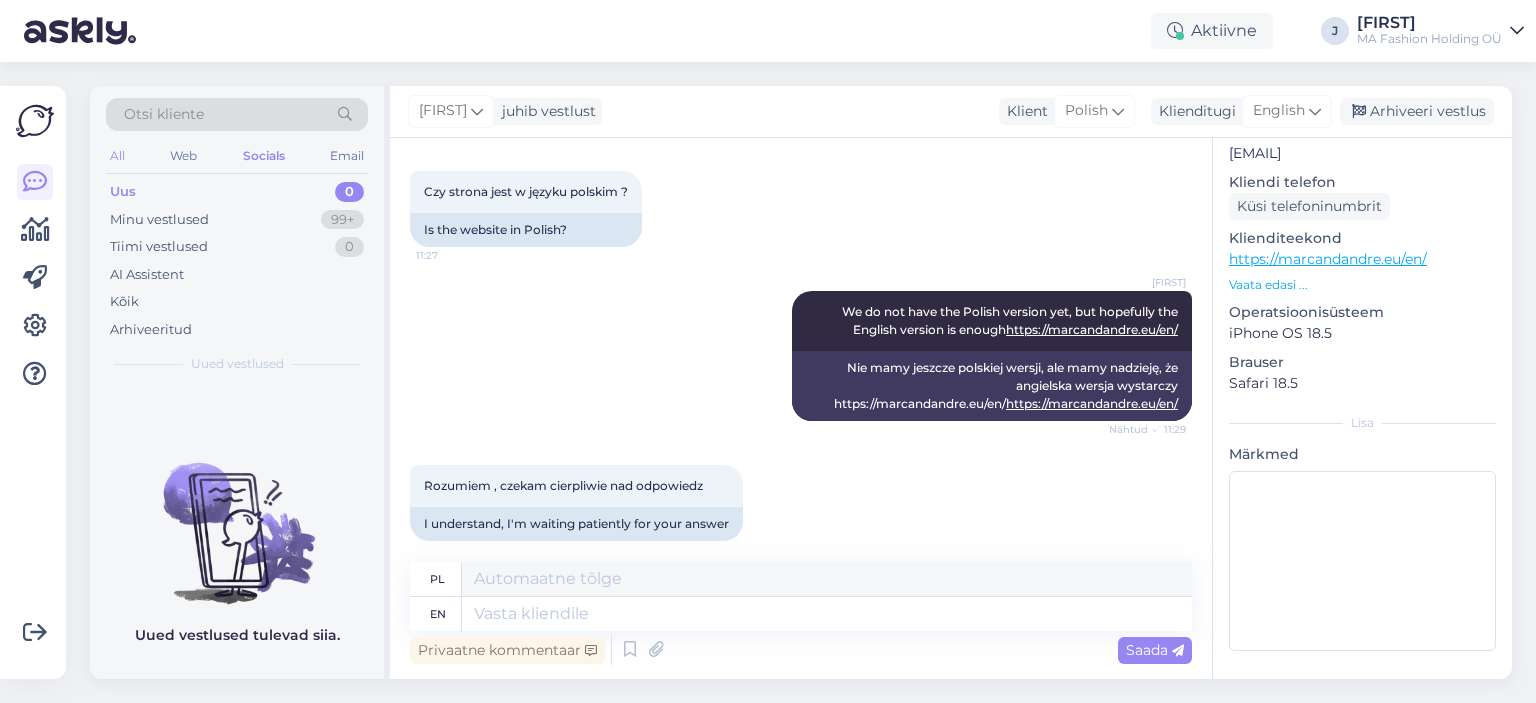 drag, startPoint x: 160, startPoint y: 155, endPoint x: 119, endPoint y: 161, distance: 41.4367 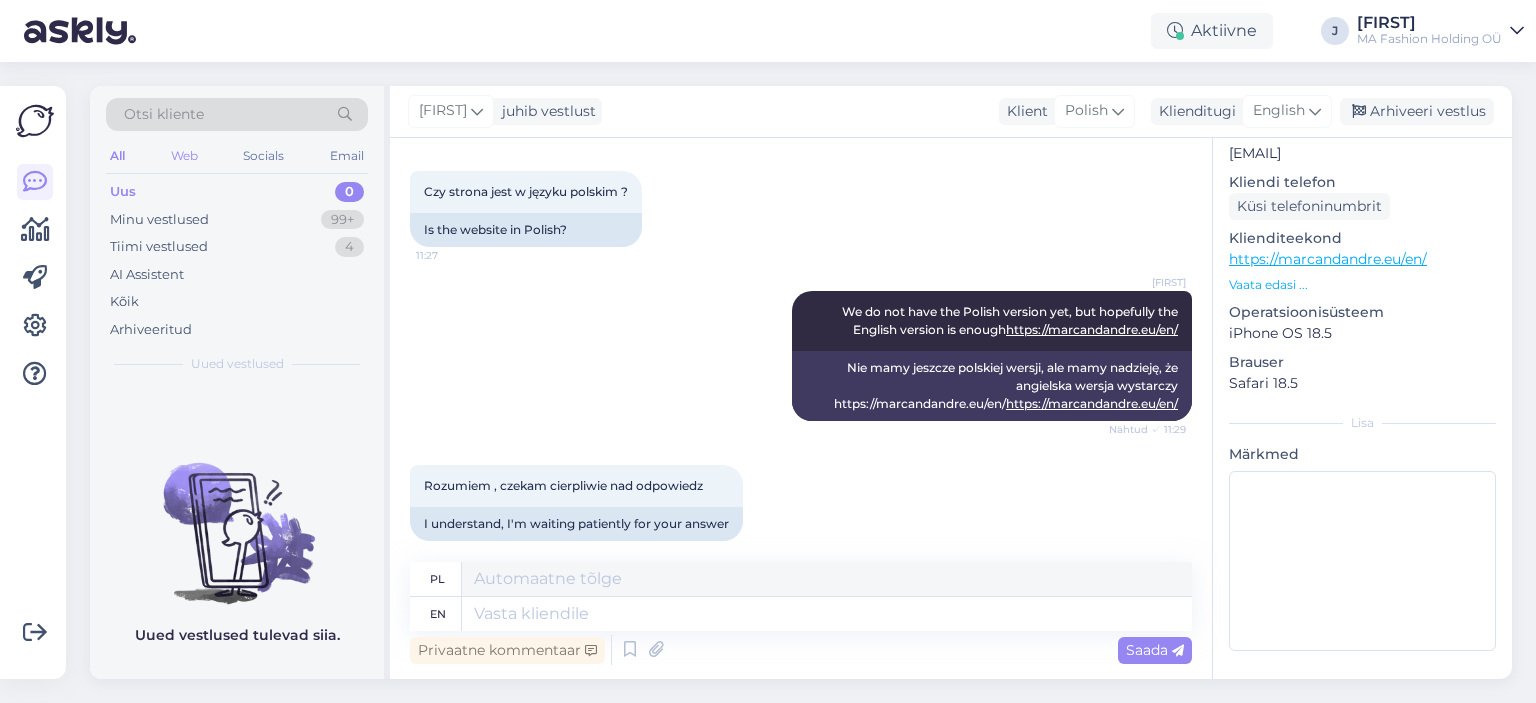 click on "Web" at bounding box center (184, 156) 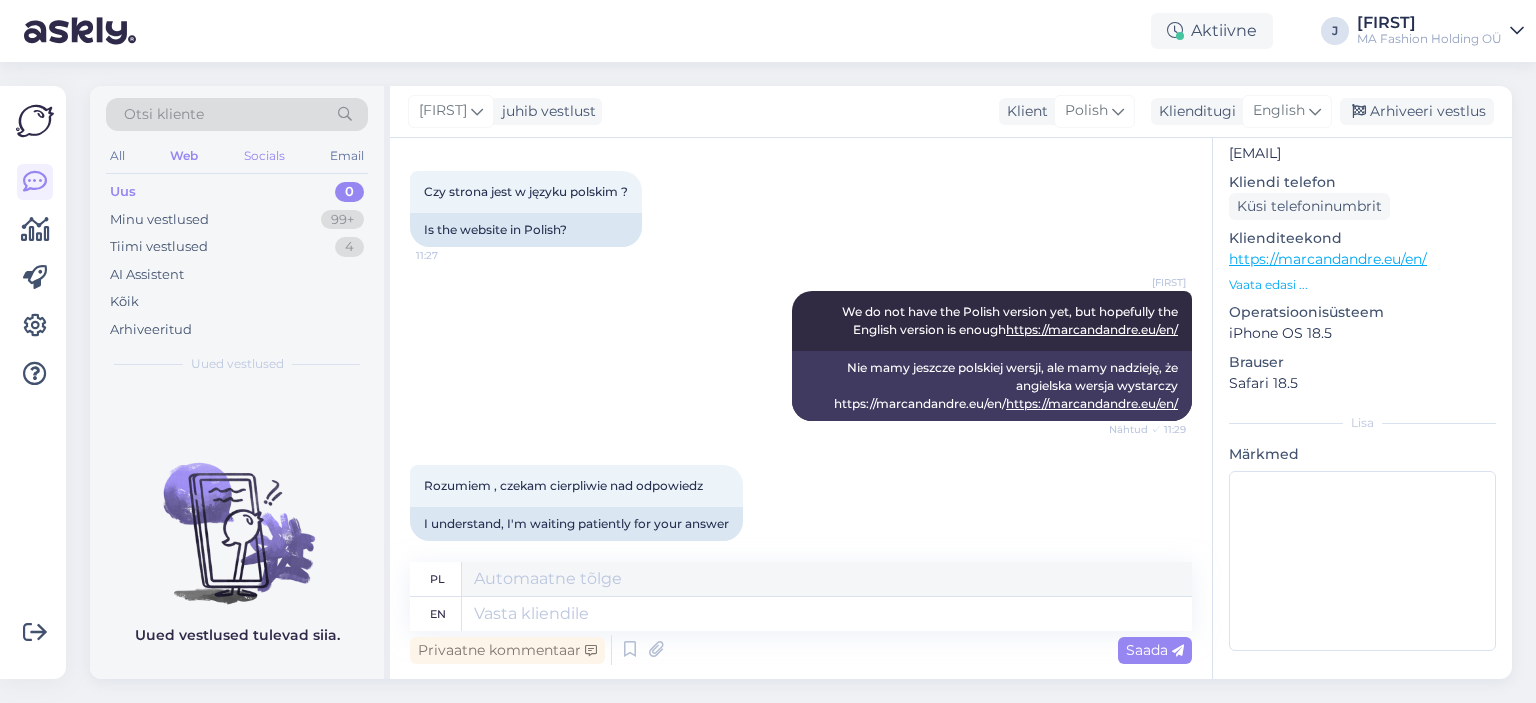 drag, startPoint x: 252, startPoint y: 157, endPoint x: 263, endPoint y: 160, distance: 11.401754 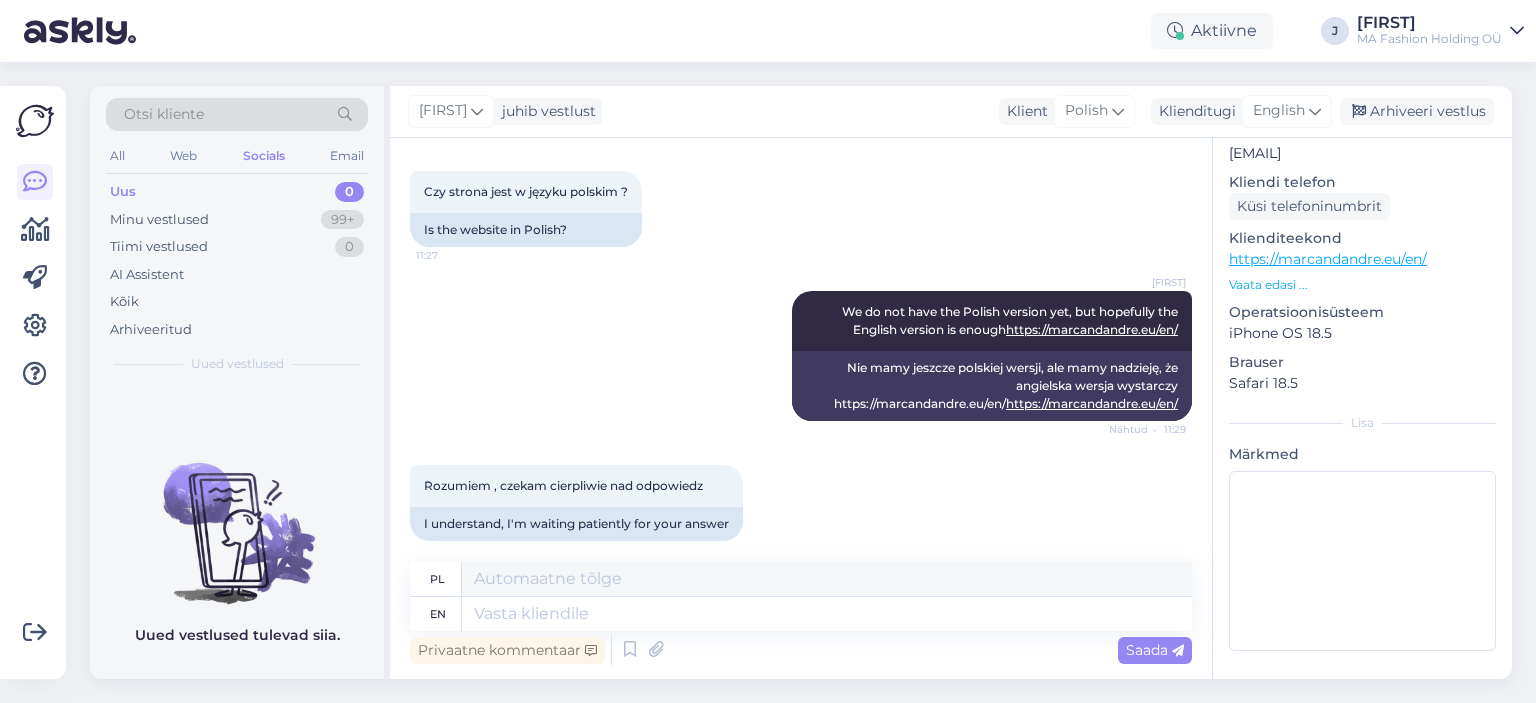 click on "All Web Socials  Email" at bounding box center (237, 158) 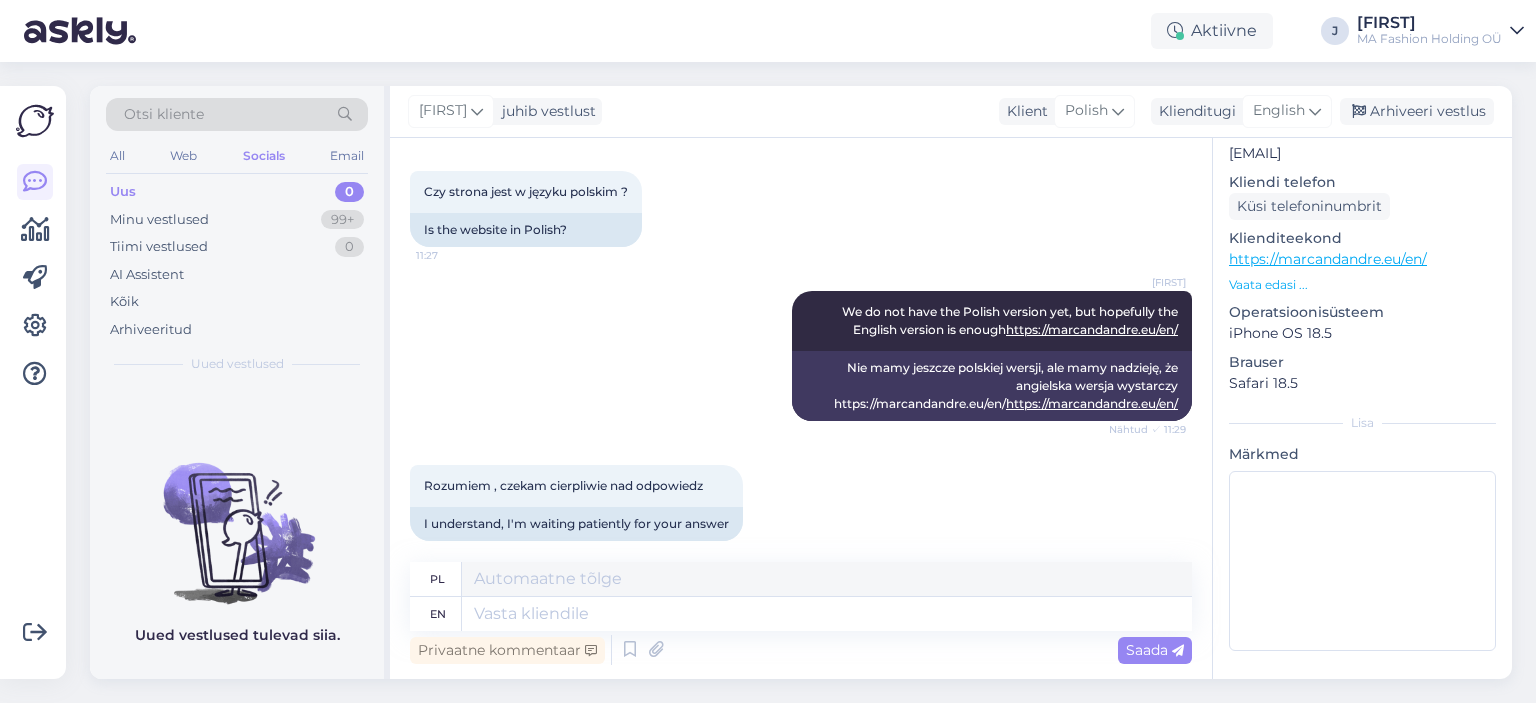 drag, startPoint x: 326, startPoint y: 145, endPoint x: 336, endPoint y: 141, distance: 10.770329 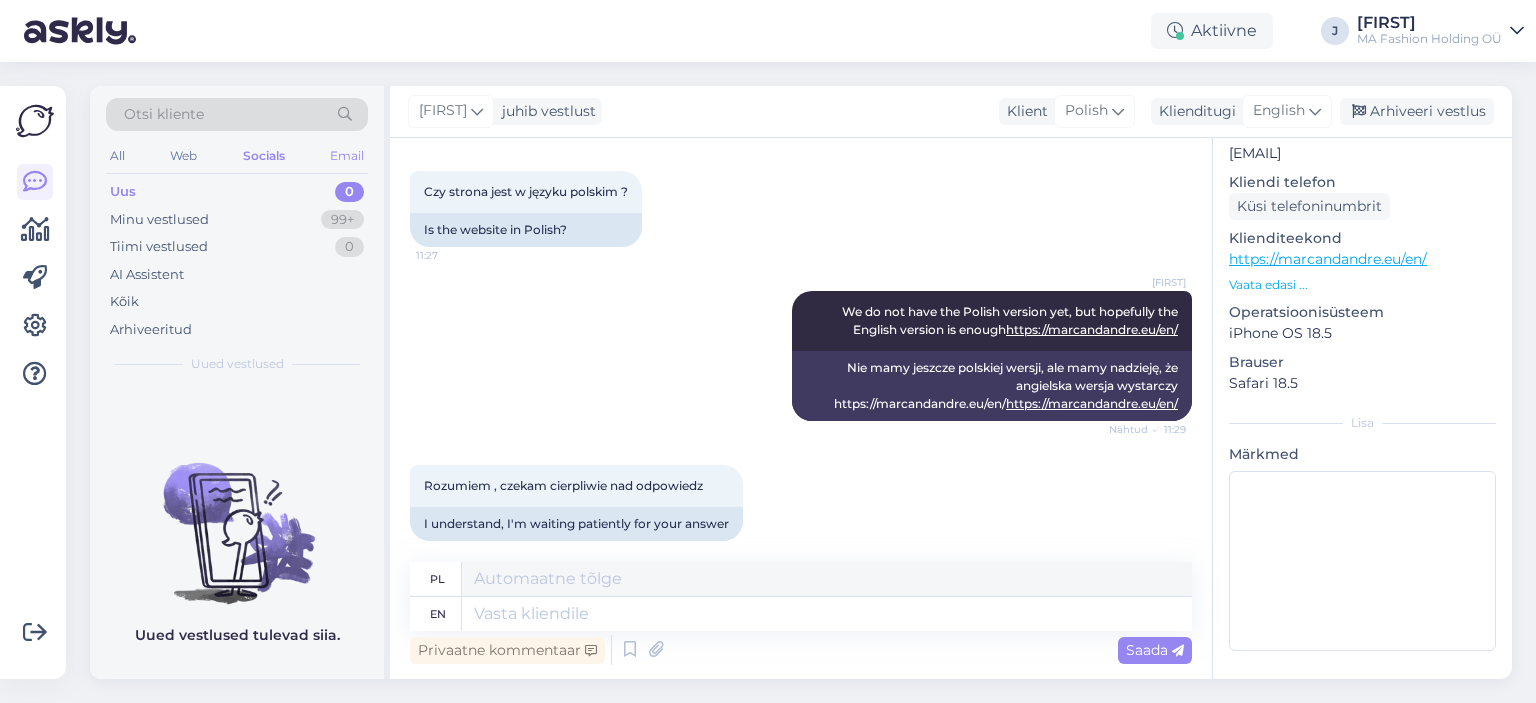 click on "Email" at bounding box center (347, 156) 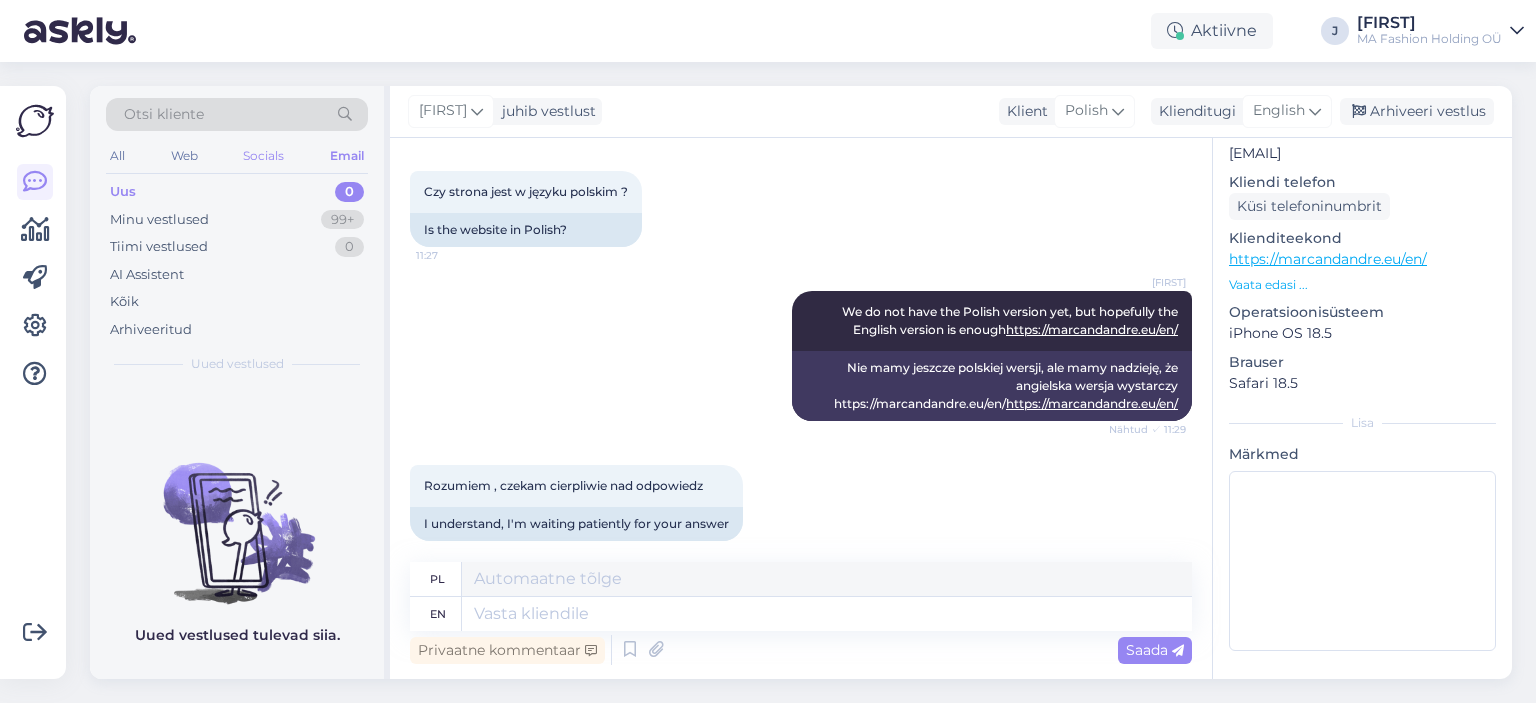 click on "Socials" at bounding box center [263, 156] 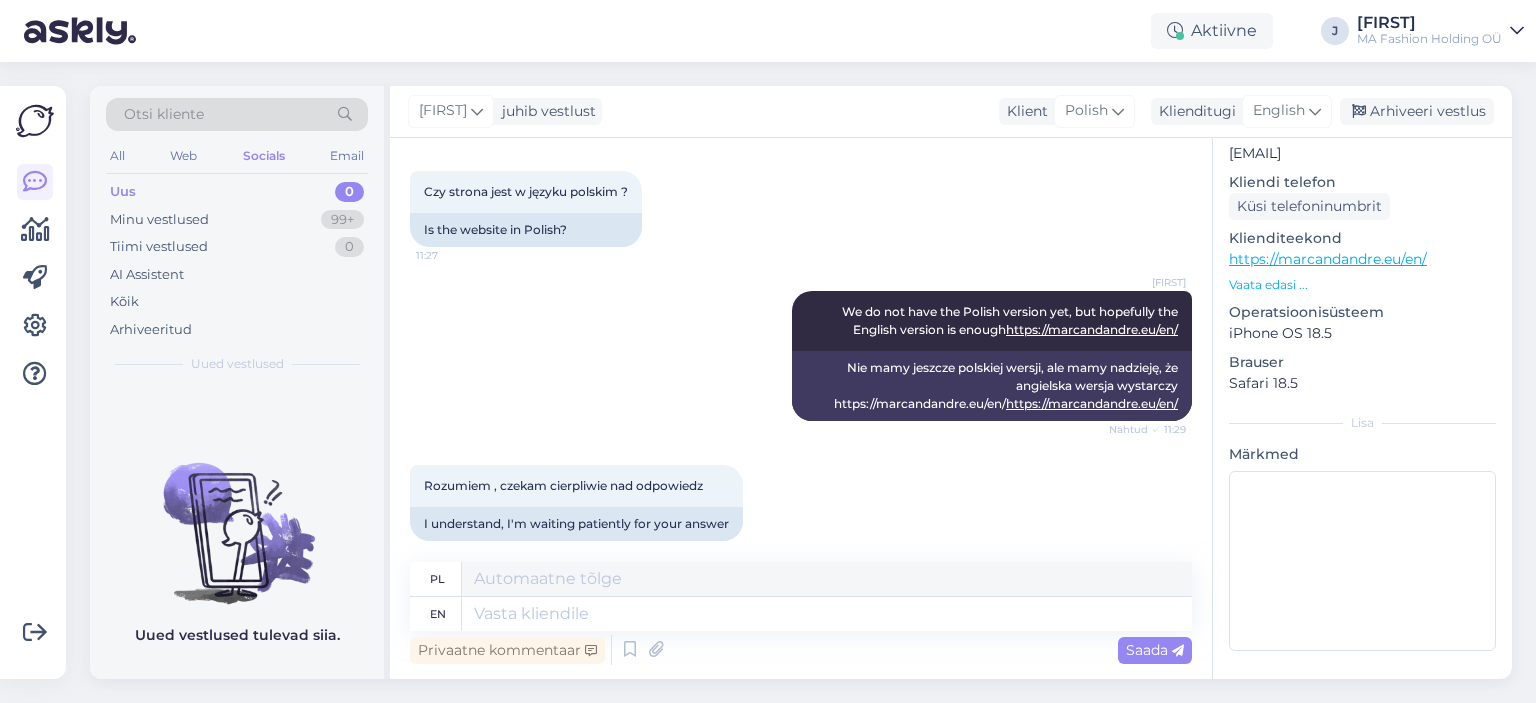 click on "Otsi kliente" at bounding box center (237, 120) 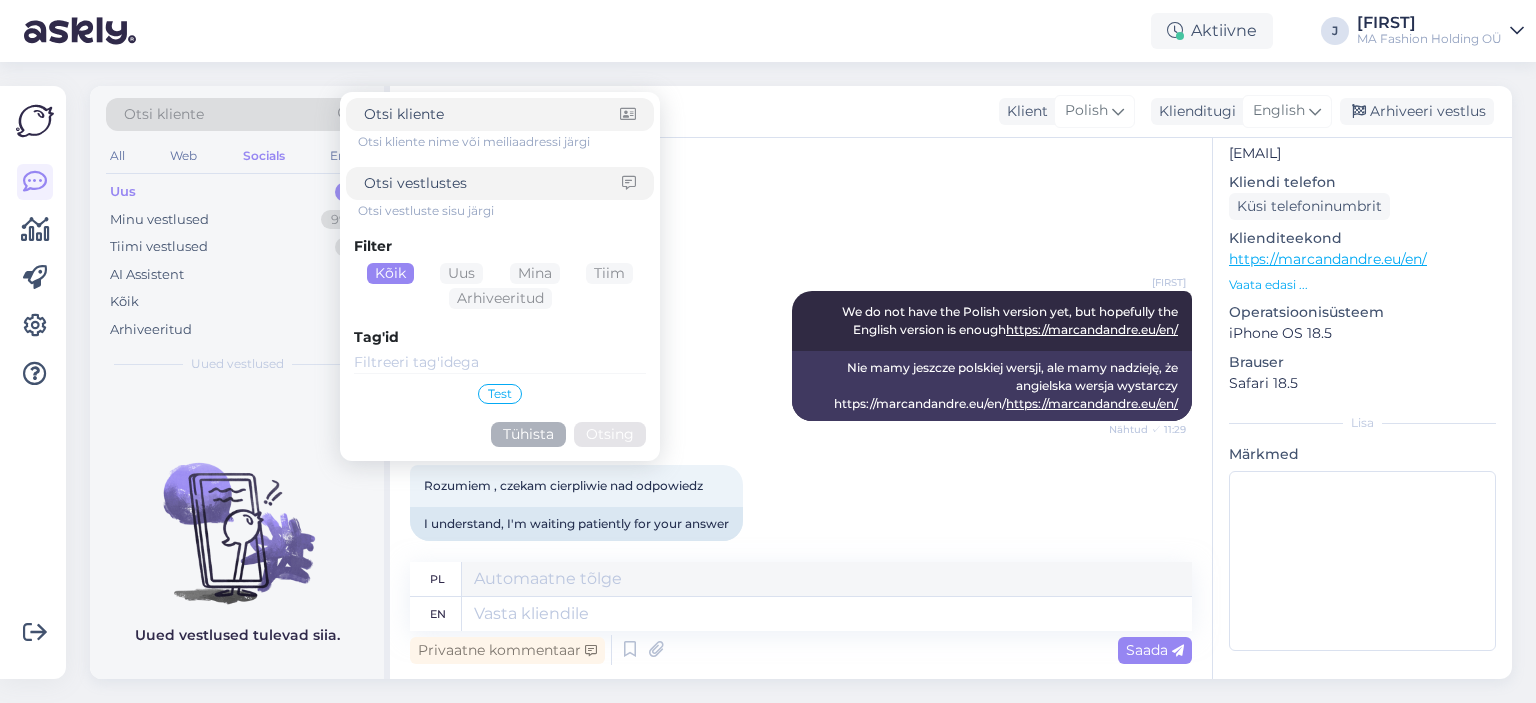 click on "All Web Socials  Email" at bounding box center [237, 158] 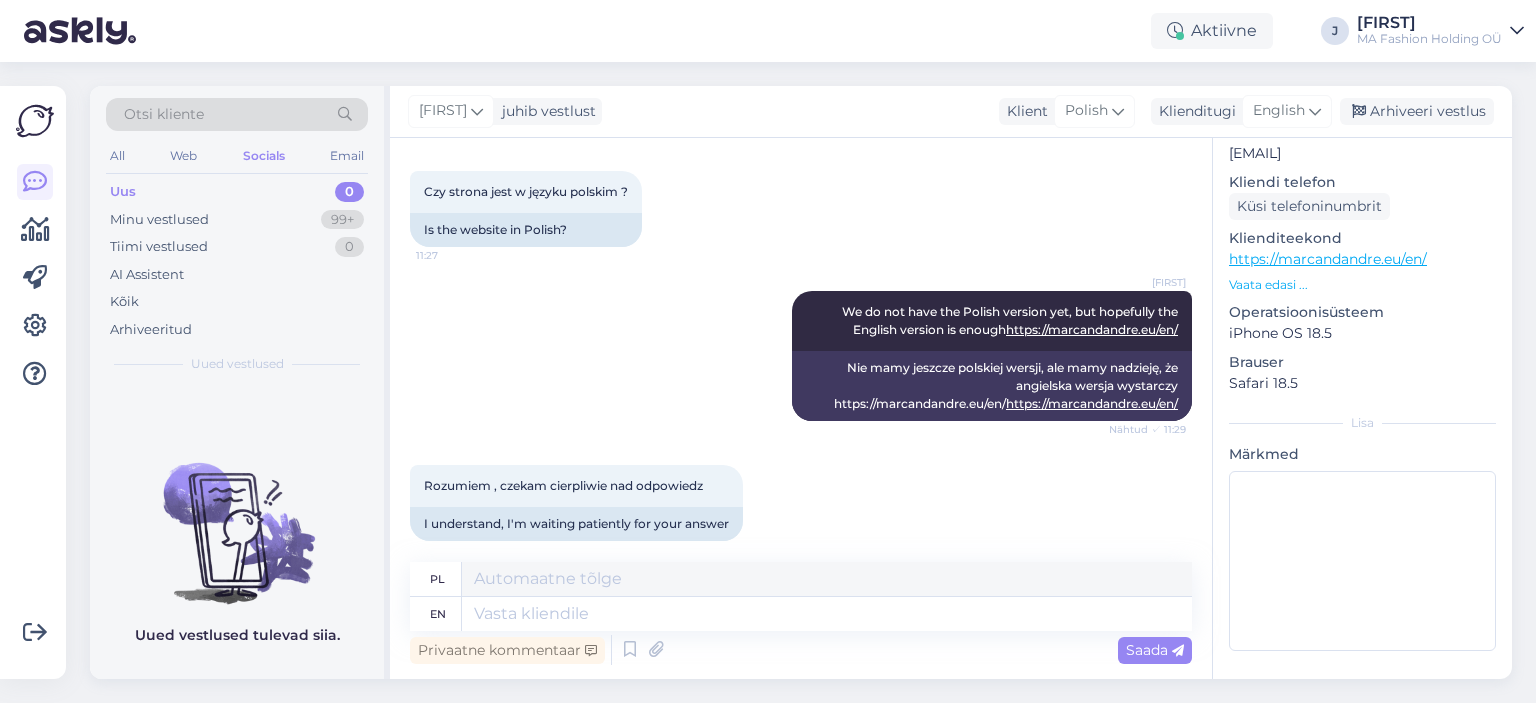 click on "All Web Socials  Email" at bounding box center [237, 158] 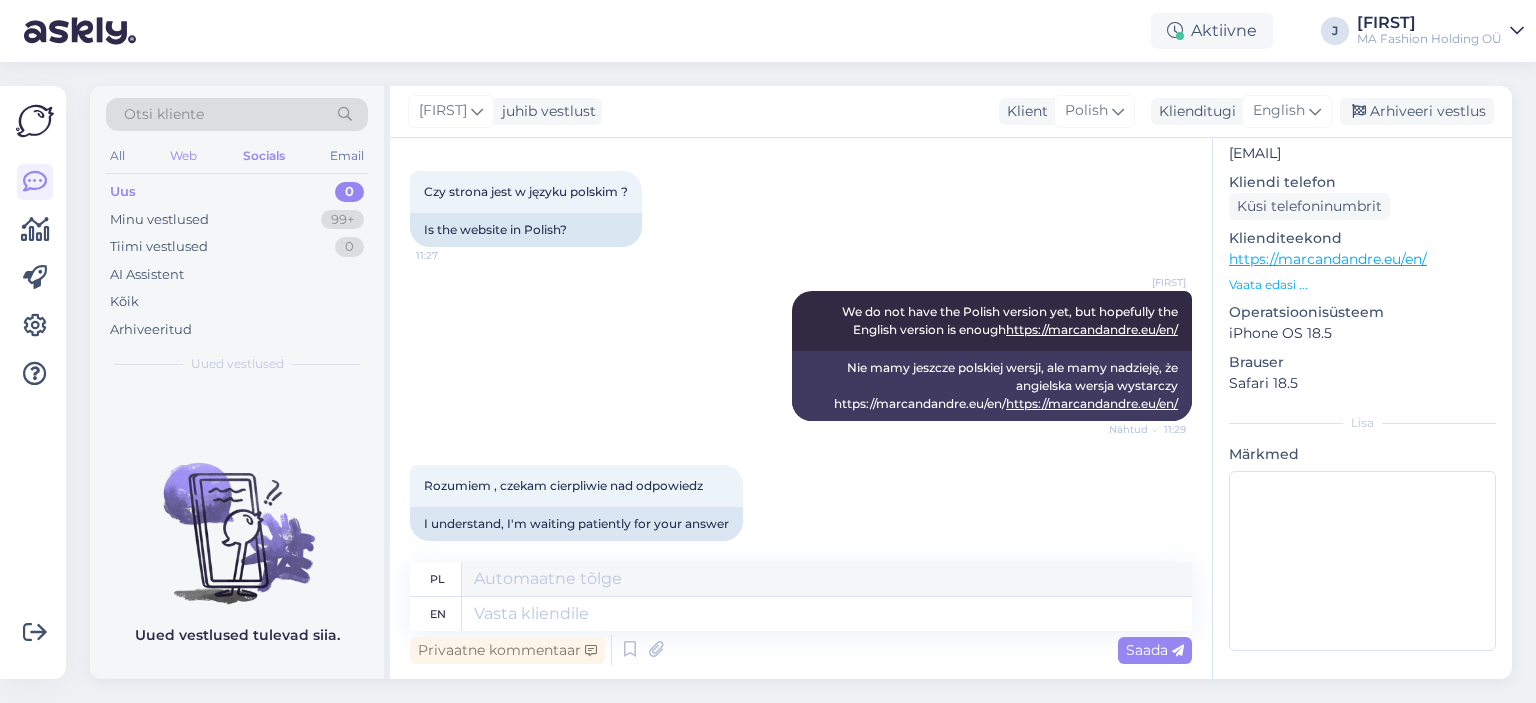 click on "Web" at bounding box center [183, 156] 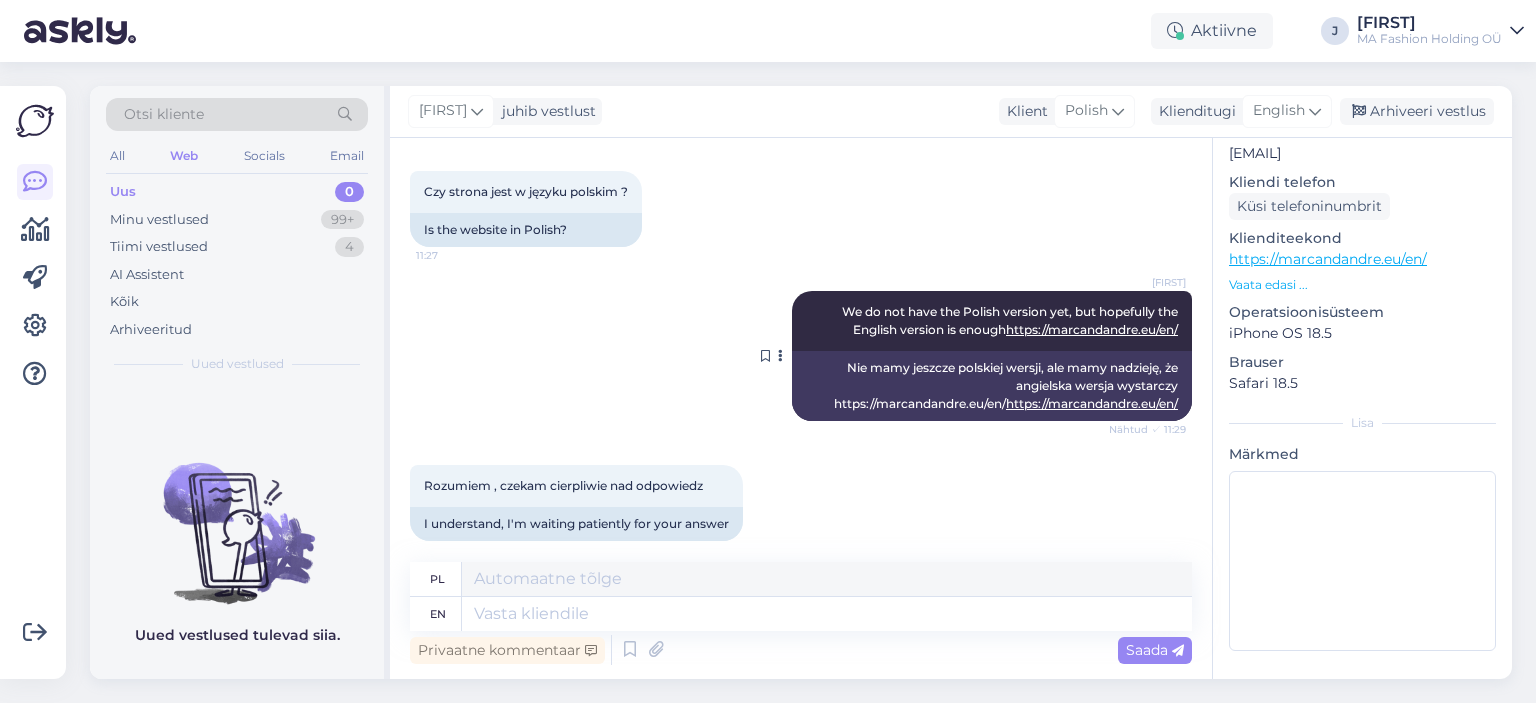 click on "https://marcandandre.eu/en/" at bounding box center (1092, 403) 